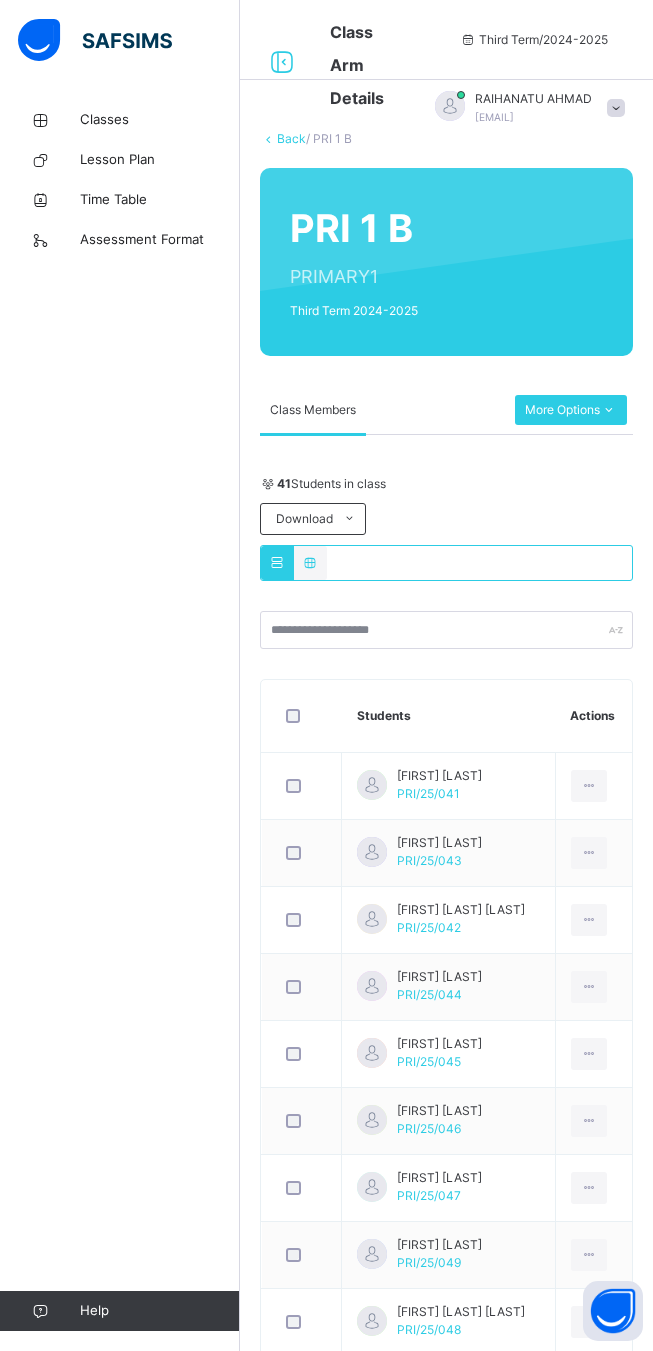scroll, scrollTop: 0, scrollLeft: 0, axis: both 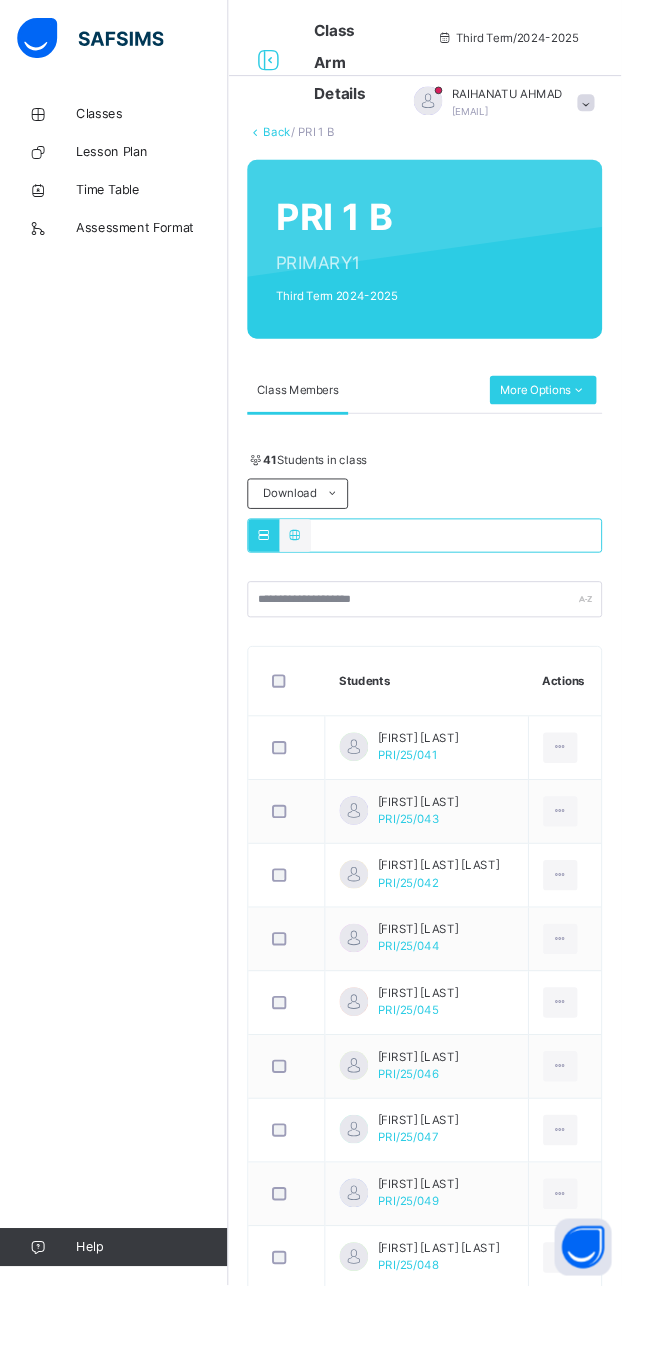 click on "Back" at bounding box center (291, 138) 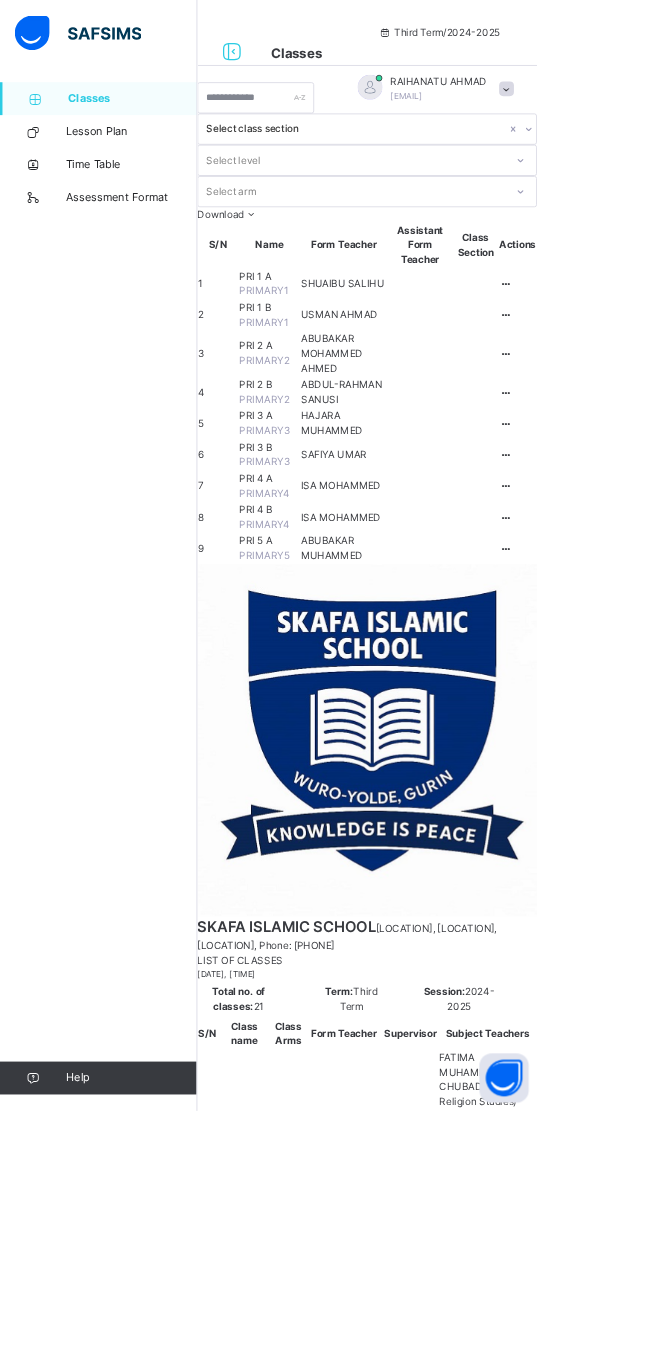 click on "PRI 2   A" at bounding box center [311, 420] 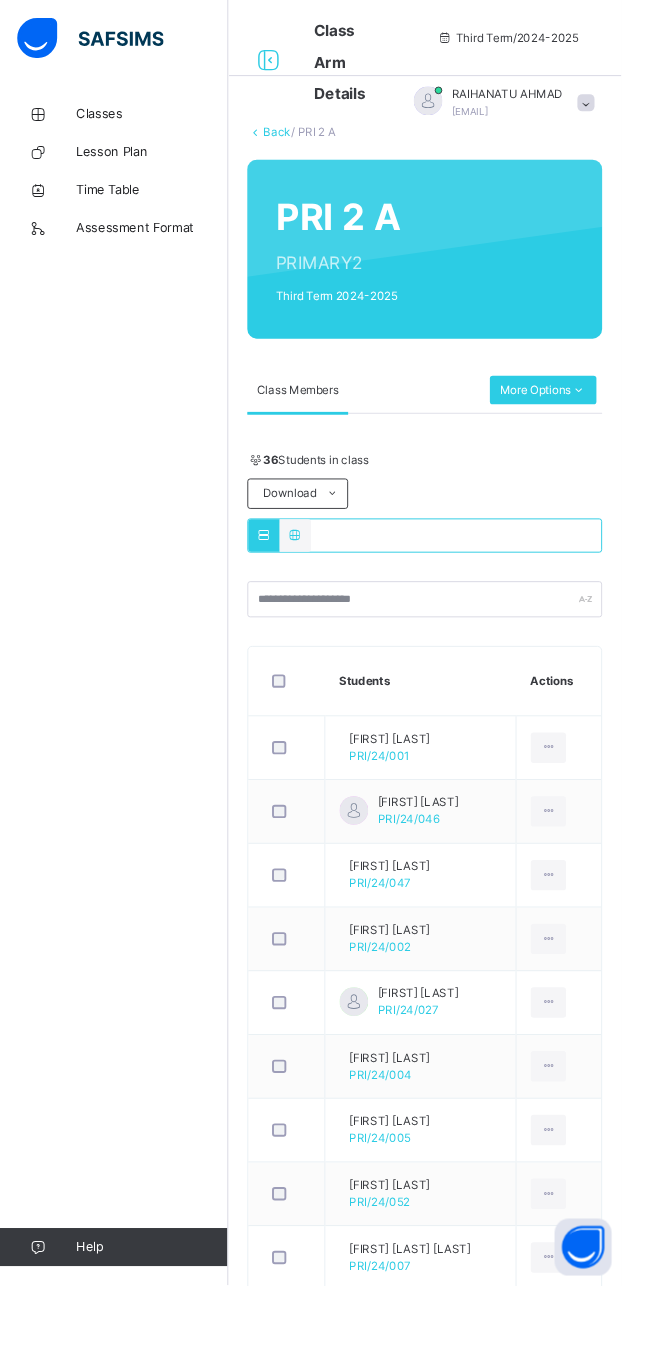 click on "More Options" at bounding box center (571, 410) 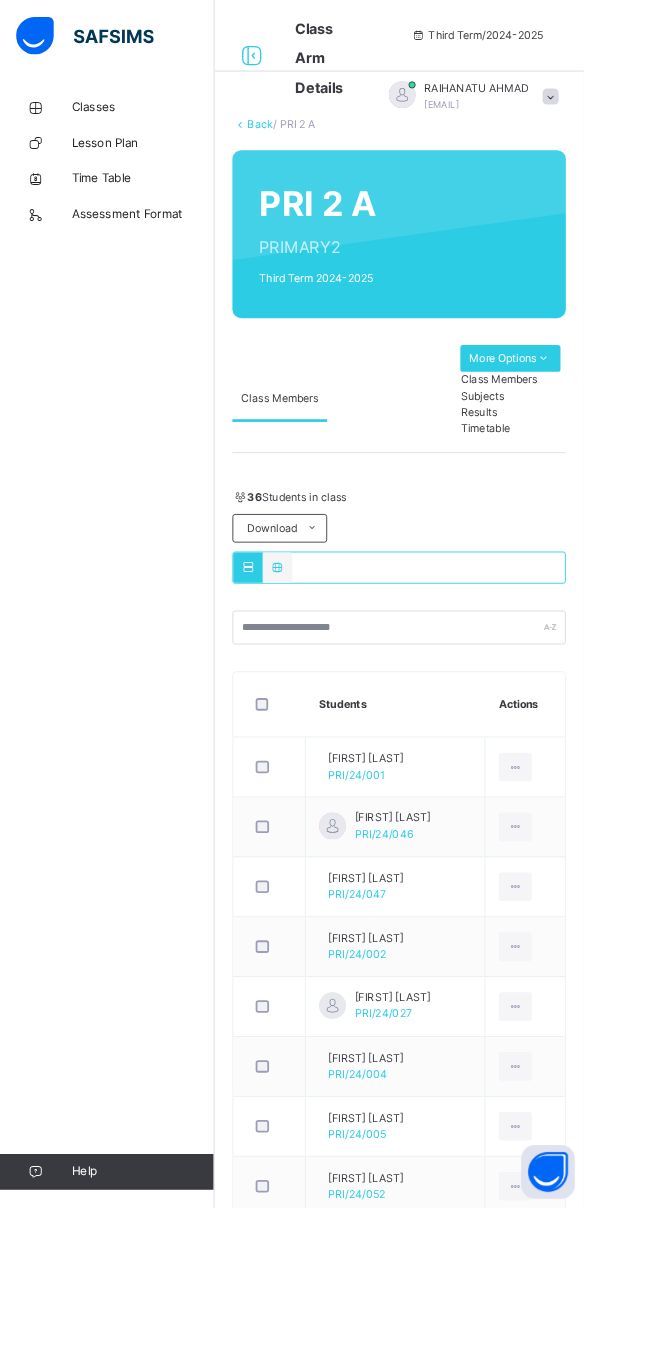 click on "Subjects" at bounding box center [571, 443] 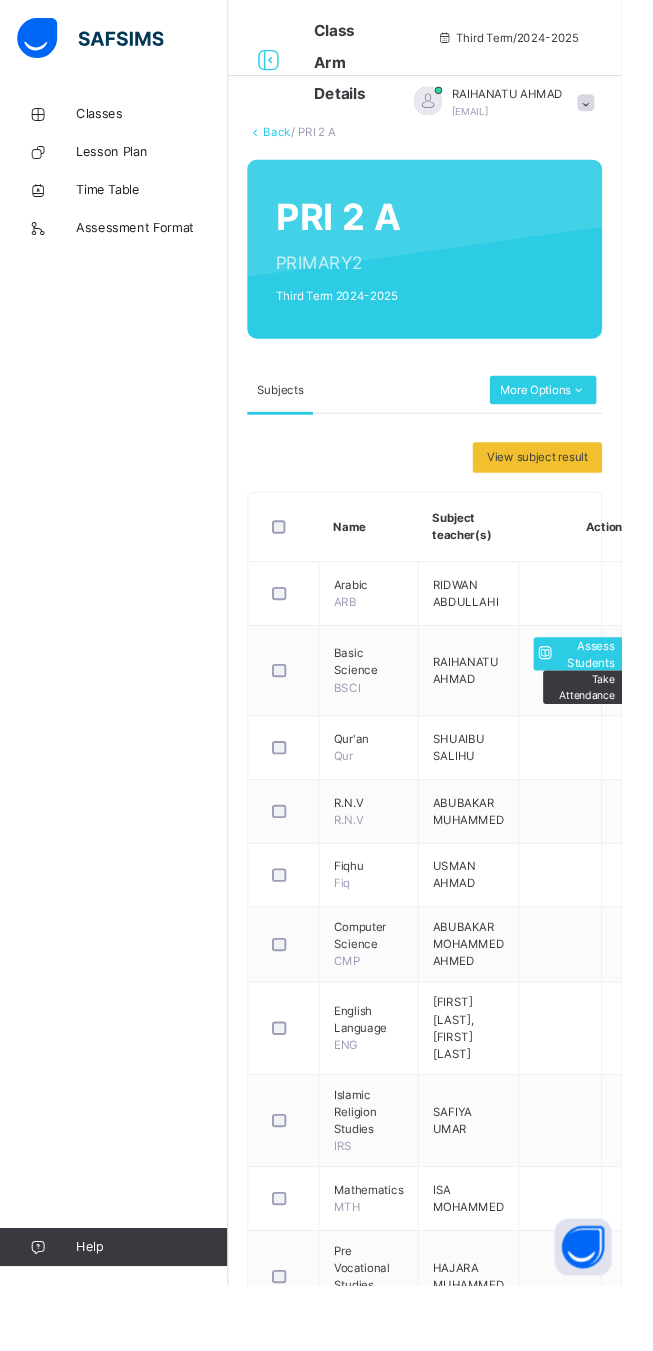 click at bounding box center [95, 40] 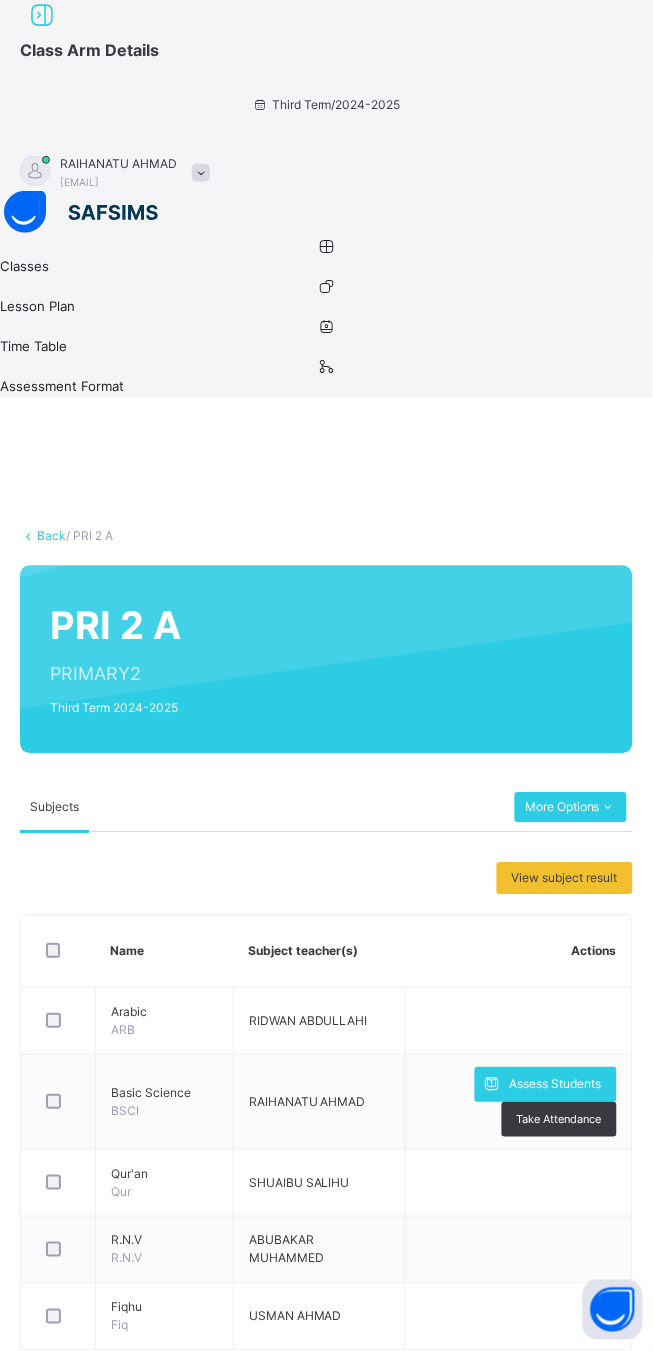 click on "Assess Students" at bounding box center (556, 1085) 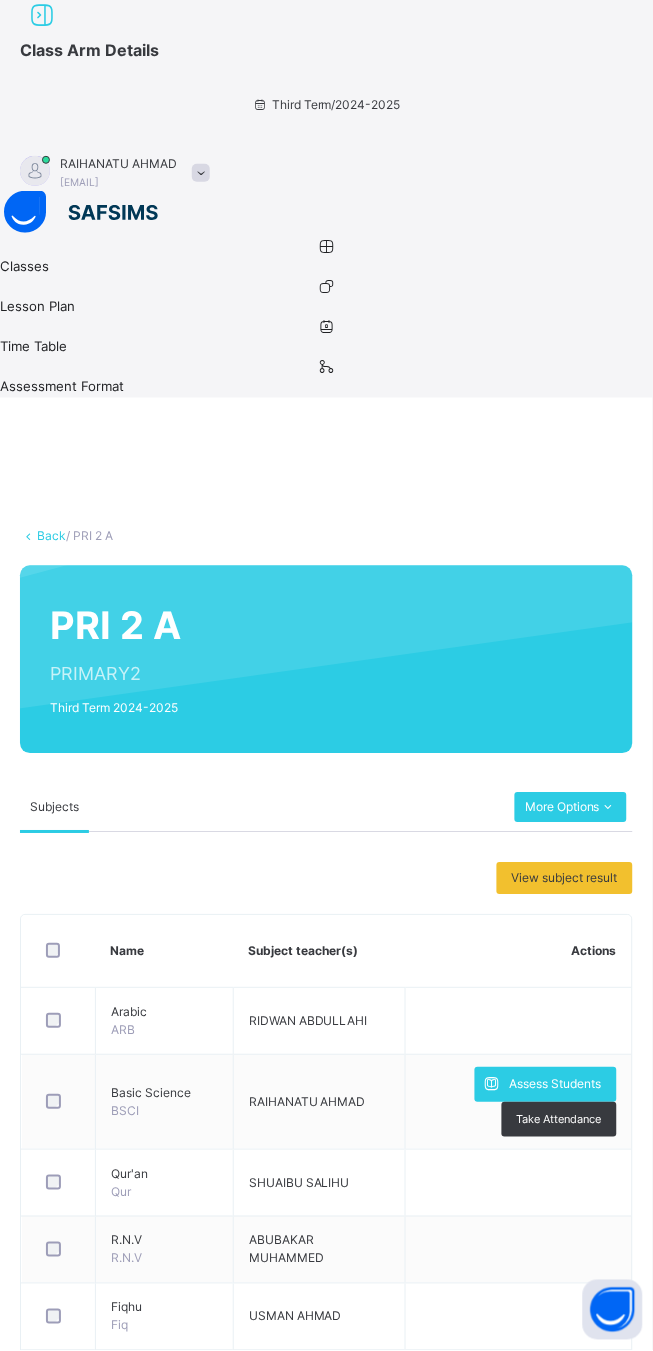 scroll, scrollTop: 0, scrollLeft: 0, axis: both 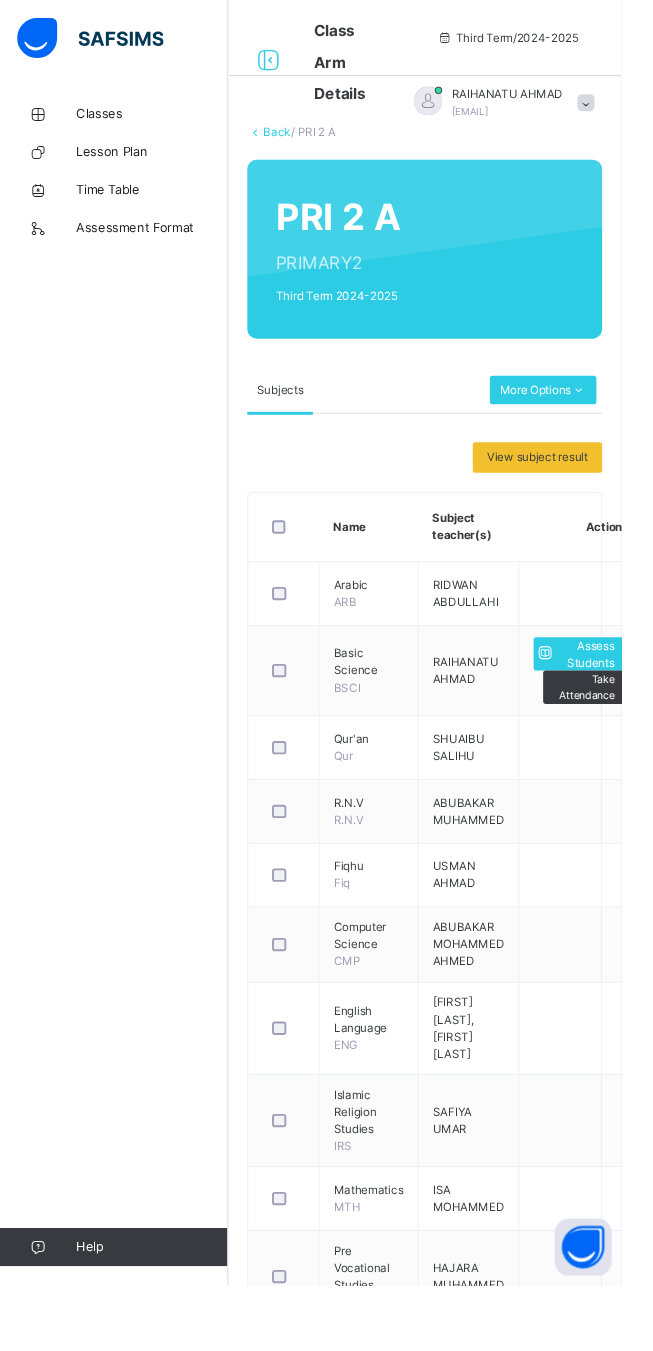 type on "*" 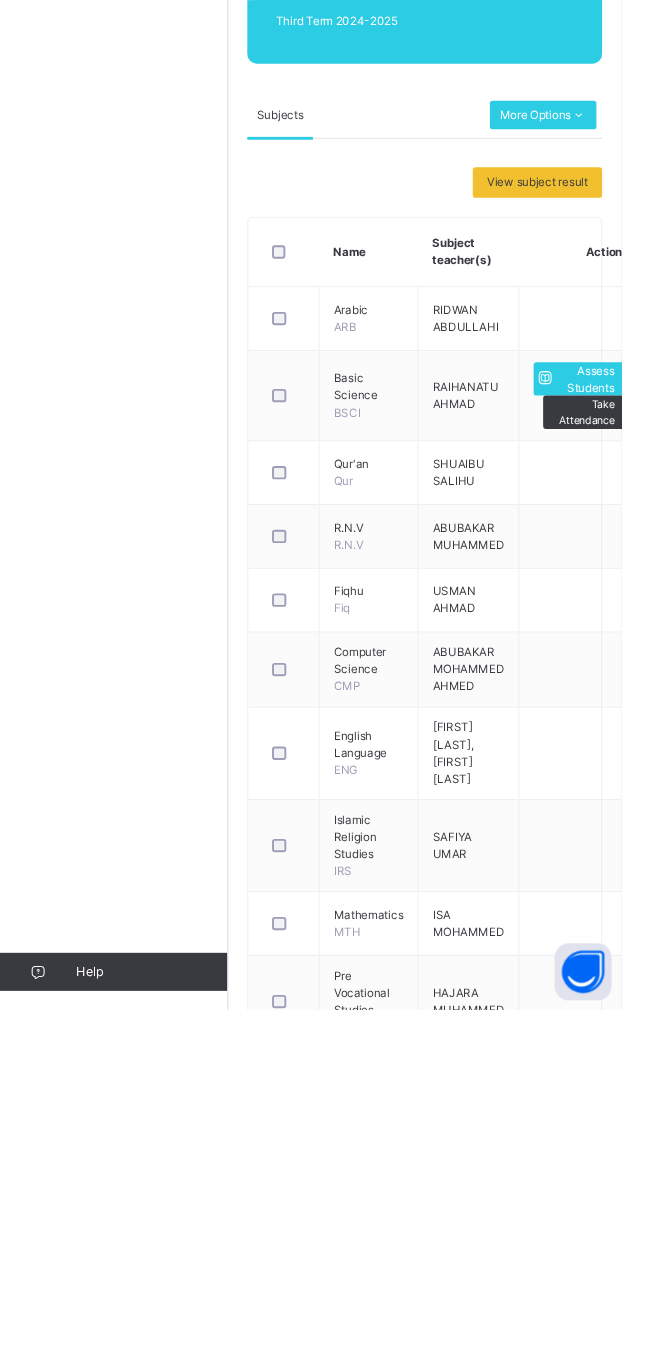 type on "**" 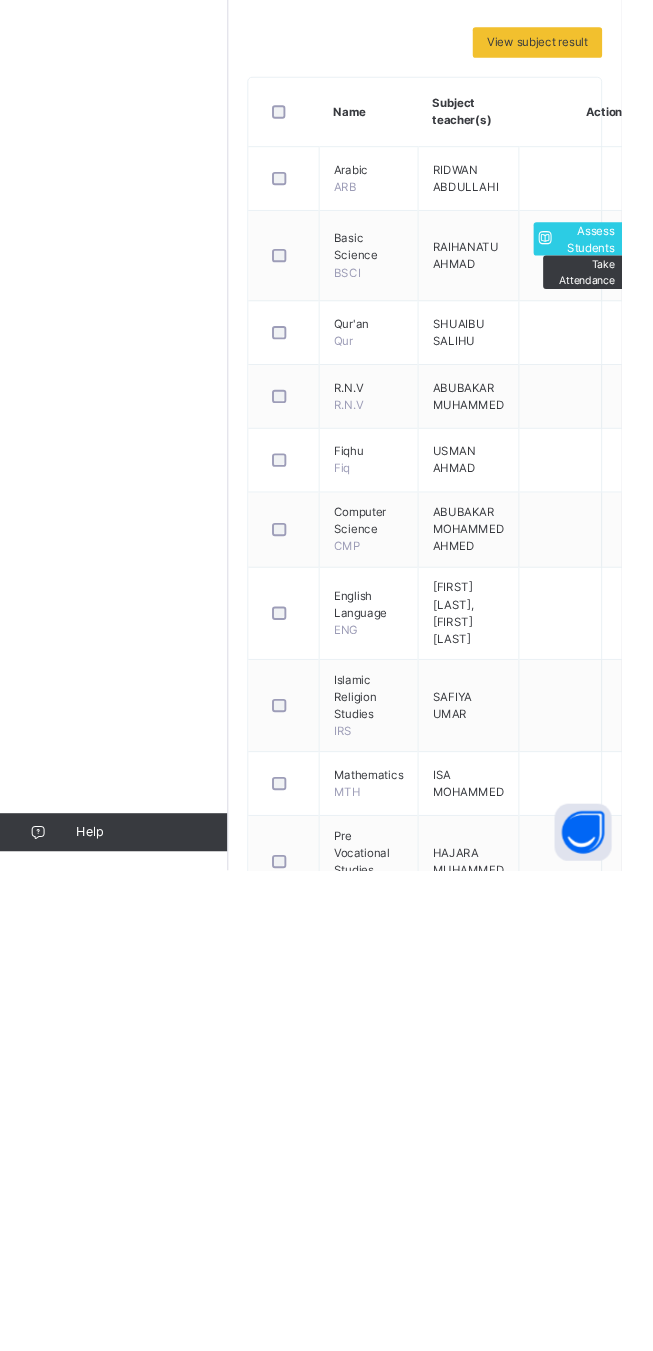 scroll, scrollTop: 0, scrollLeft: 0, axis: both 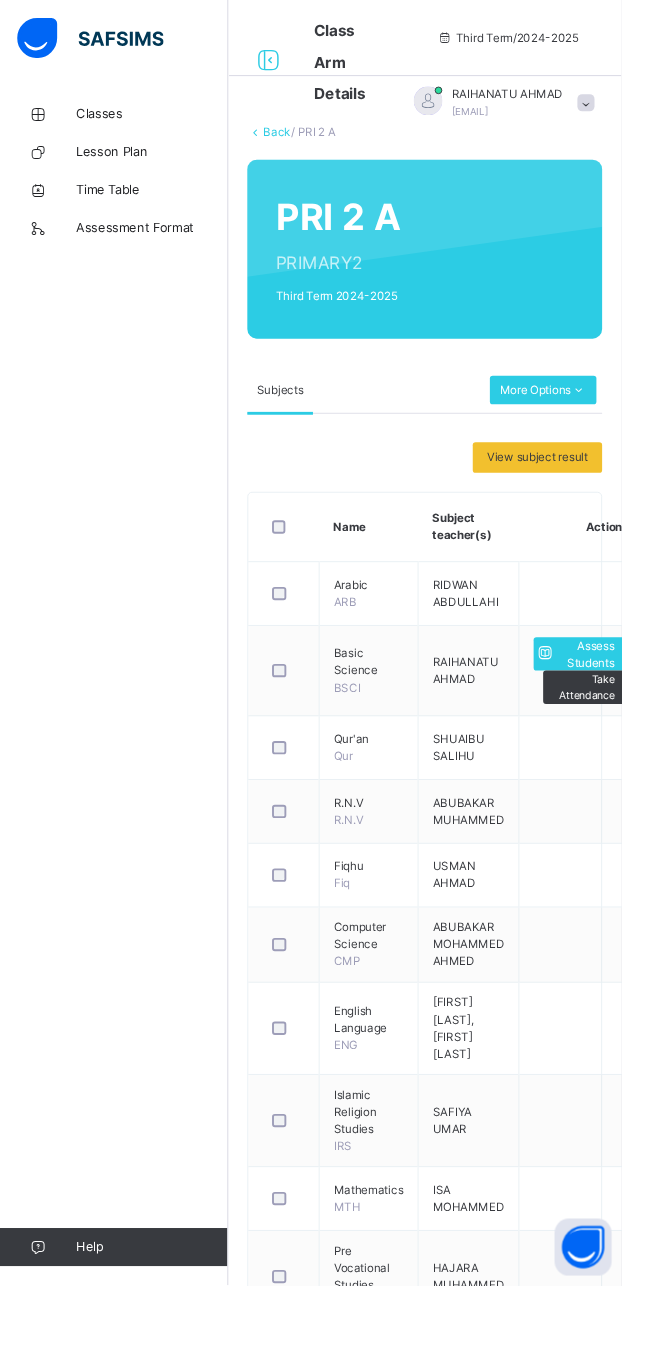 click at bounding box center (512, 2567) 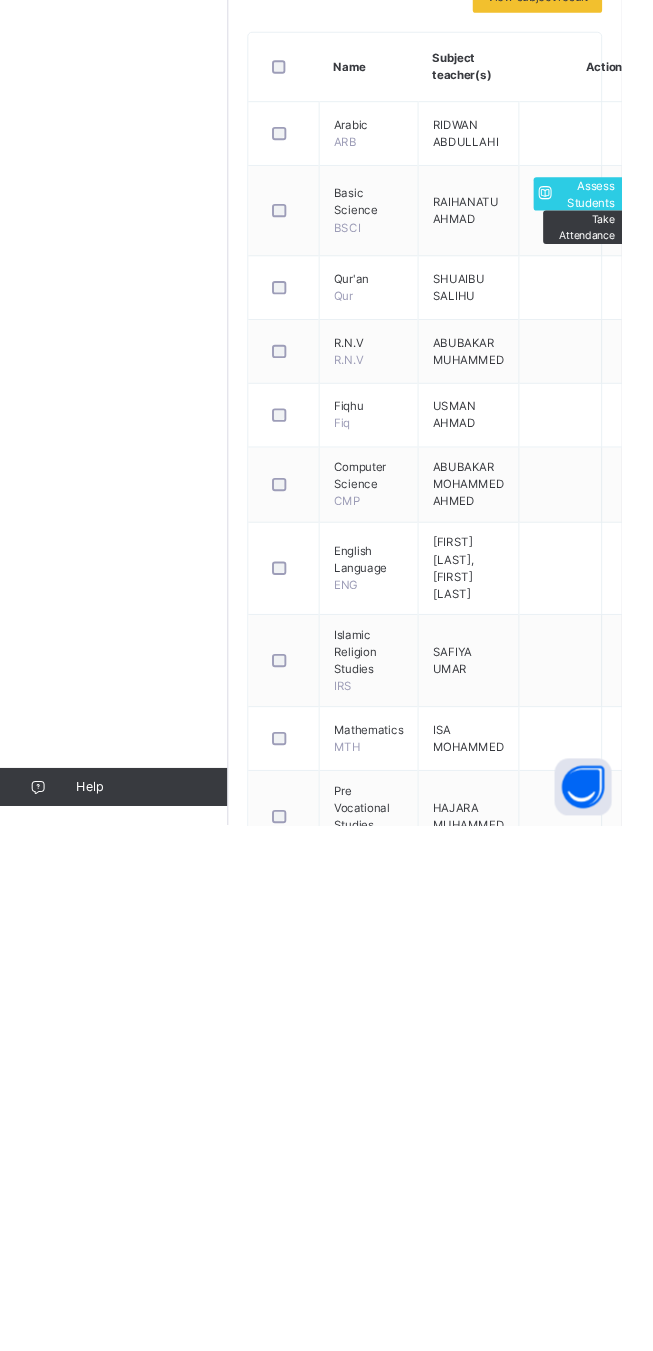 type on "**" 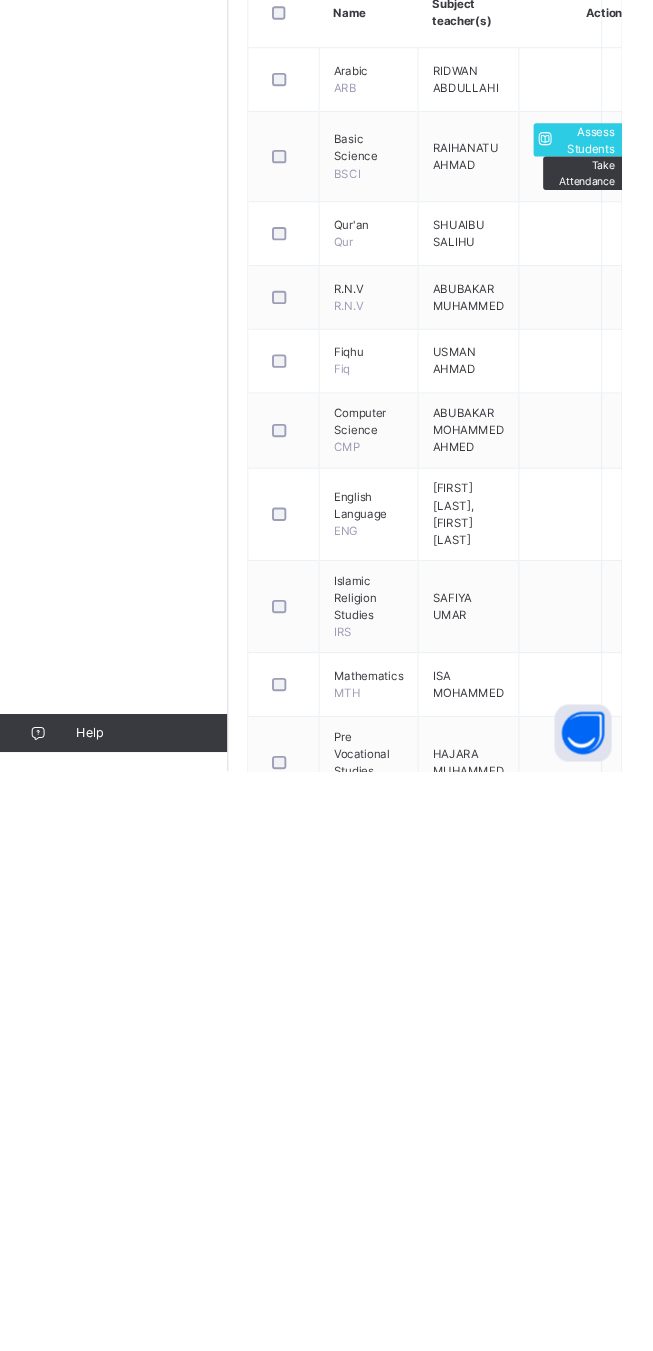 scroll, scrollTop: 0, scrollLeft: 0, axis: both 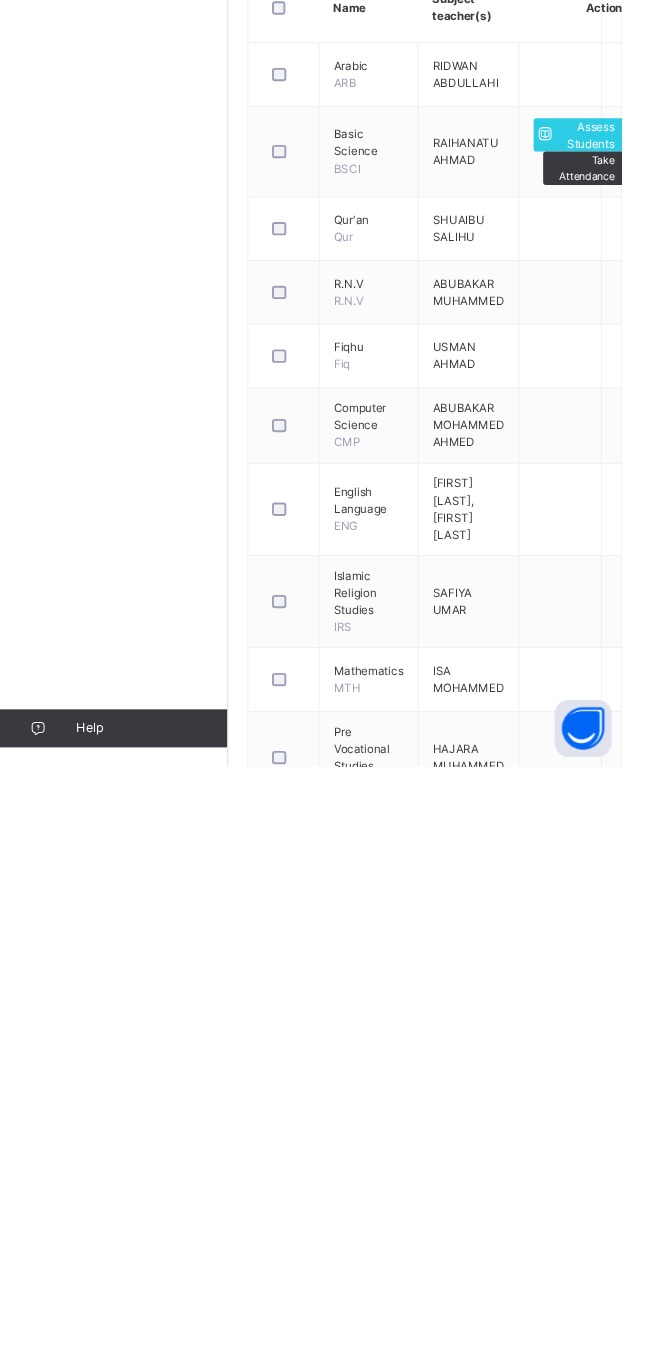 type on "**" 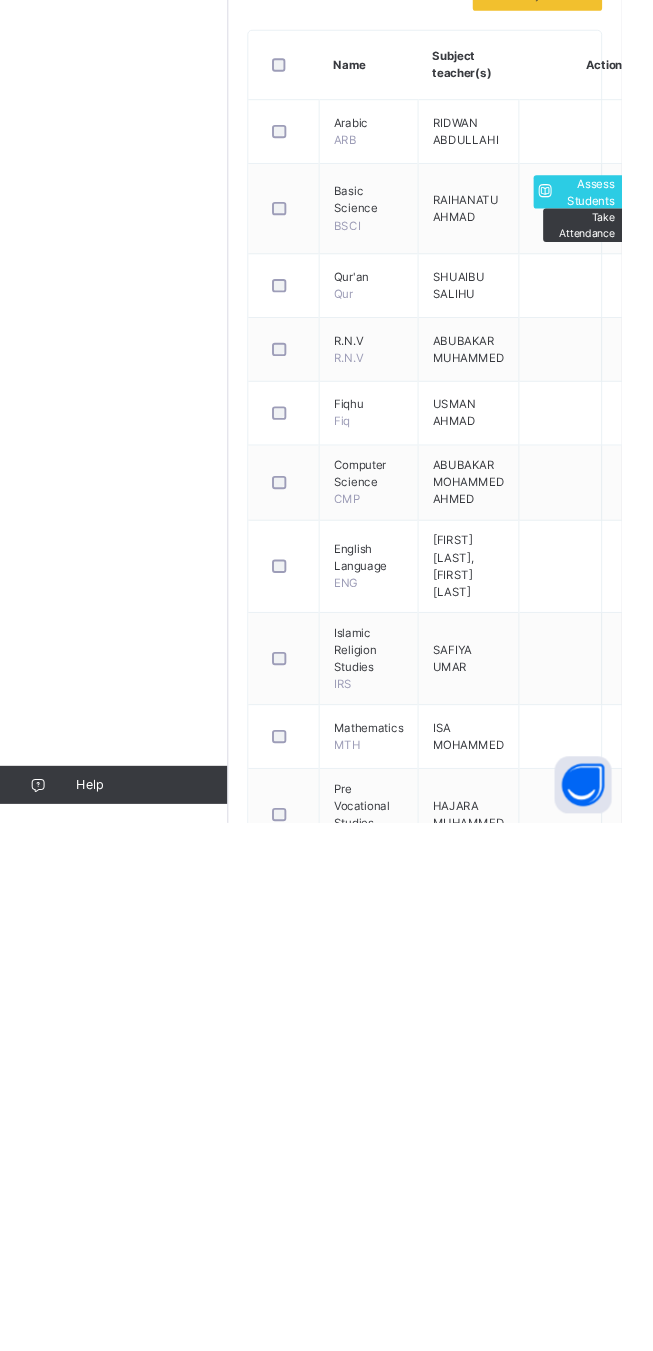 type on "**" 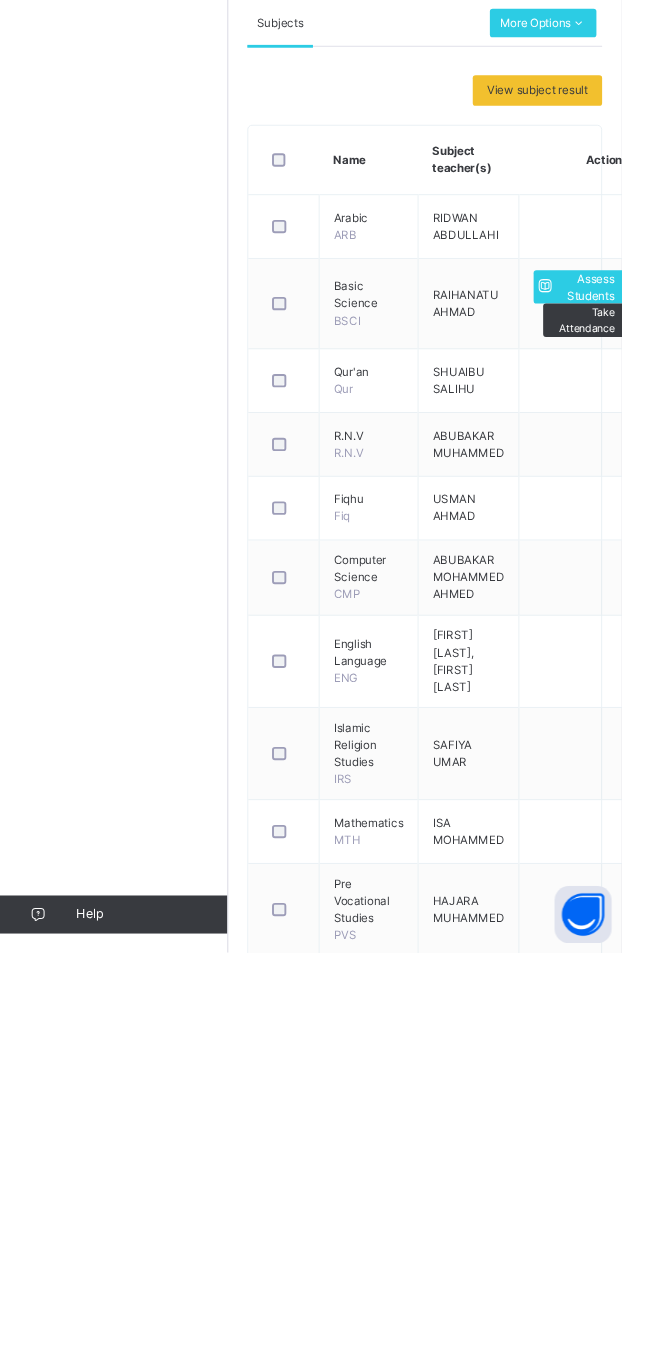 scroll, scrollTop: 36, scrollLeft: 0, axis: vertical 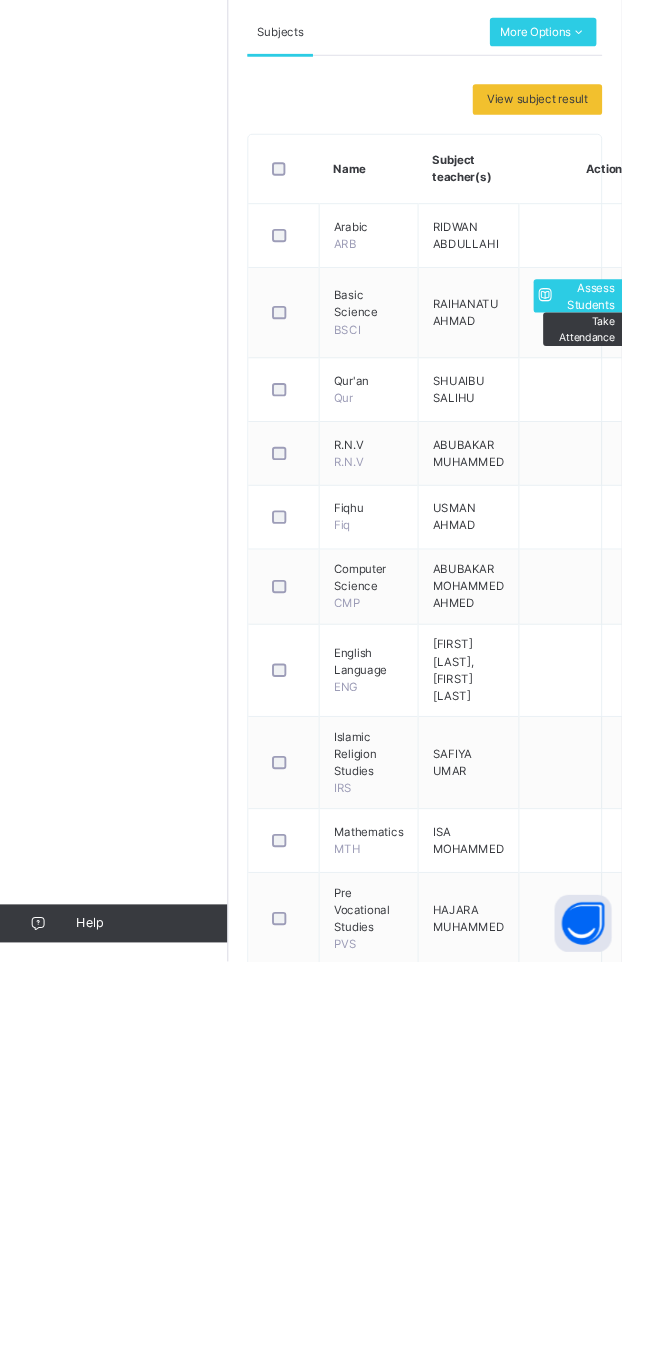 click on "Save Entries" at bounding box center [822, 2014] 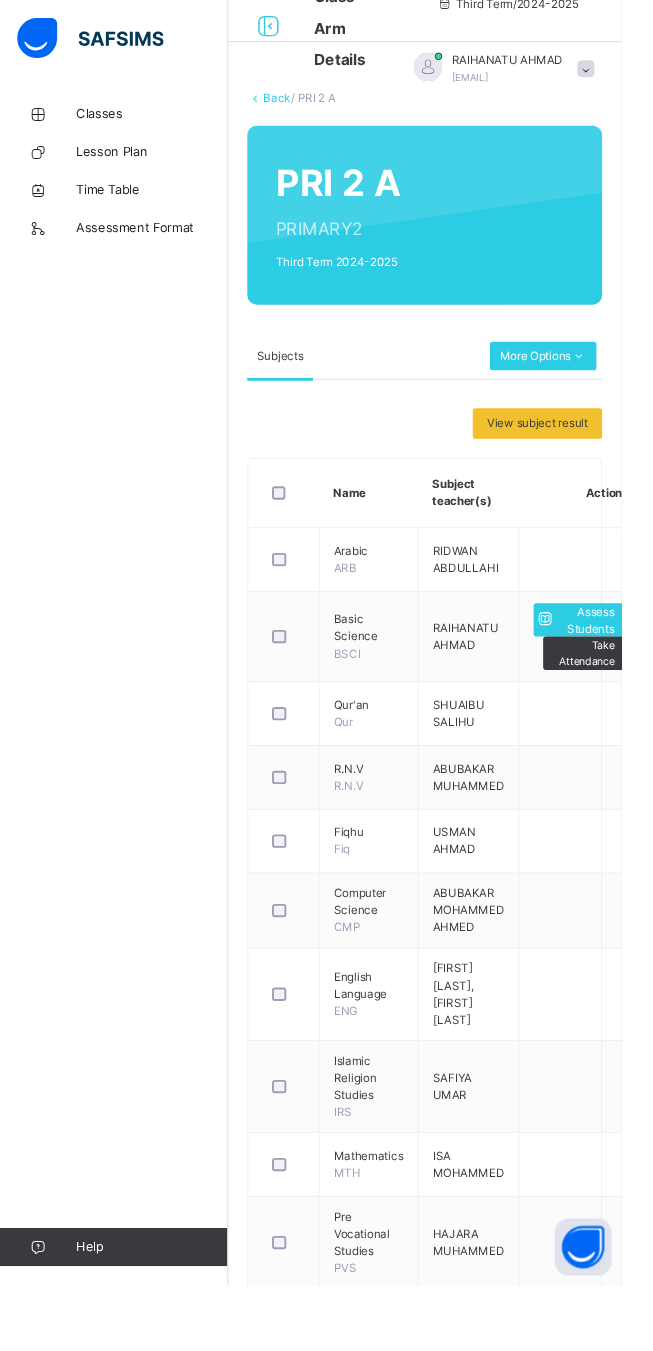 scroll, scrollTop: 78, scrollLeft: 0, axis: vertical 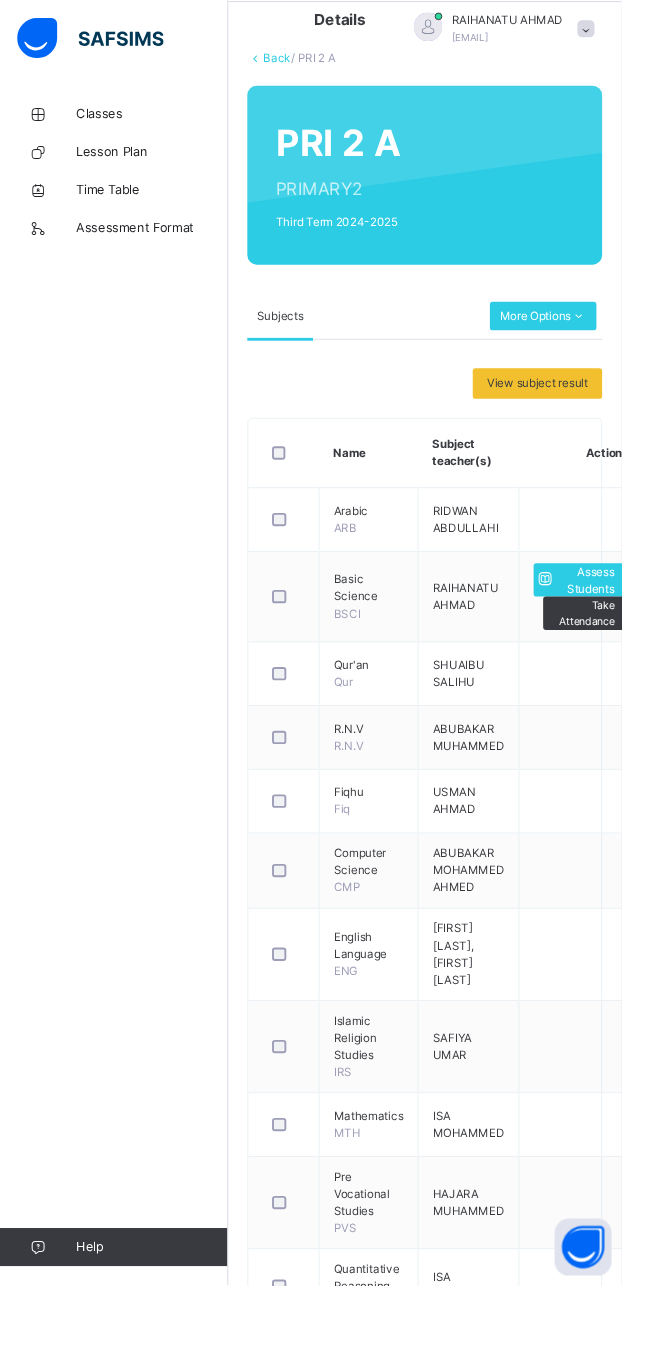 type on "*" 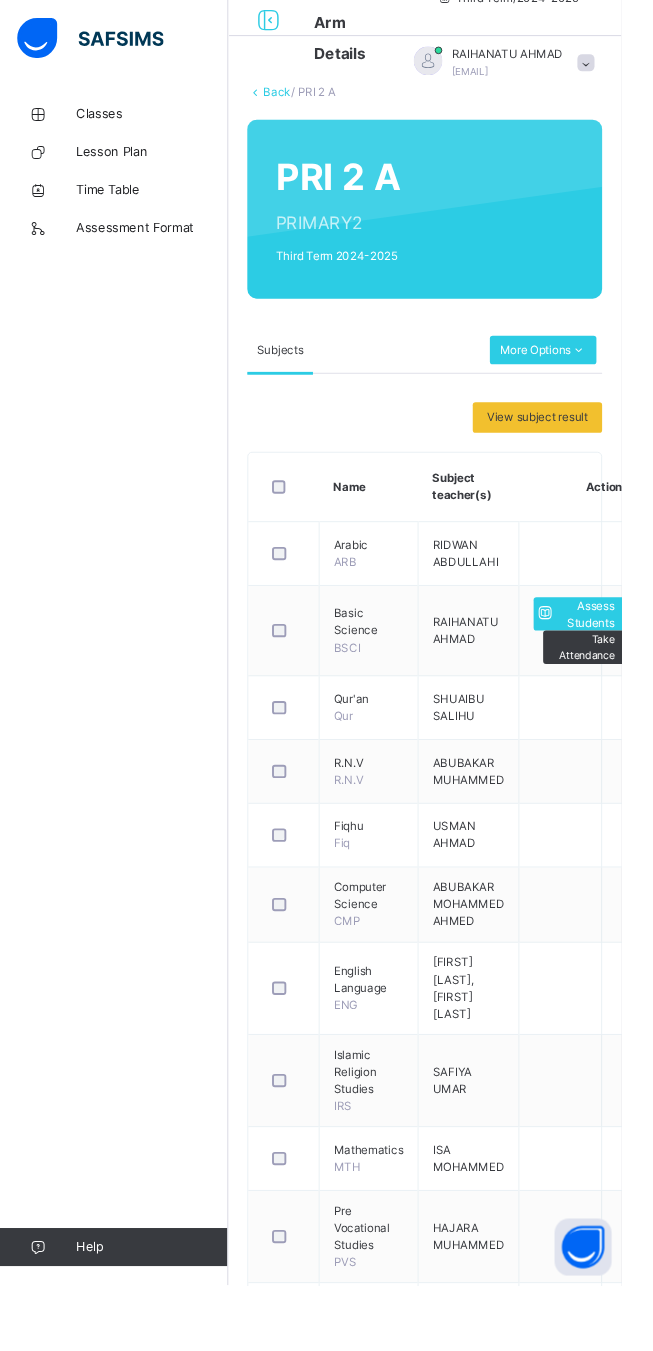 scroll, scrollTop: 0, scrollLeft: 0, axis: both 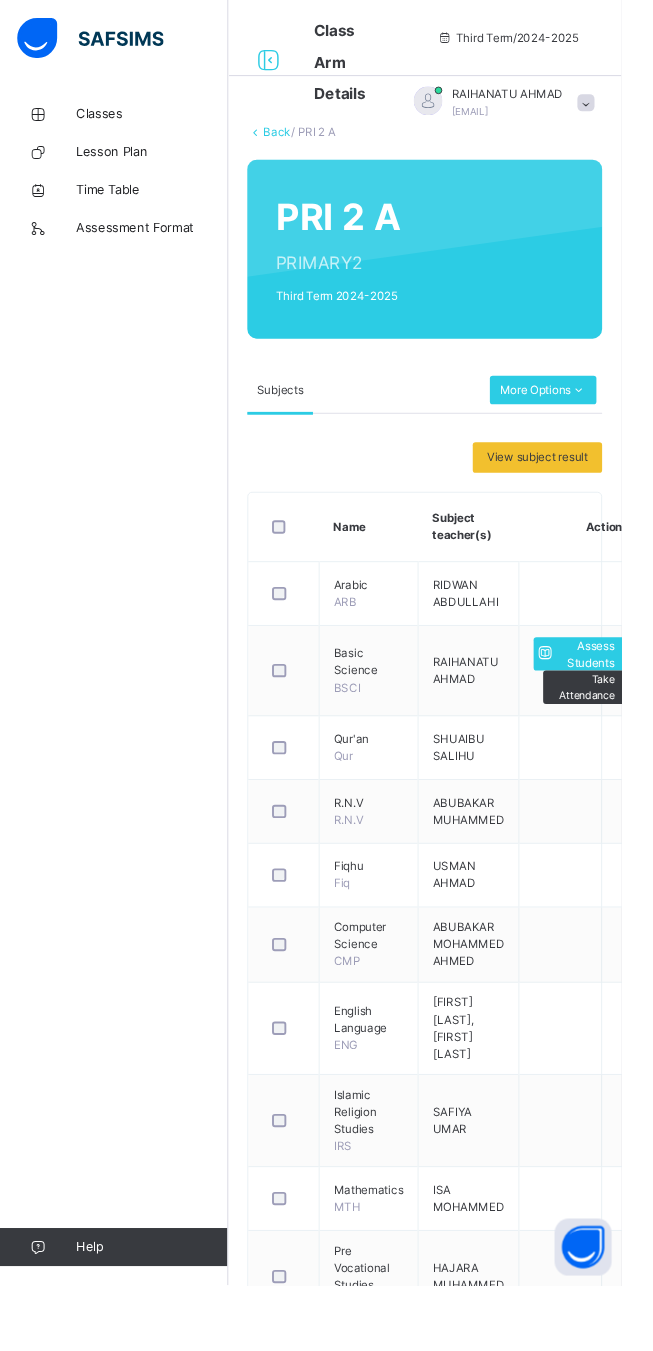 click on "Back" at bounding box center (291, 138) 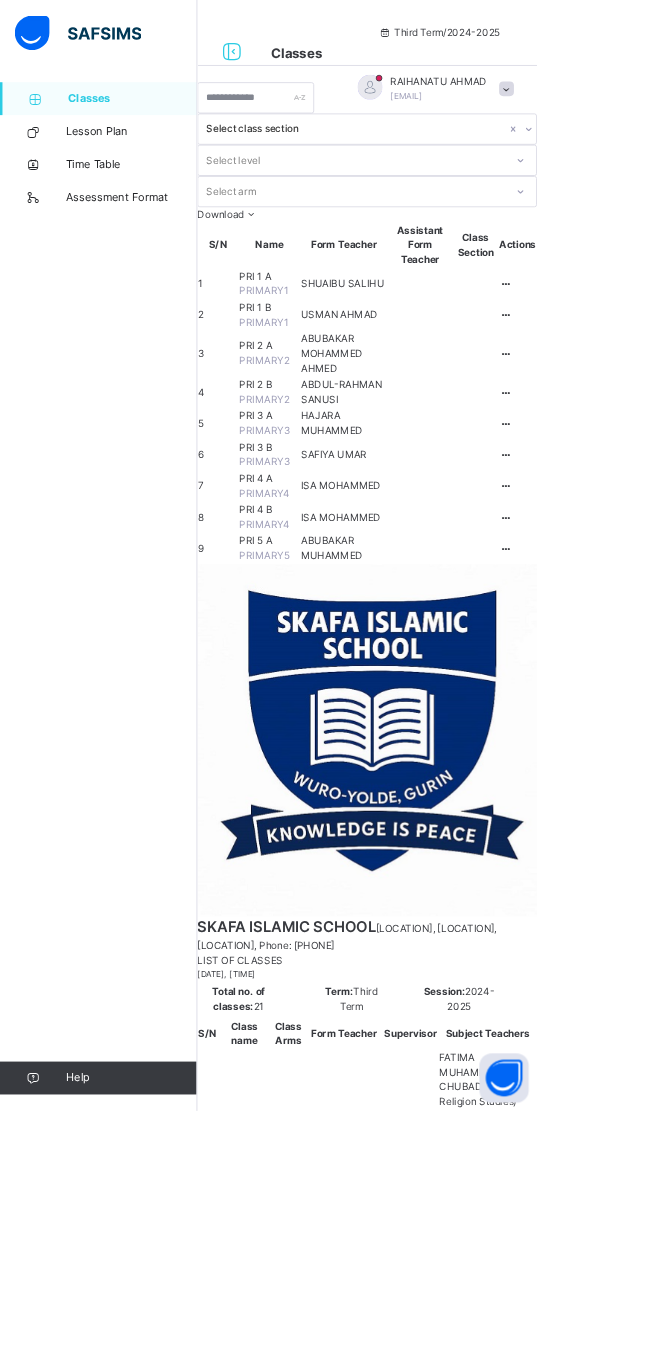 click on "PRI 2   B" at bounding box center [311, 467] 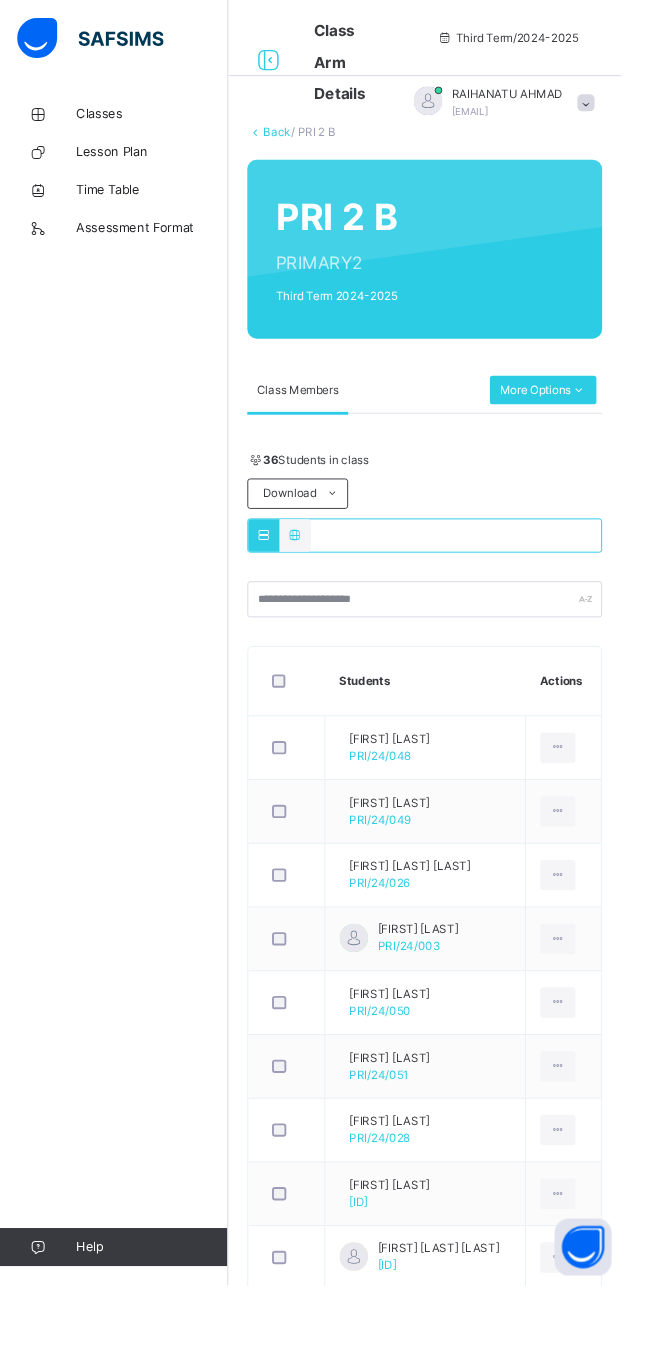 click on "More Options" at bounding box center (571, 410) 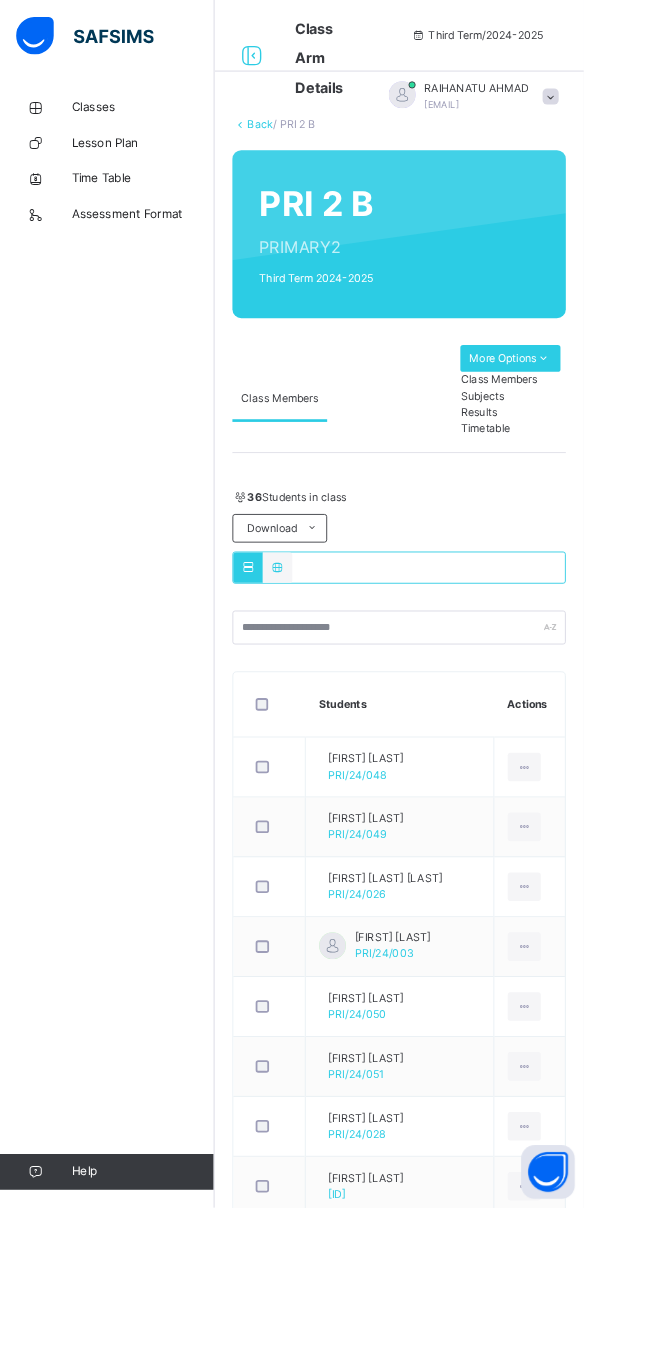 click on "Subjects" at bounding box center [571, 443] 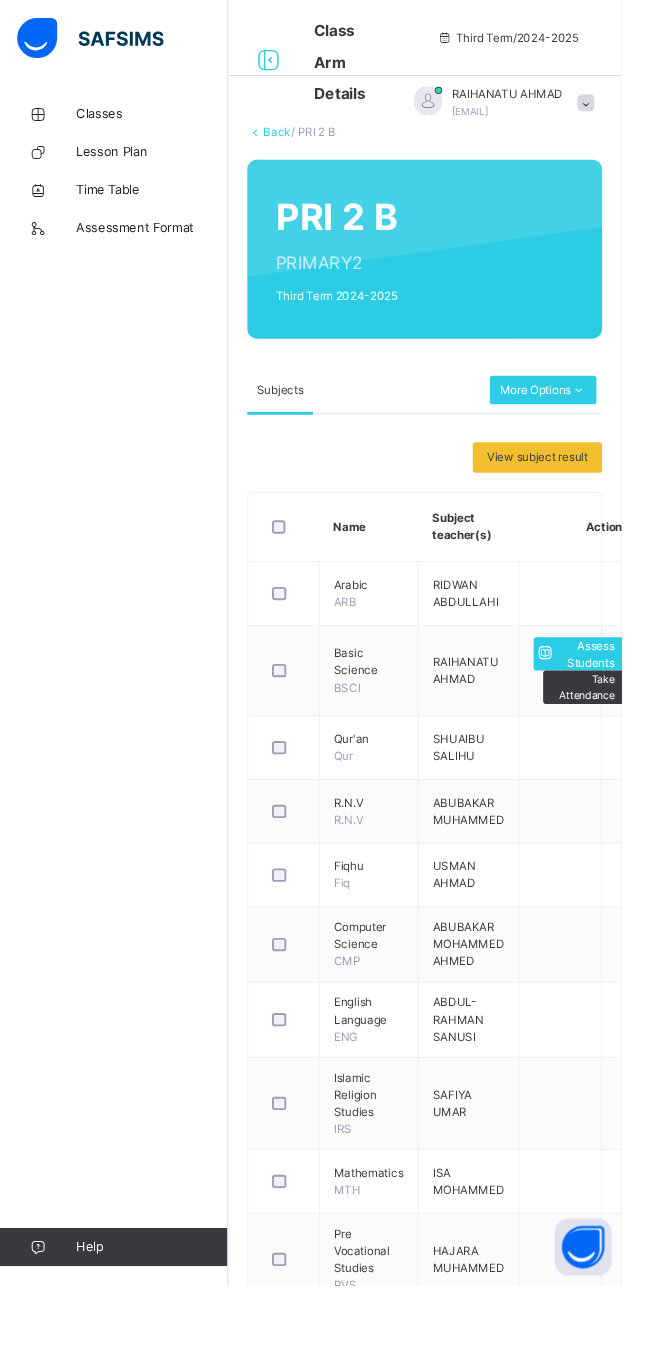 click on "Assess Students" at bounding box center (615, 688) 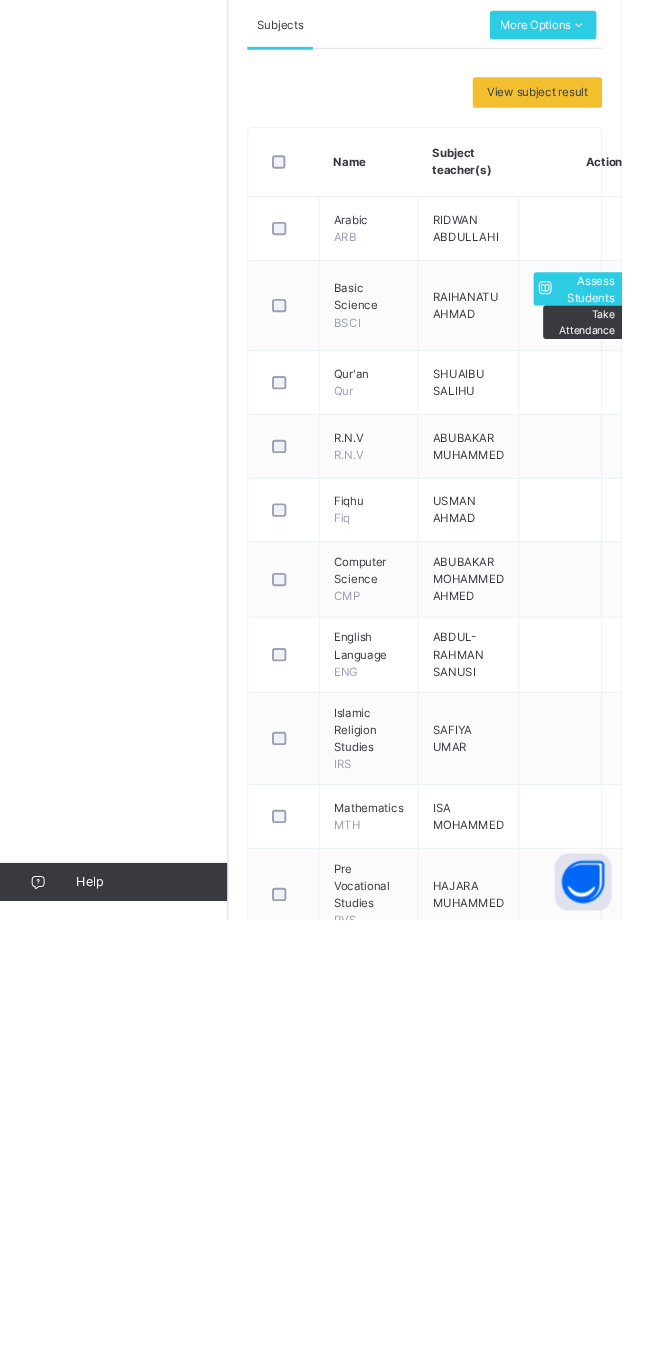 scroll, scrollTop: 0, scrollLeft: 0, axis: both 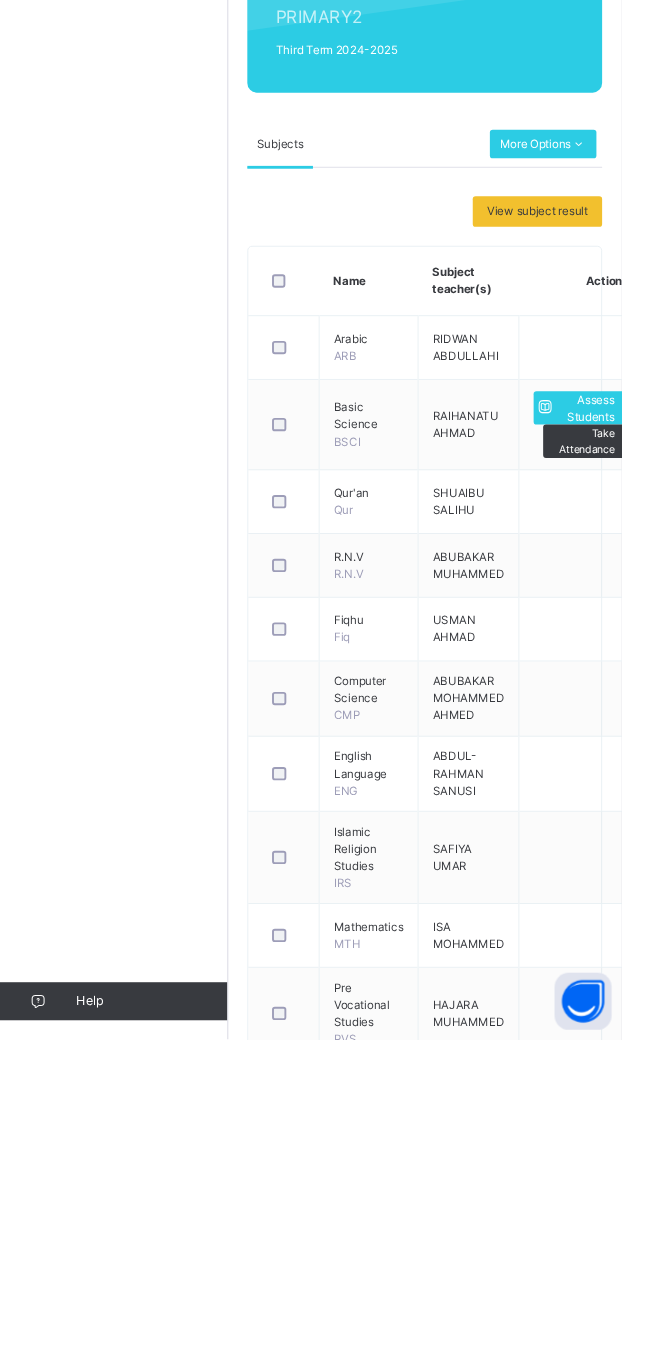 click at bounding box center [512, 2269] 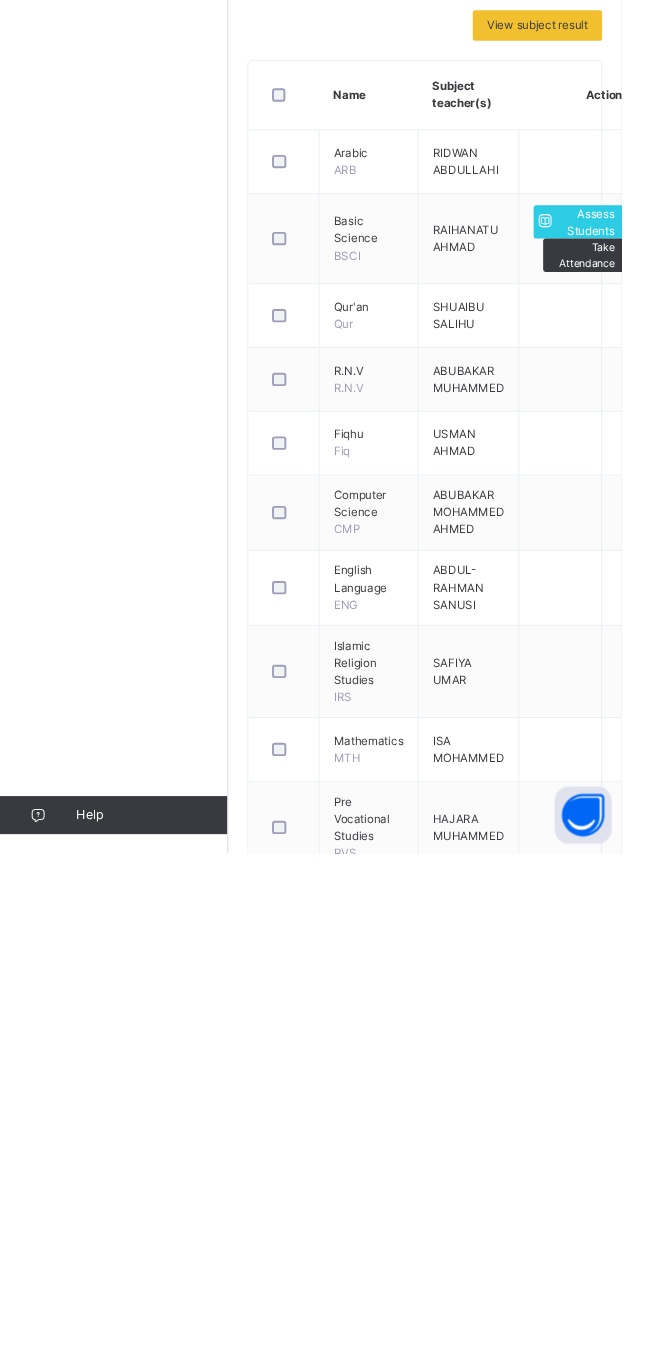 scroll, scrollTop: 1785, scrollLeft: 0, axis: vertical 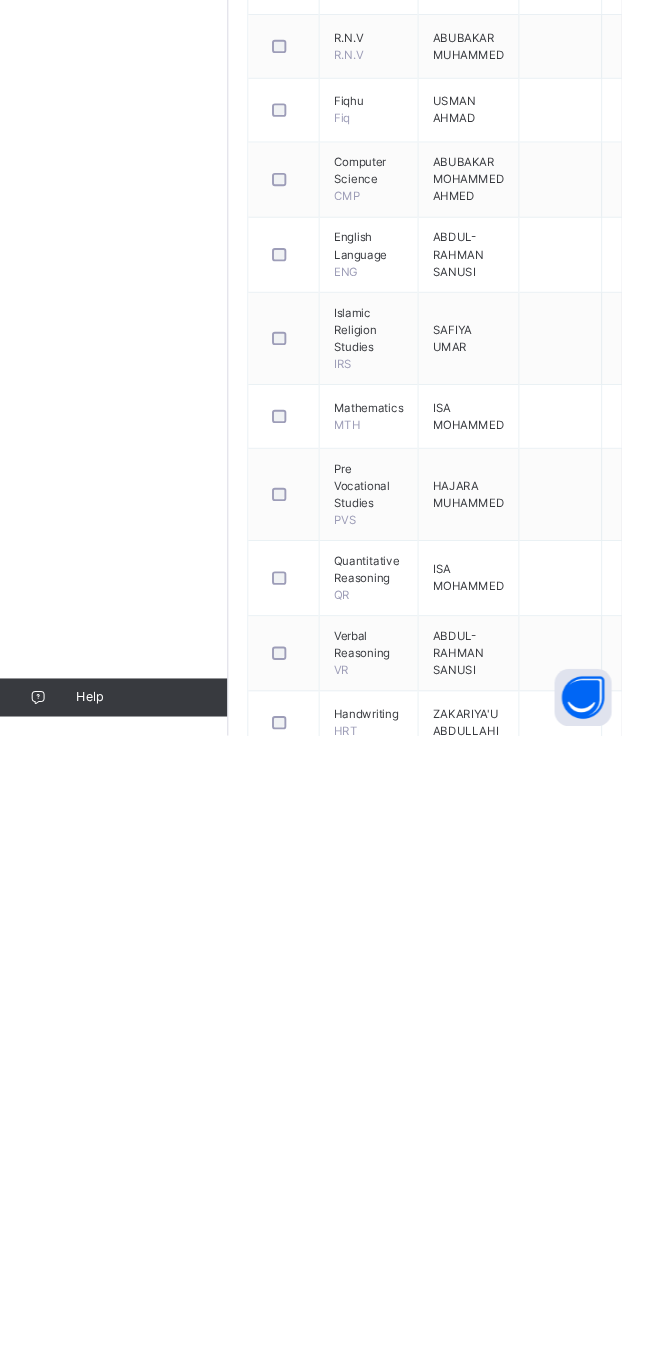 click at bounding box center (512, 2169) 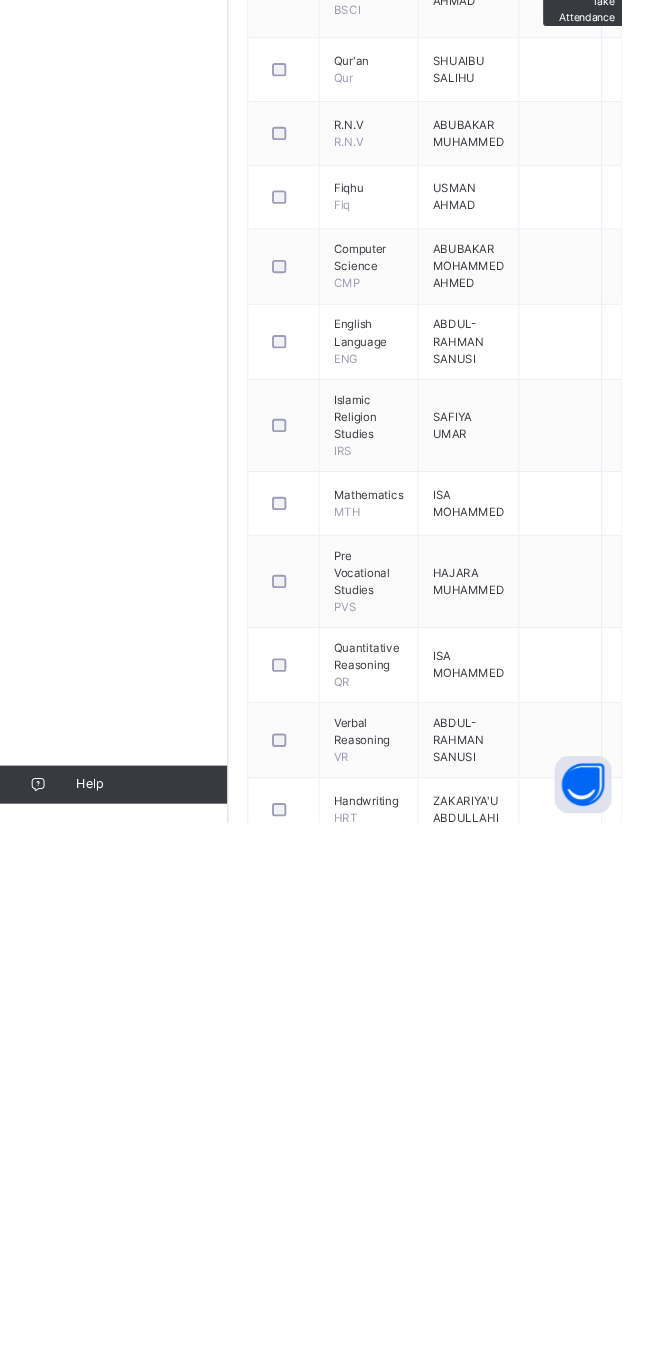 type on "**" 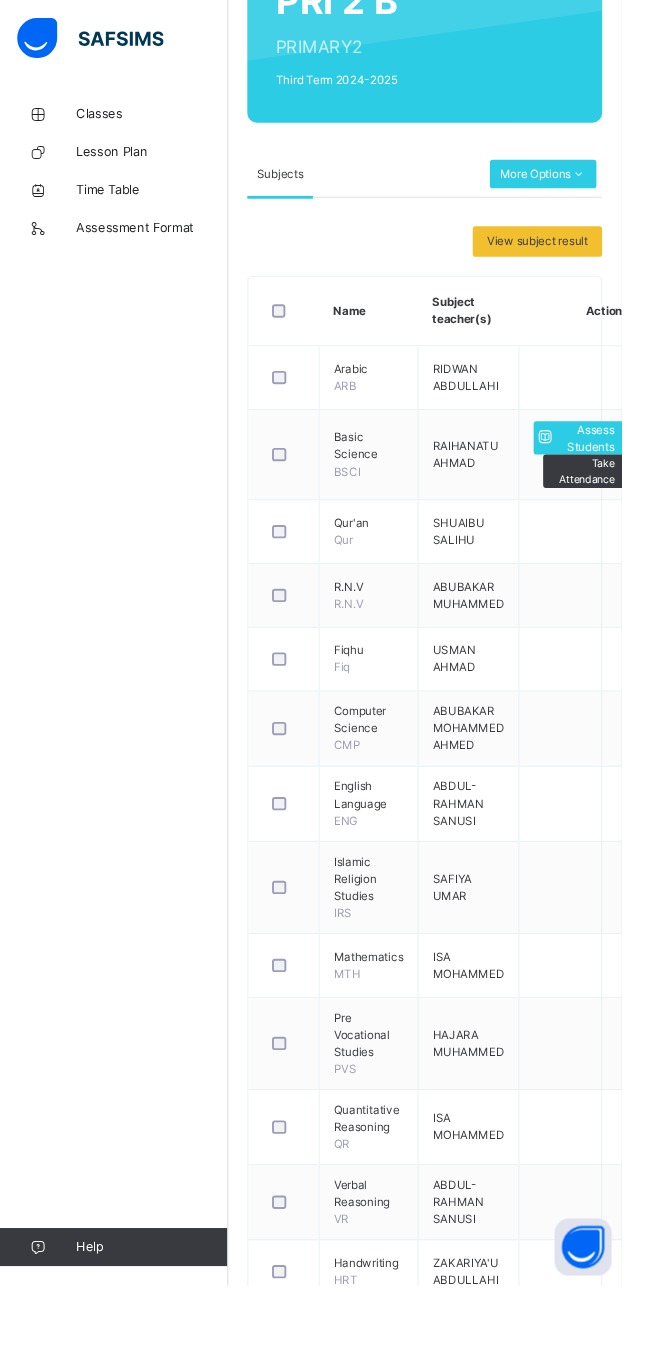 click at bounding box center [511, 2255] 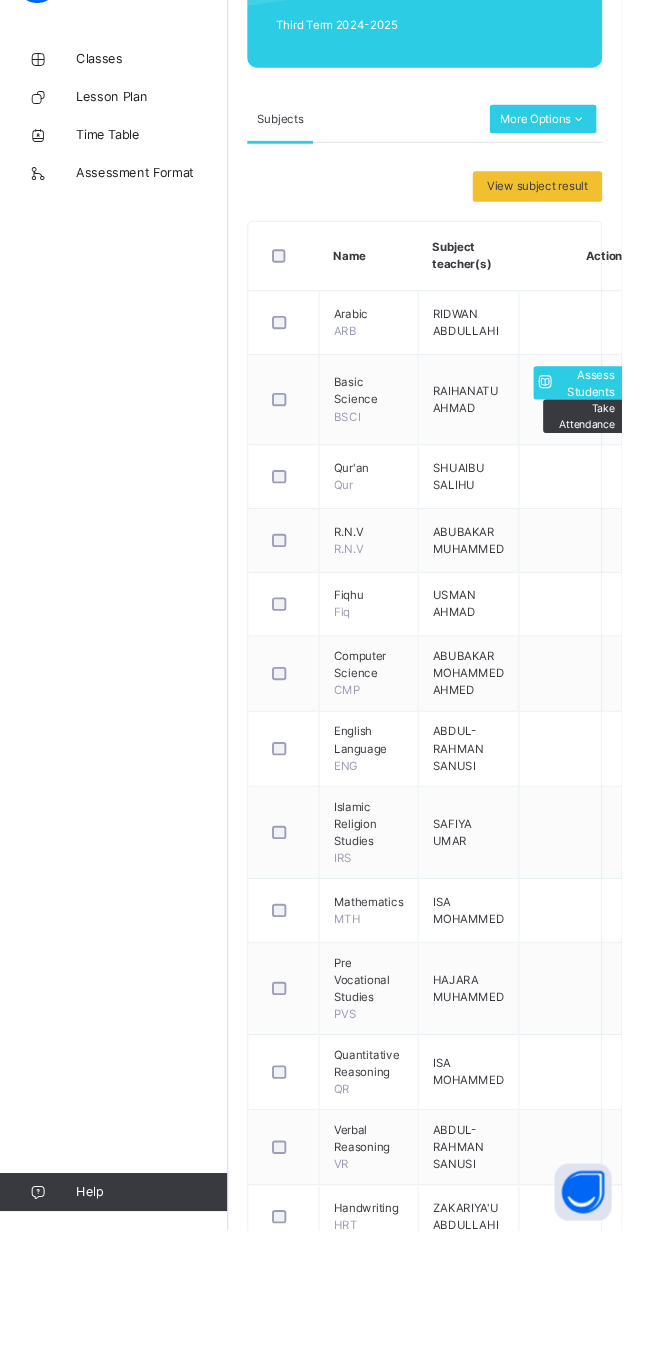 scroll, scrollTop: 227, scrollLeft: 0, axis: vertical 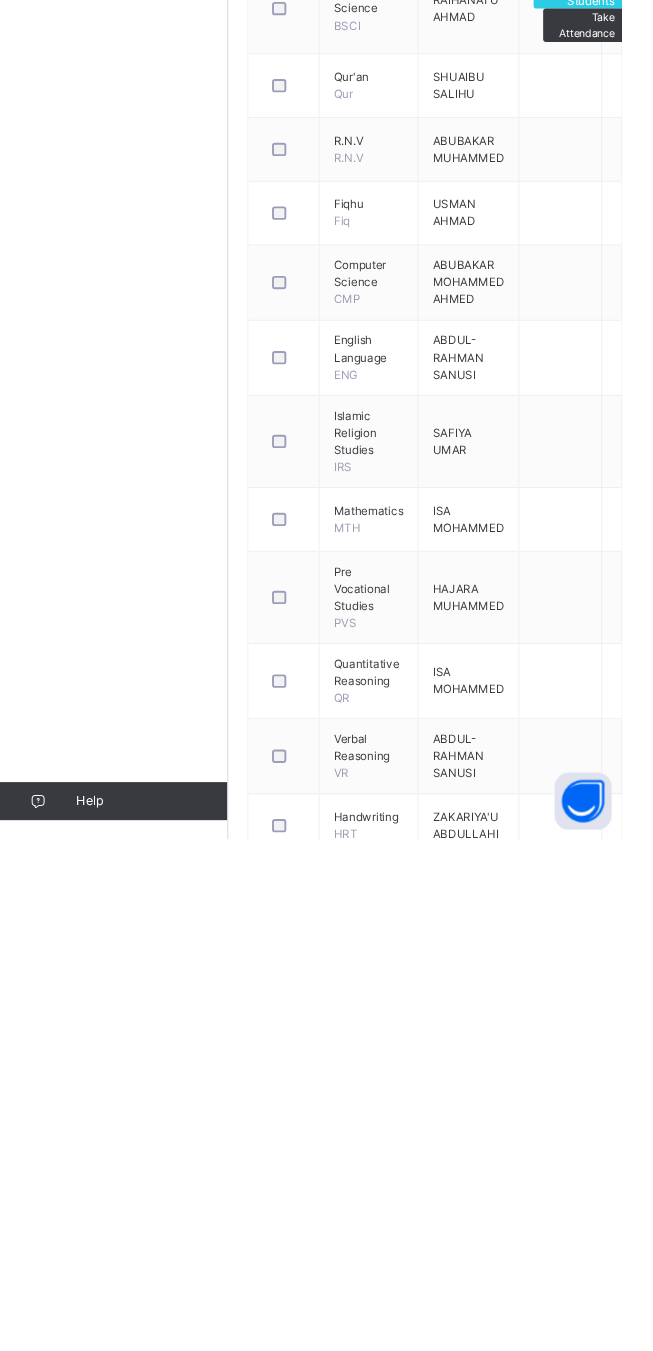 click on "**" at bounding box center (511, 2322) 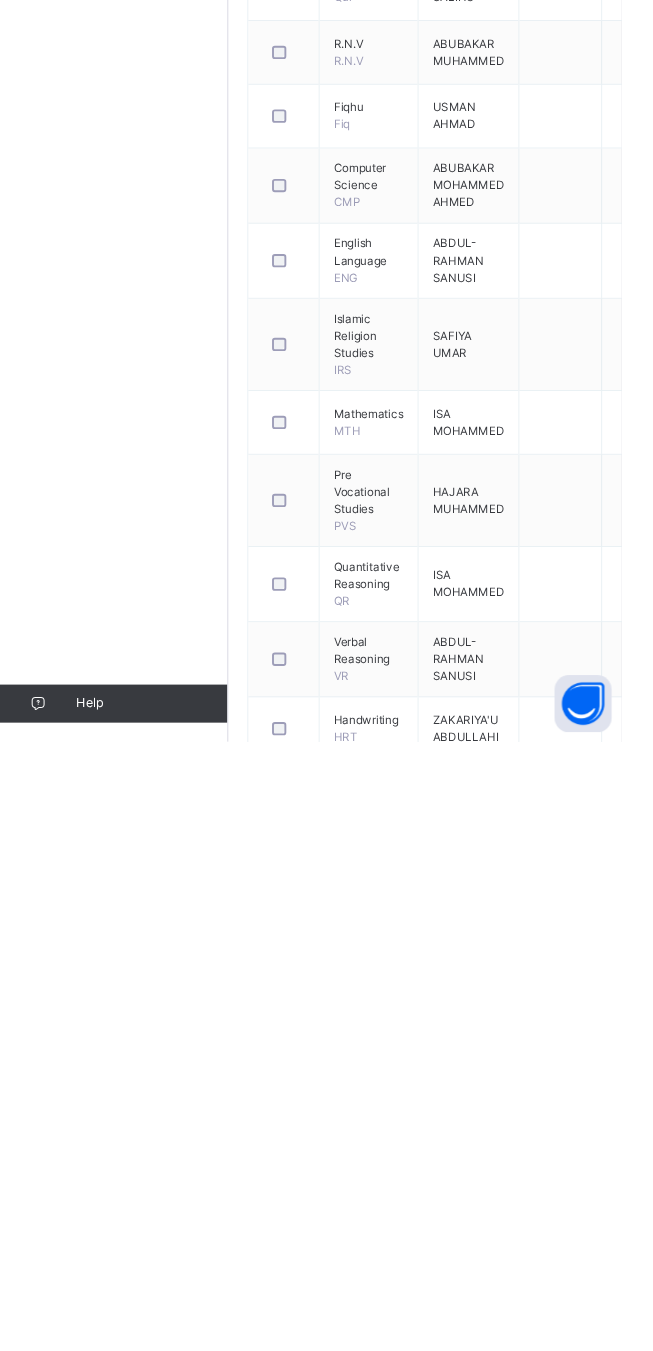 click on "PRI 2   B :   Basic Sci. Online Actions  Download Empty Score Sheet  Upload/map score sheet Subject  Basic Sci.  SKAFA ISLAMIC SCHOOL Date: 6th Aug 2025, 1:38:25 pm Score Sheet Score Sheet Show Comments   Generate comment for all student   Save Entries Class Level:  PRI 2   B Subject:  Basic Sci. Session:  2024/2025 Session Session:  Third Term Students CA 1 CA 2 Exam TOTAL /100 Comment CA 1 TOTAL / 20 CA 2 TOTAL / 20 Exam TOTAL / 60 ABDULMALIK  ABUBAKAR PRI/24/048 ABDULMALIK  ABUBAKAR PRI/24/048 0.00 0.00 0.00 0.00 Generate comment 0 / 250   ×   Subject Teacher’s Comment Generate and see in full the comment developed by the AI with an option to regenerate the comment JS ABDULMALIK  ABUBAKAR   PRI/24/048   Total 0.00  / 100.00 Sims Bot   Regenerate     Use this comment   ABDULRAZAK  SANUSI PRI/24/049 ABDULRAZAK  SANUSI PRI/24/049 0.00 0.00 0.00 0.00 Generate comment 0 / 250   ×   Subject Teacher’s Comment Generate and see in full the comment developed by the AI with an option to regenerate the comment" at bounding box center [586, 1910] 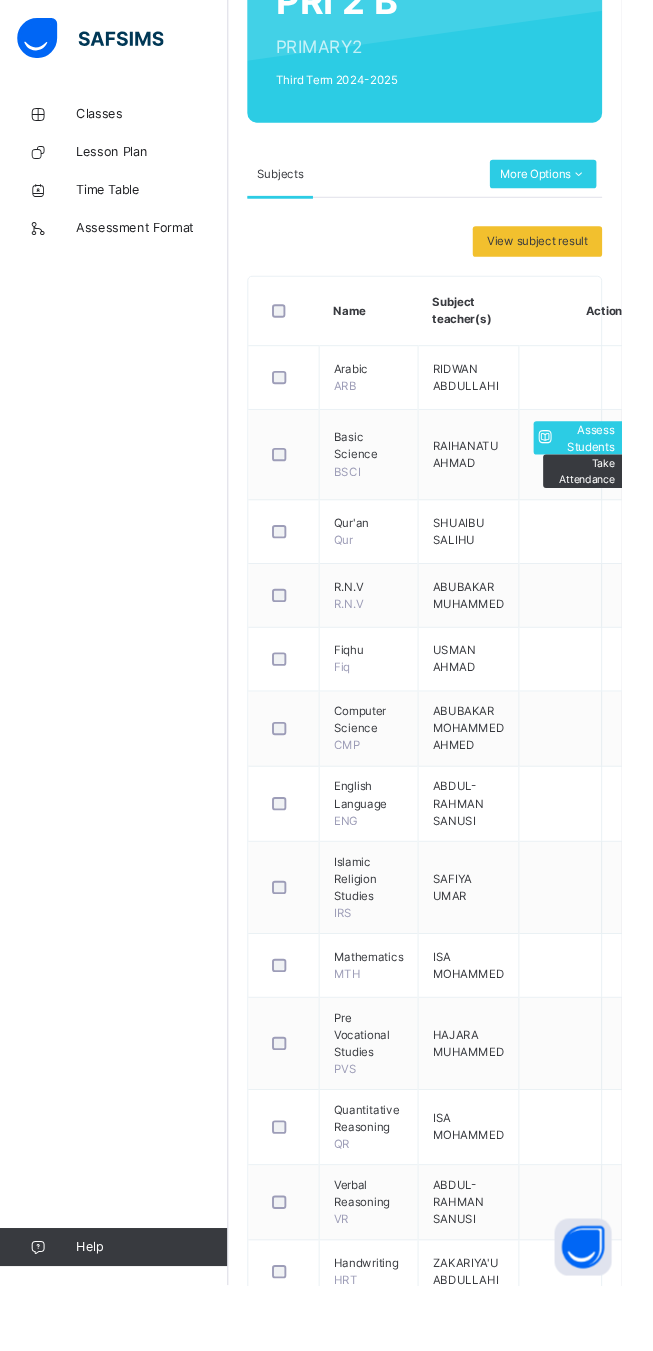 click on "×" at bounding box center (740, 2362) 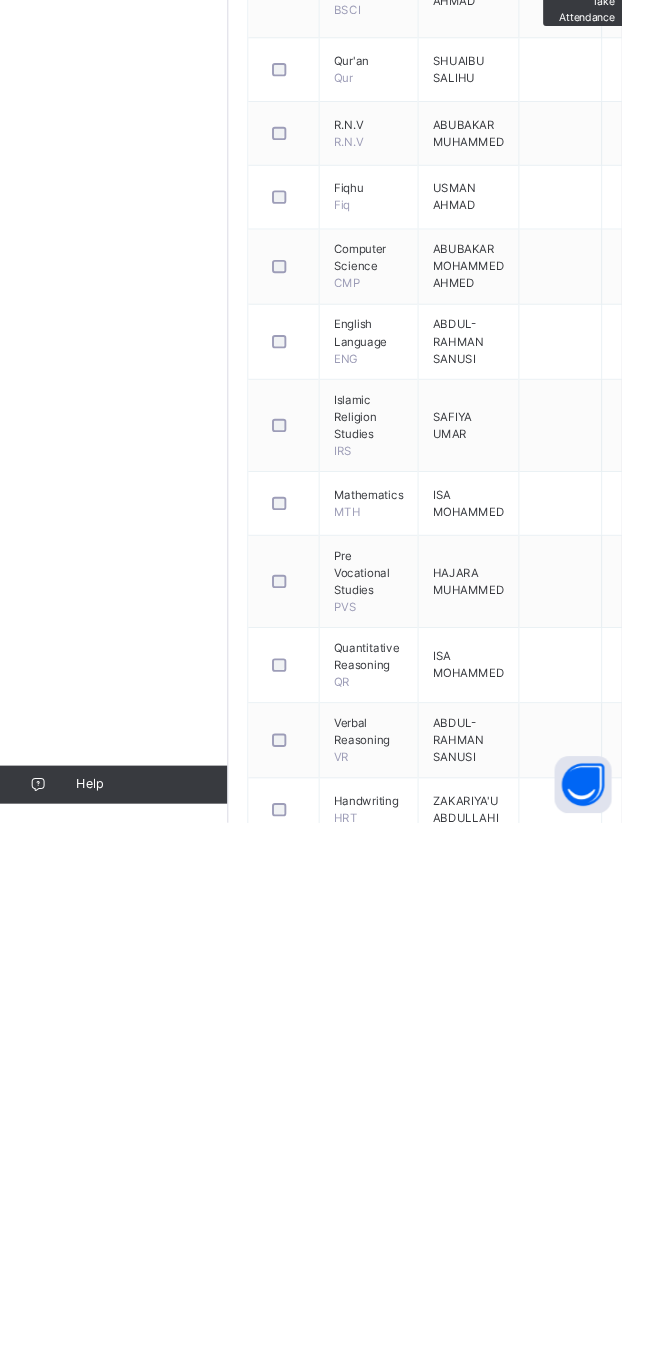 click on "Save Entries" at bounding box center [822, 1805] 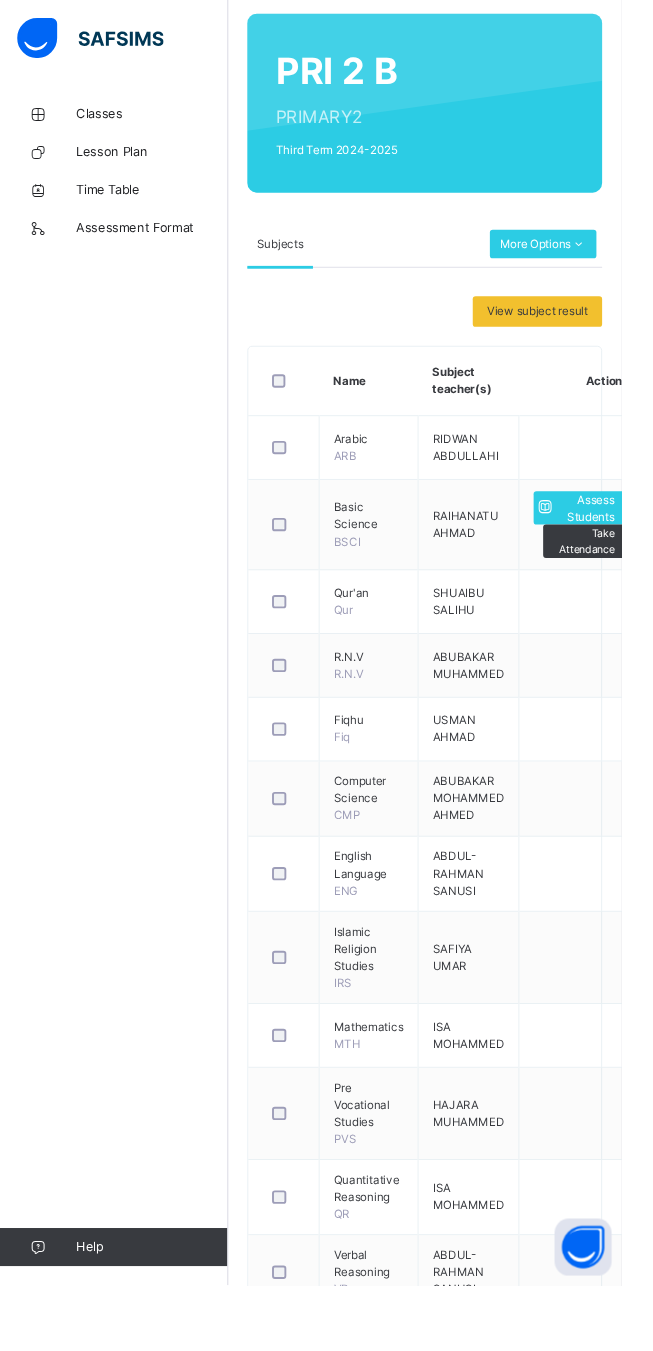 scroll, scrollTop: 0, scrollLeft: 0, axis: both 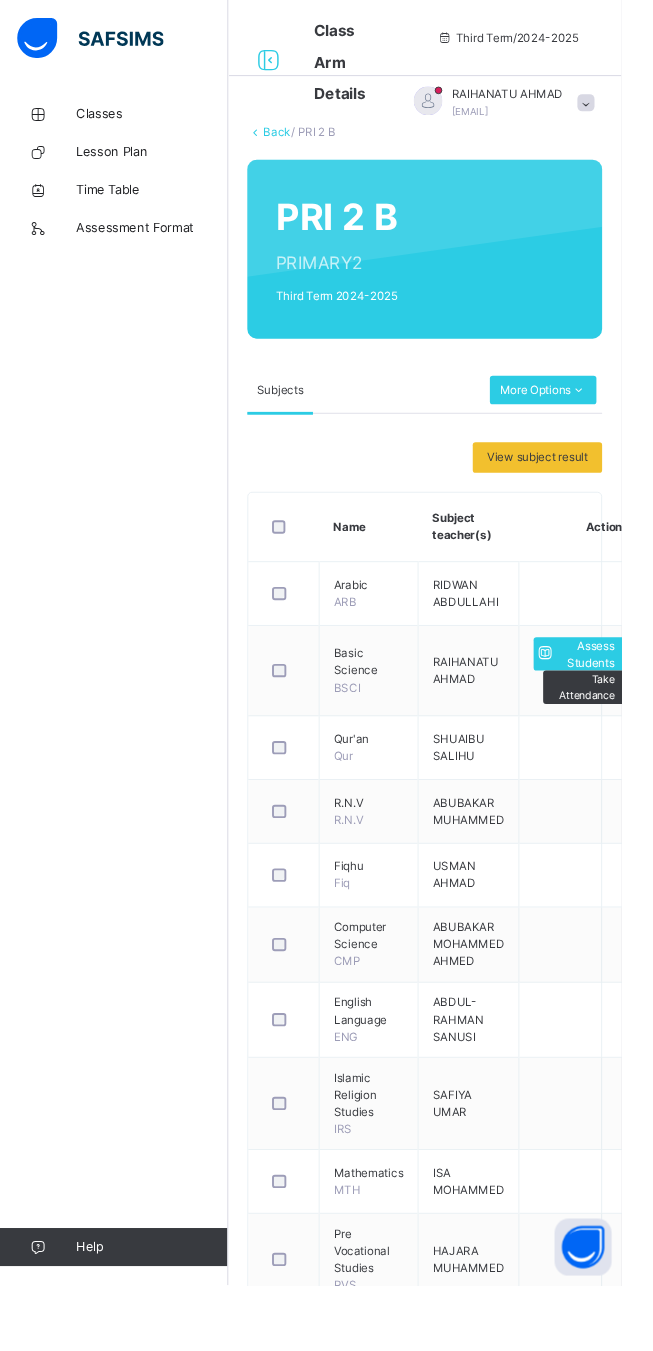 click on "×" at bounding box center (878, 1651) 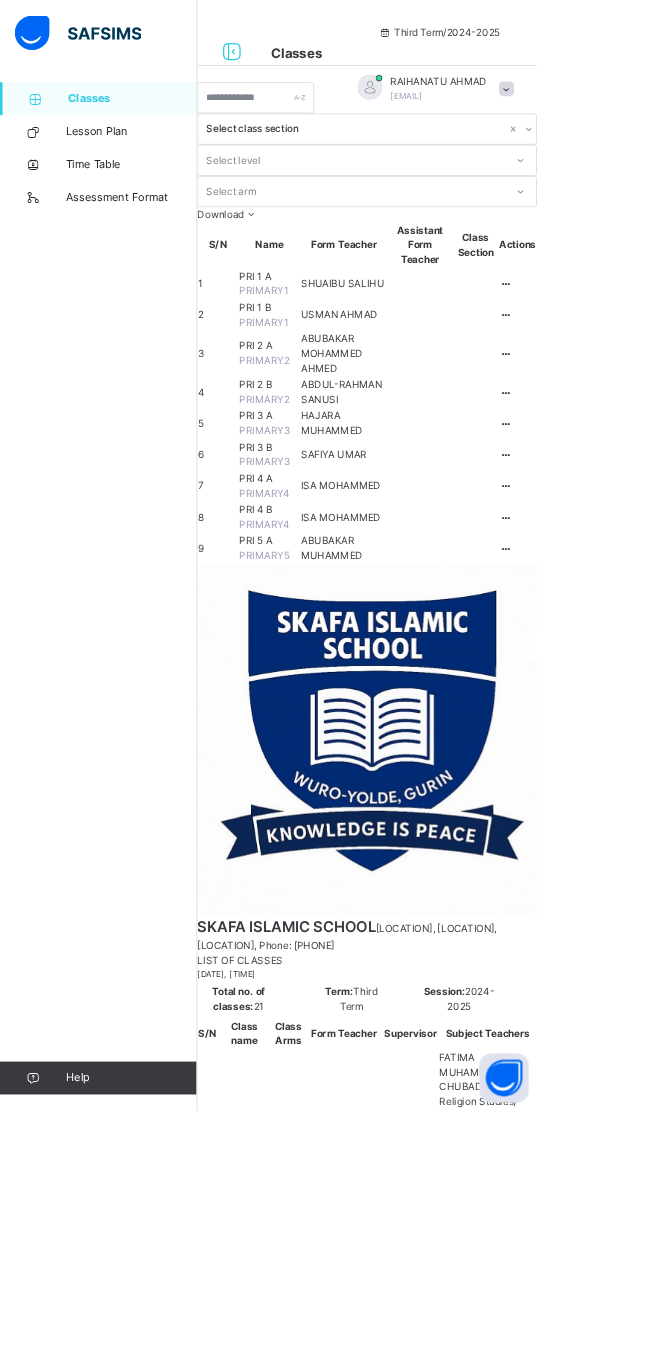 click on "PRI 3   B   PRIMARY3" at bounding box center [327, 553] 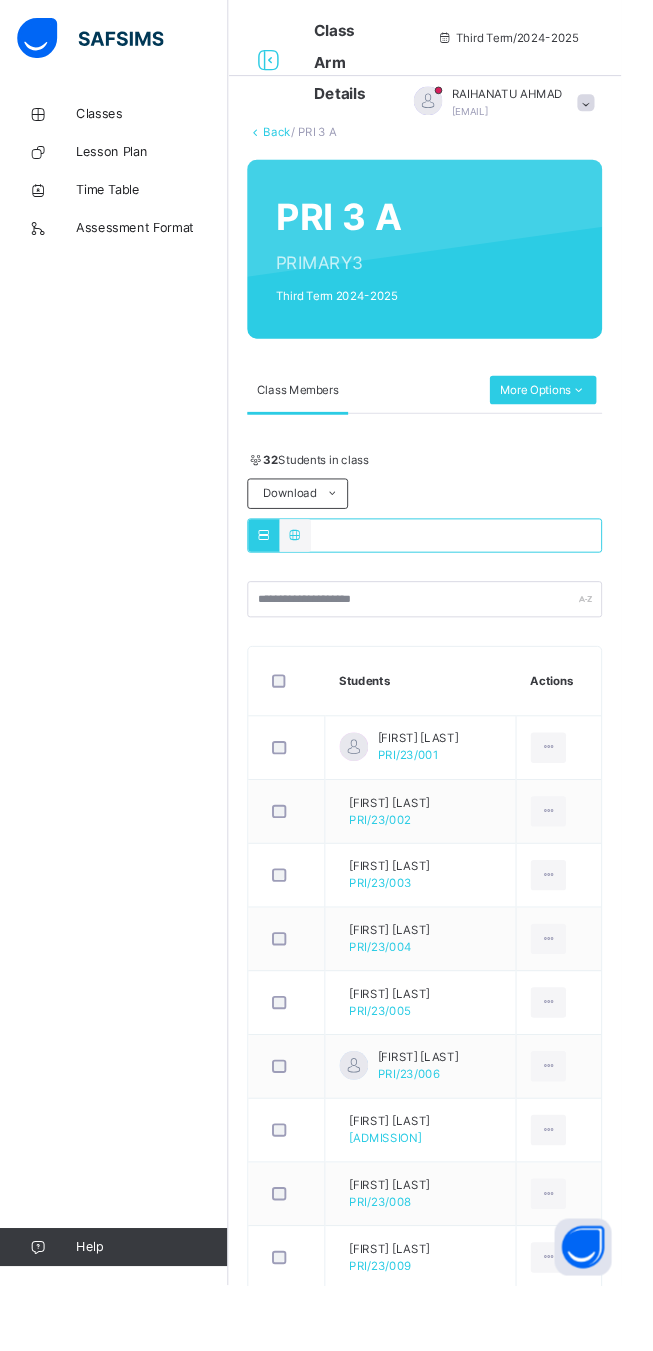 click on "More Options" at bounding box center (571, 410) 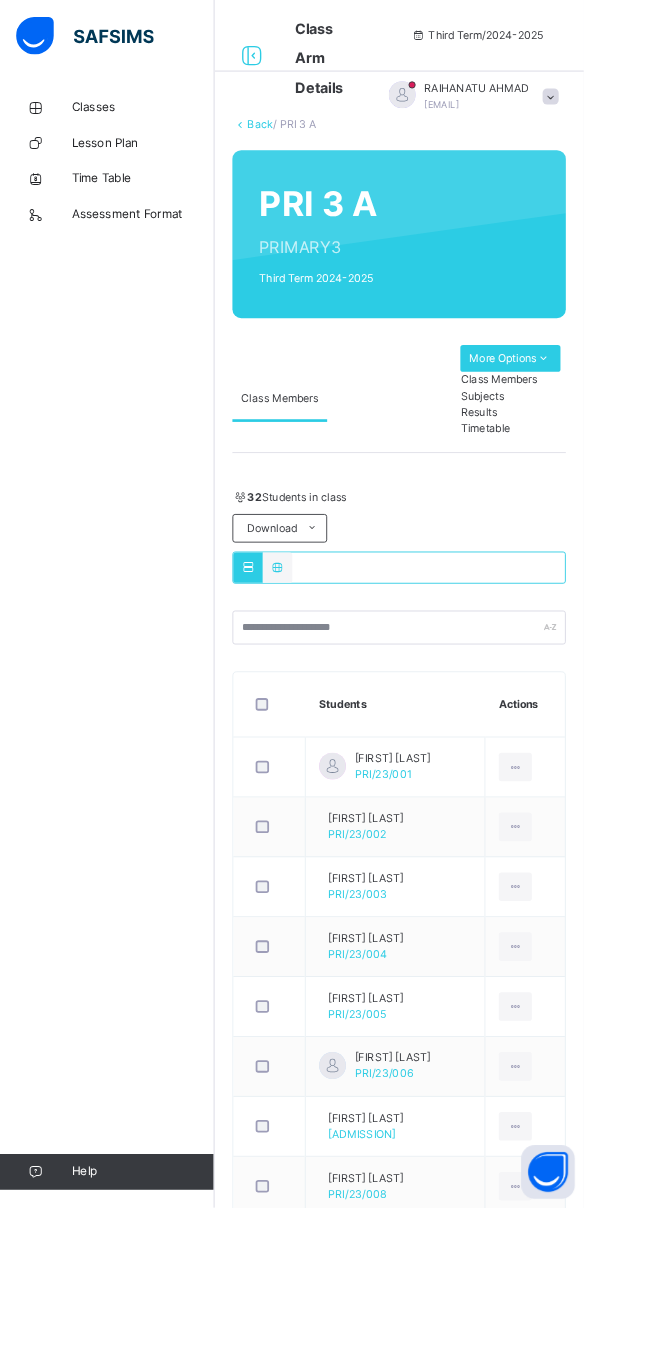 click on "Subjects" at bounding box center (571, 443) 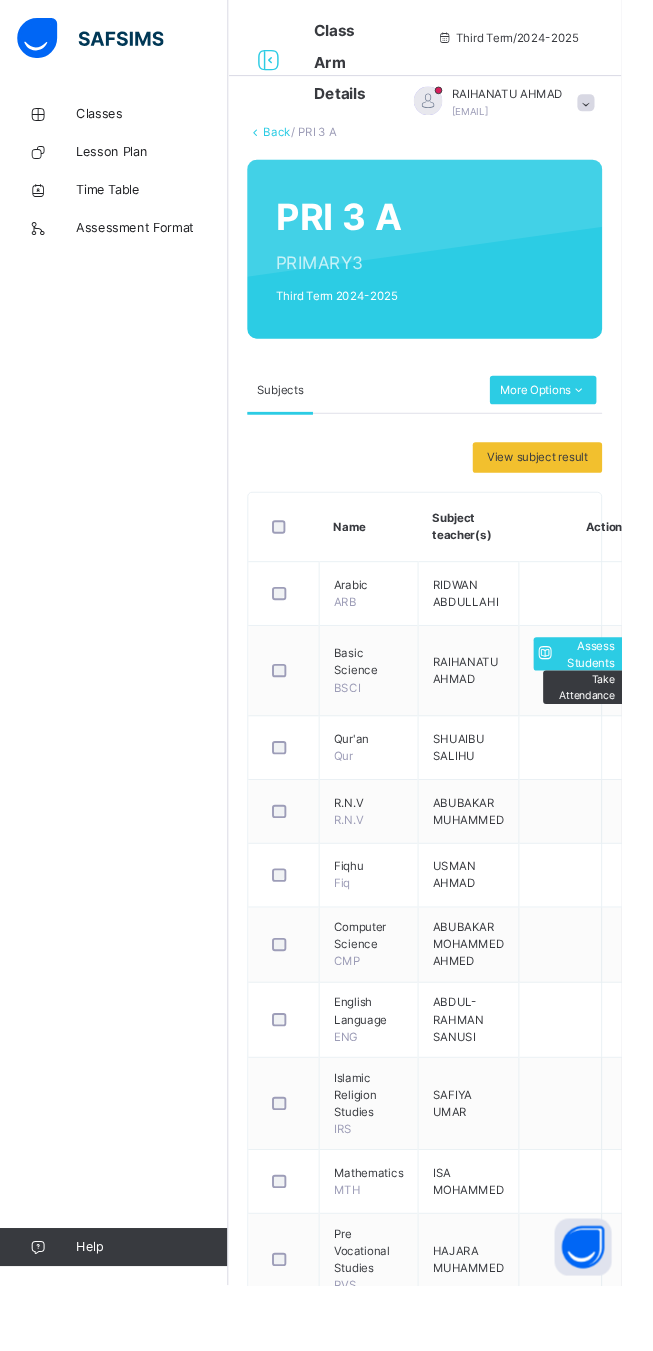 click on "Assess Students" at bounding box center (615, 688) 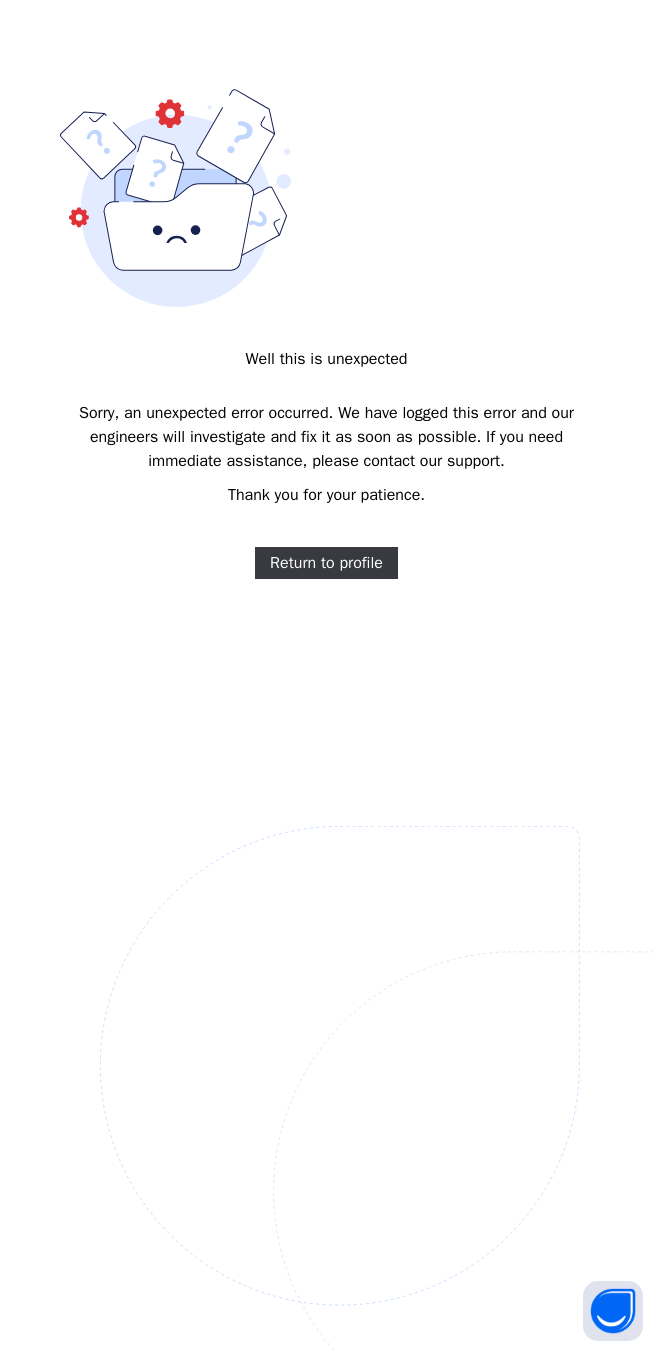 scroll, scrollTop: 0, scrollLeft: 0, axis: both 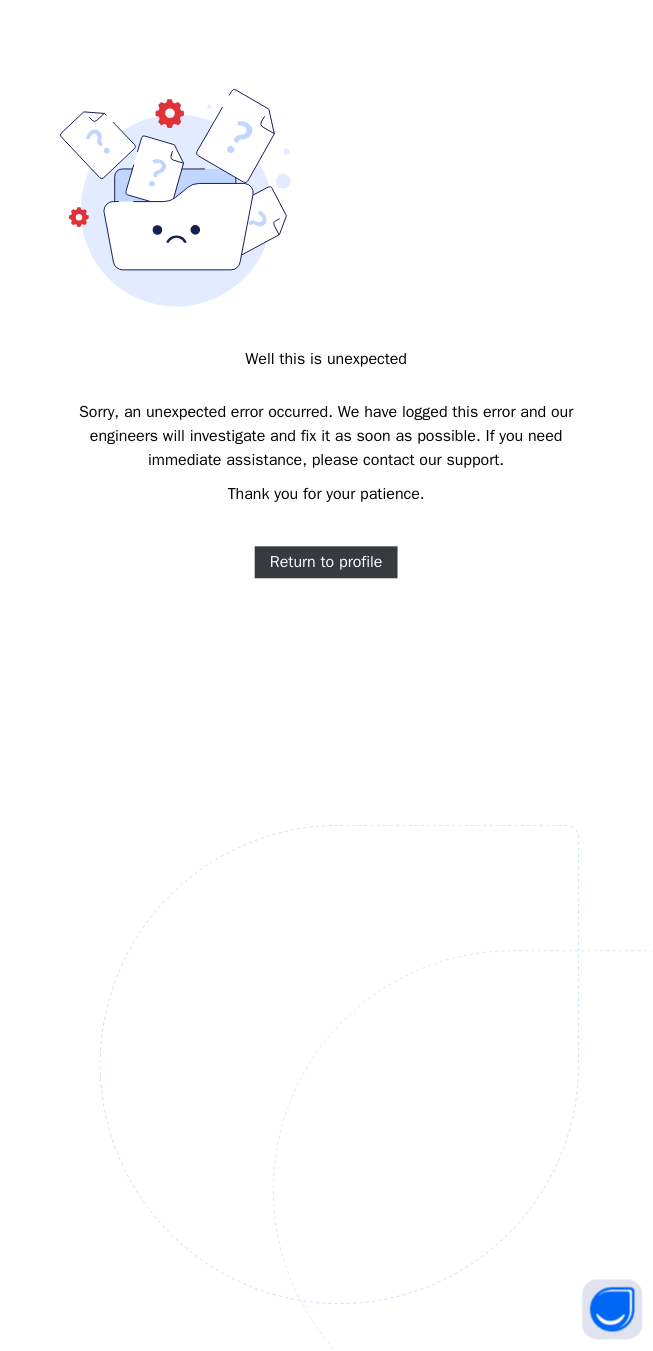 click on "Return to profile" at bounding box center (326, 563) 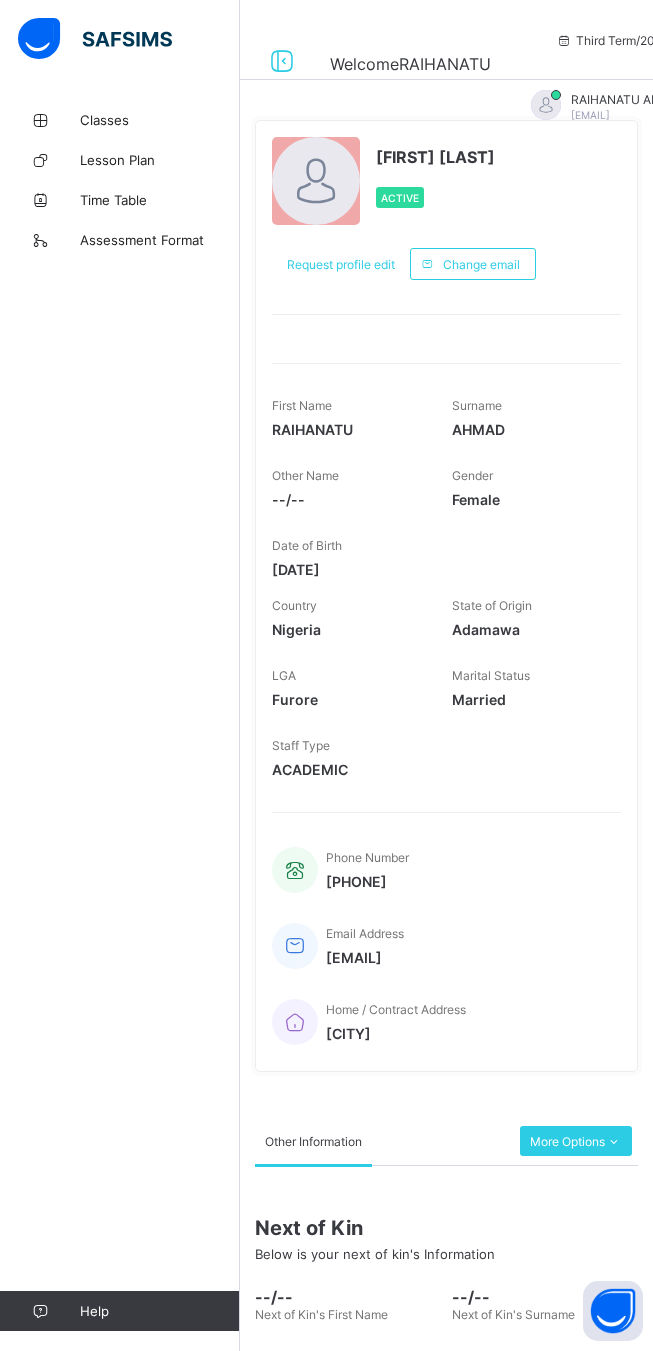 scroll, scrollTop: 0, scrollLeft: 0, axis: both 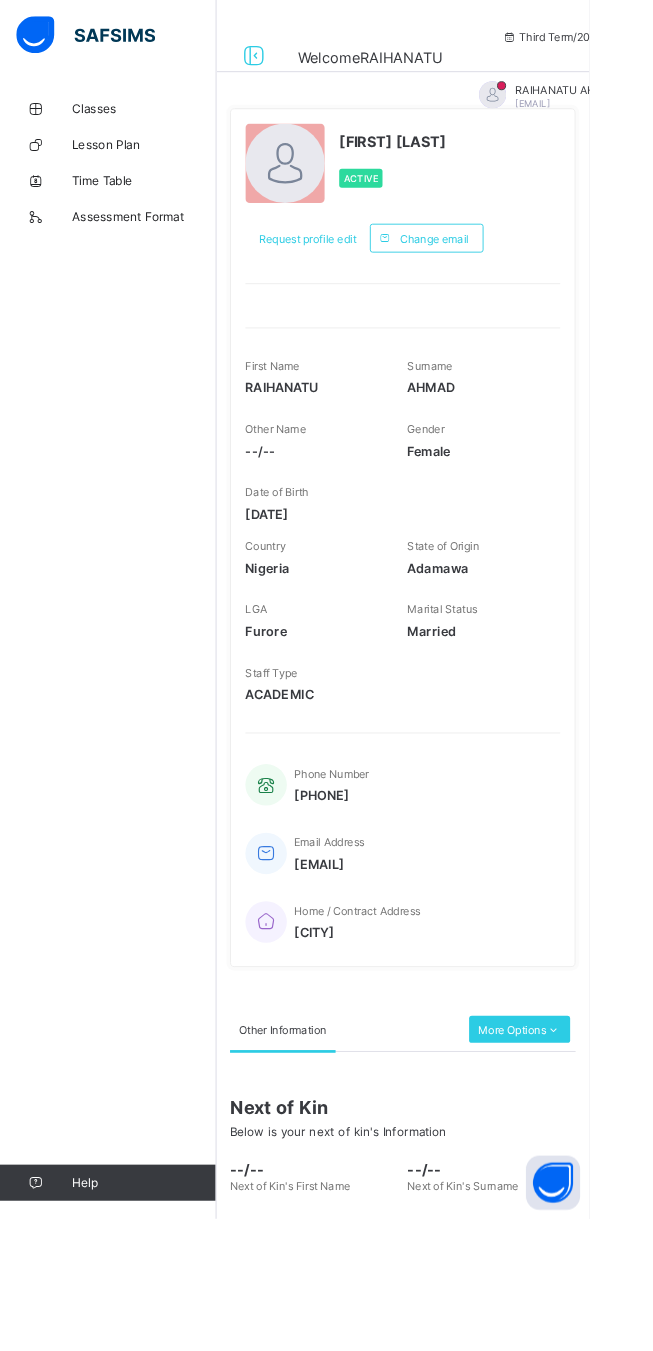 click at bounding box center [282, 61] 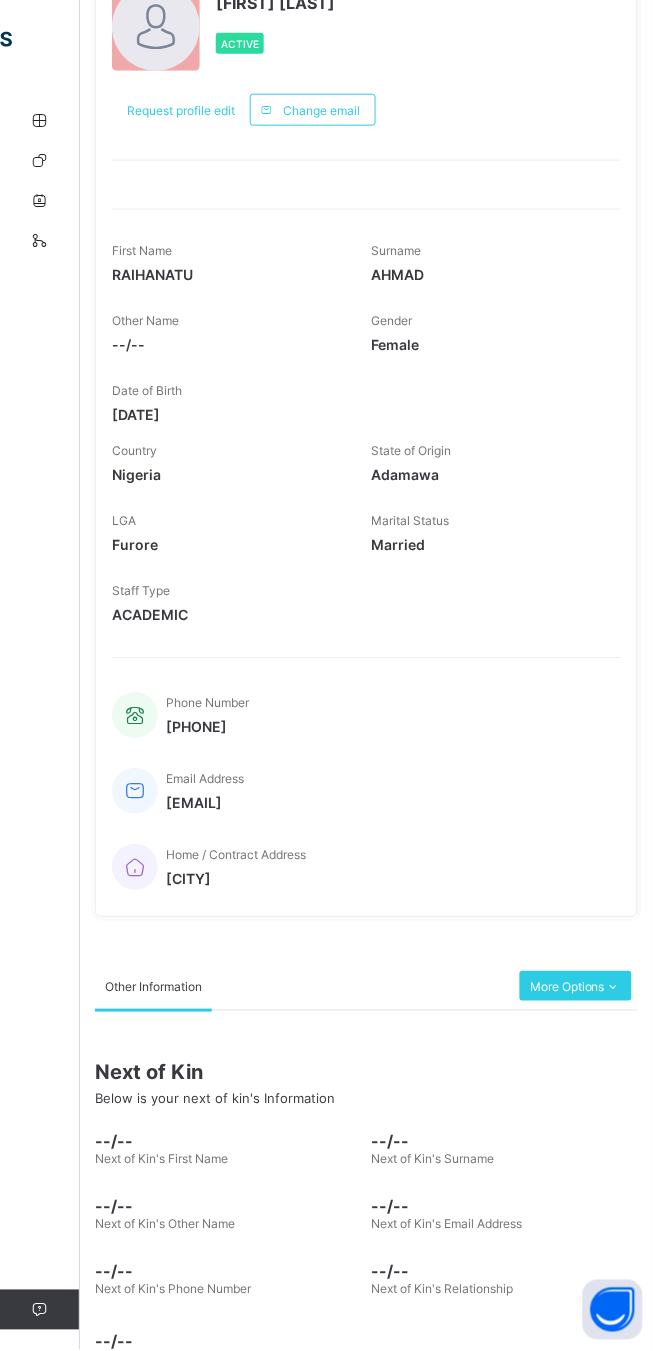 scroll, scrollTop: 0, scrollLeft: 0, axis: both 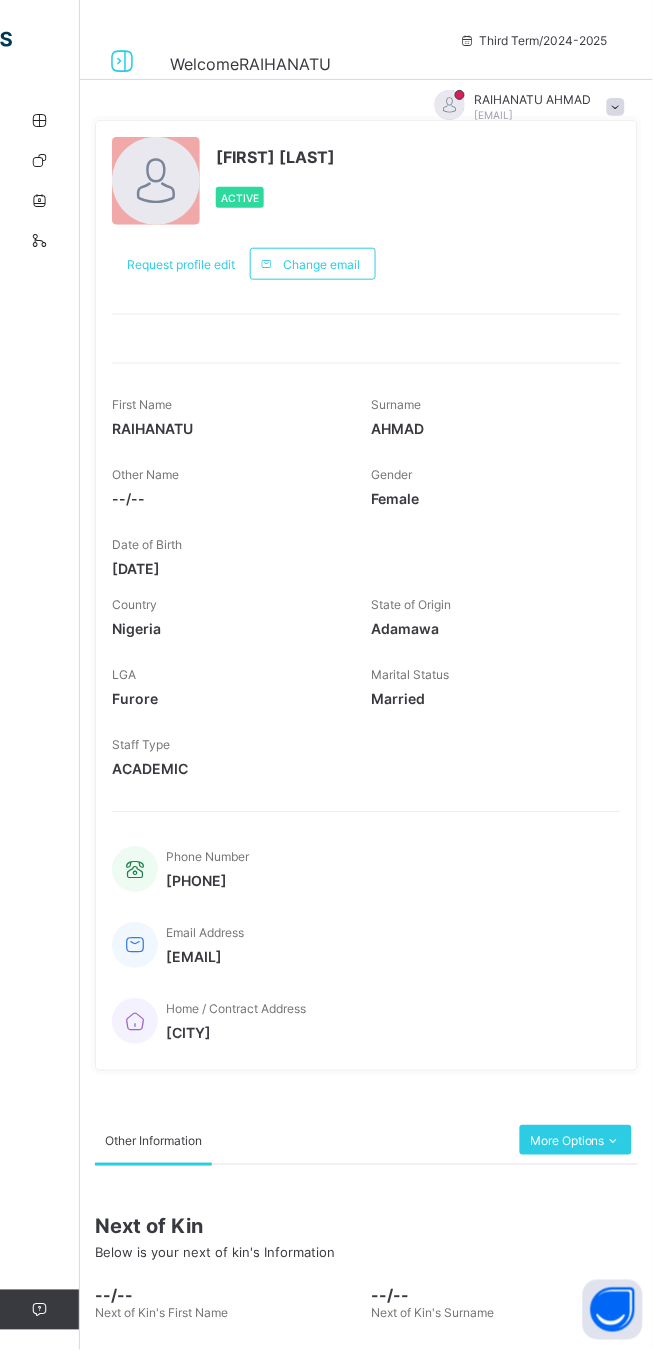 click at bounding box center (122, 62) 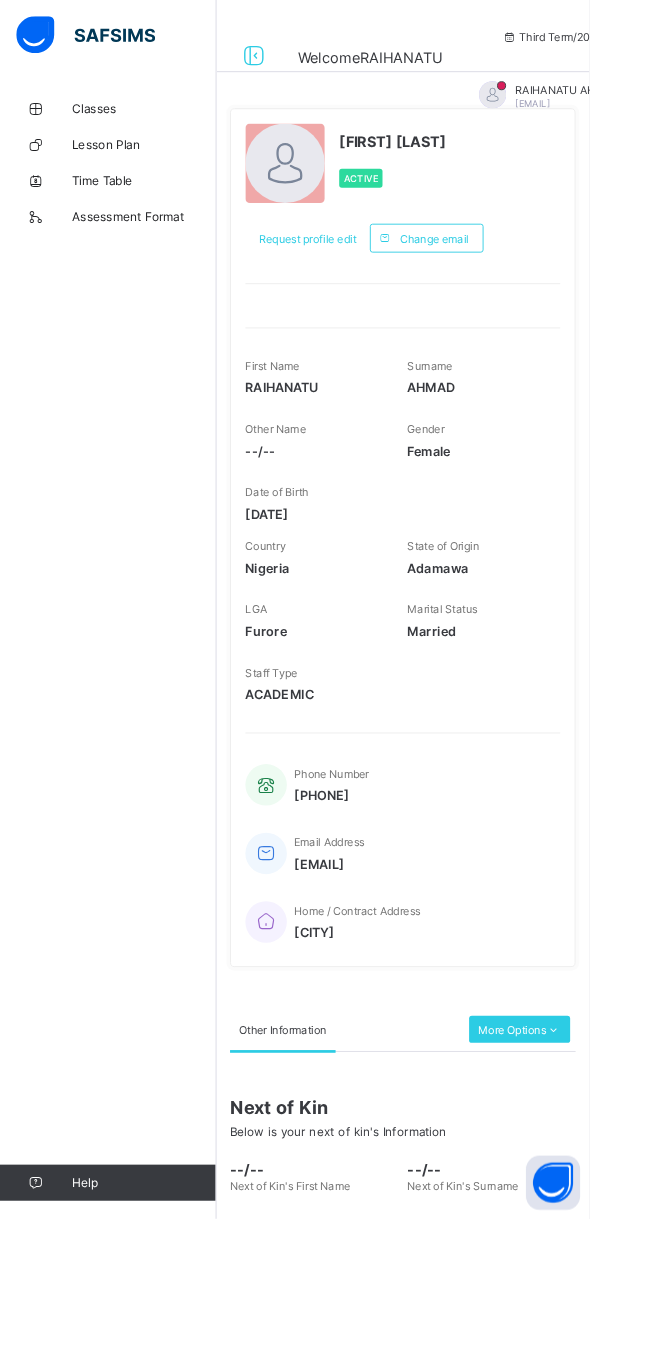 click at bounding box center [282, 61] 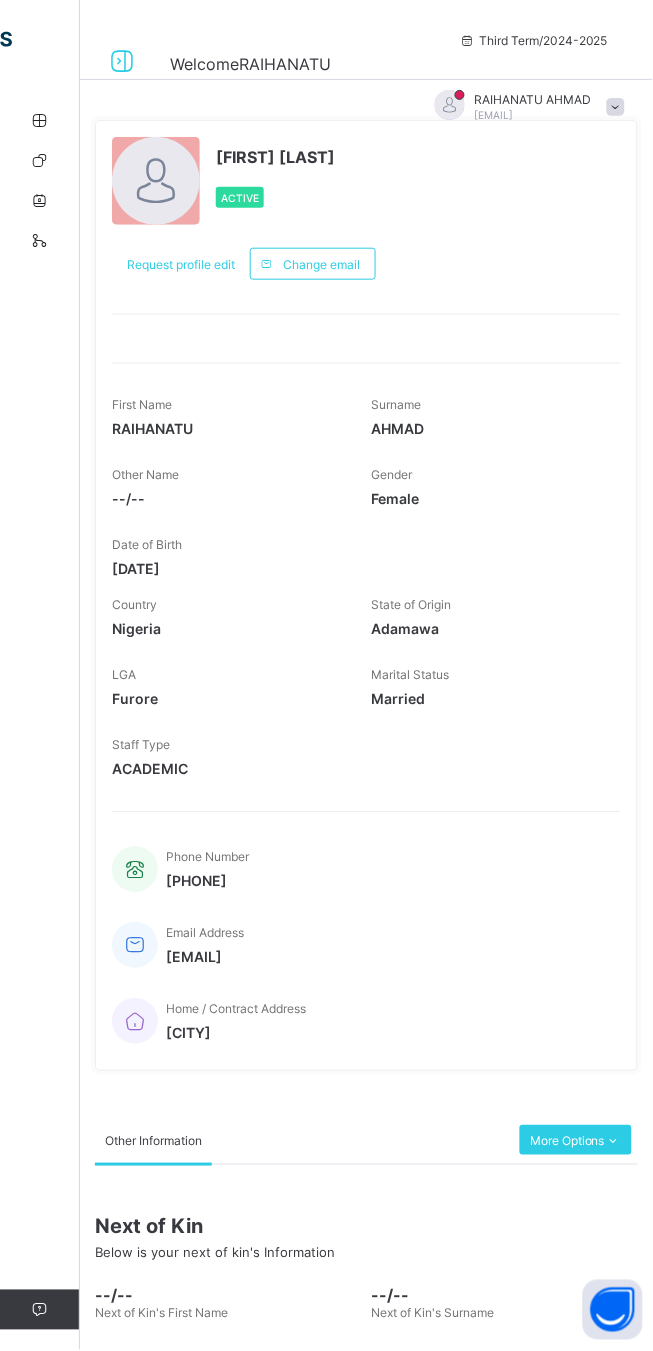 click at bounding box center (122, 62) 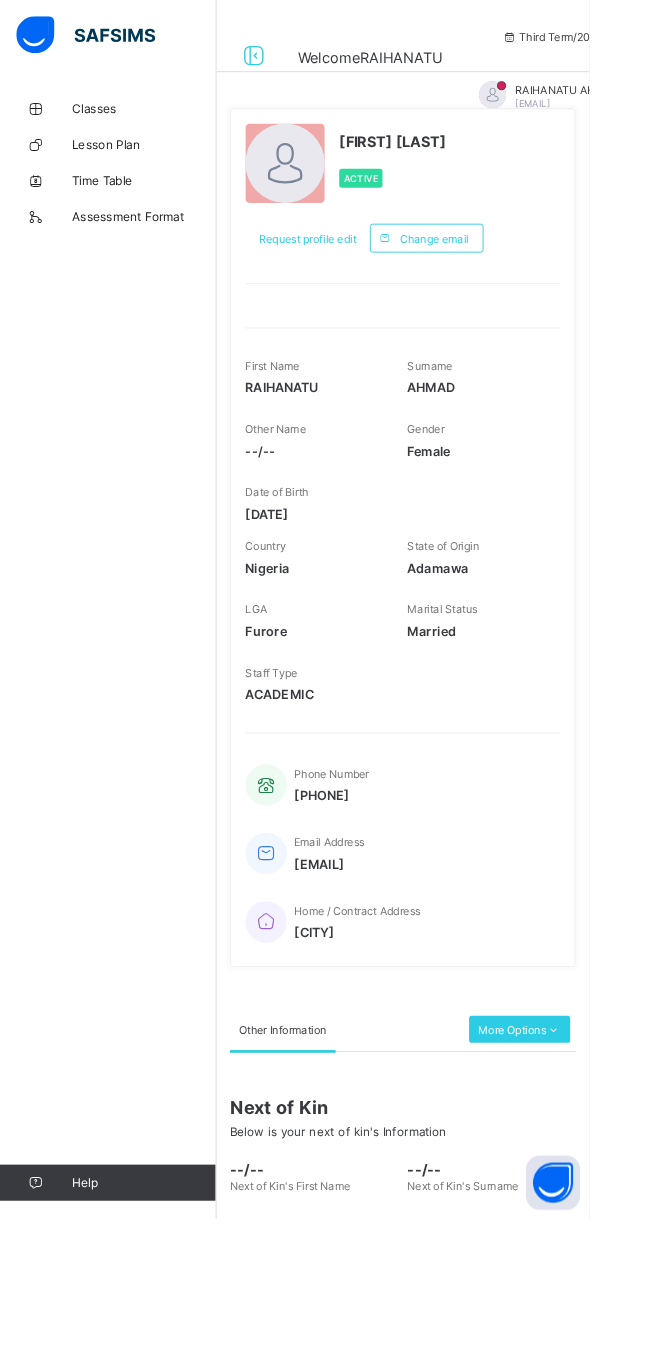 click on "Classes" at bounding box center (120, 120) 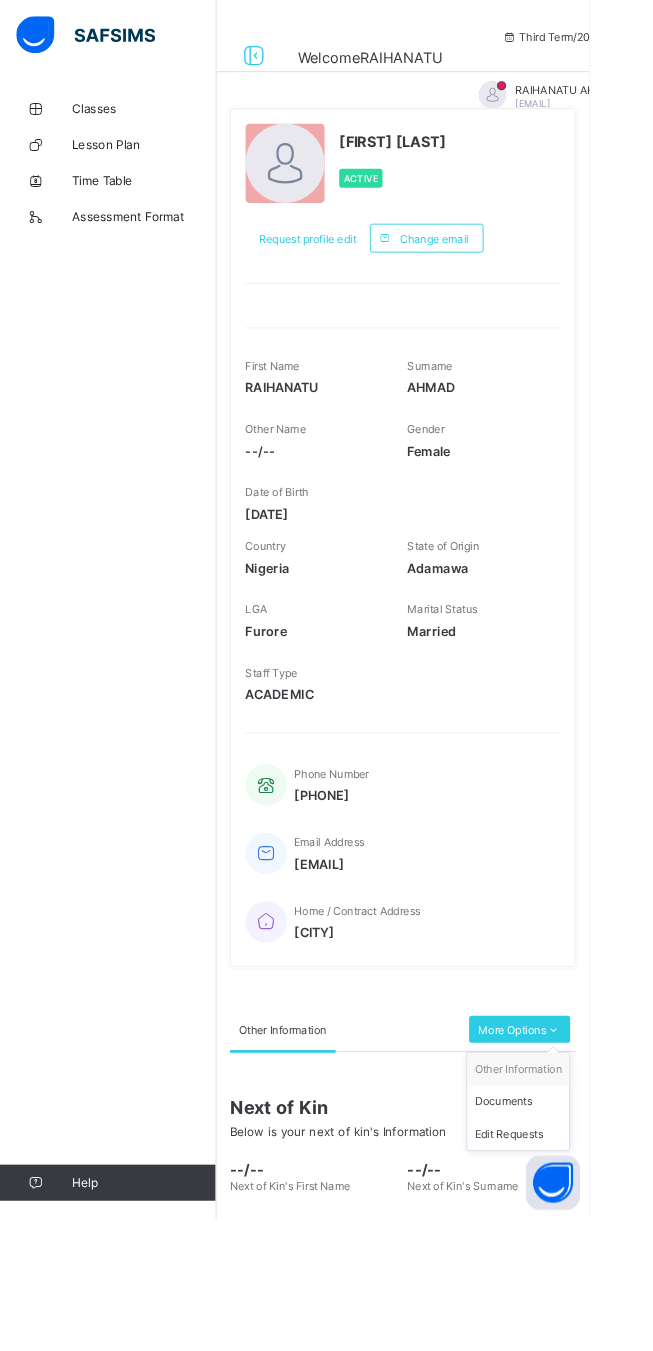 click on "Next of Kin" at bounding box center [446, 1228] 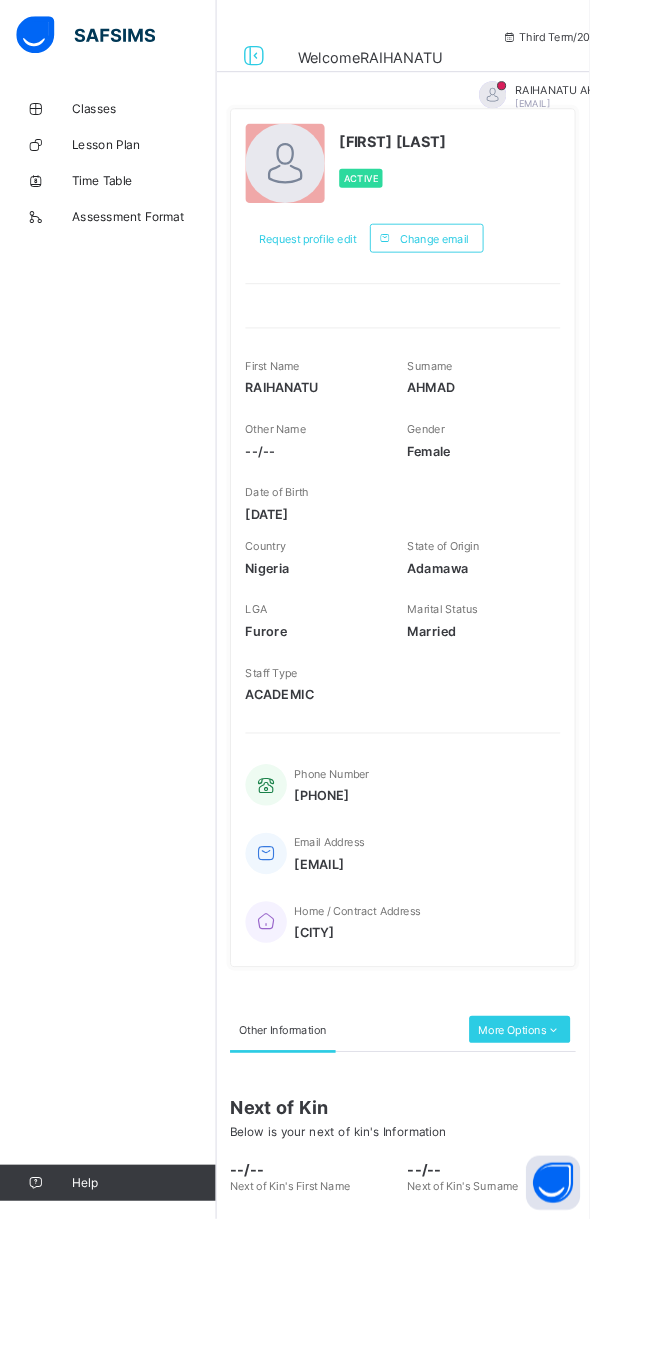 click on "[NEXT] [NAME]" at bounding box center (348, 1304) 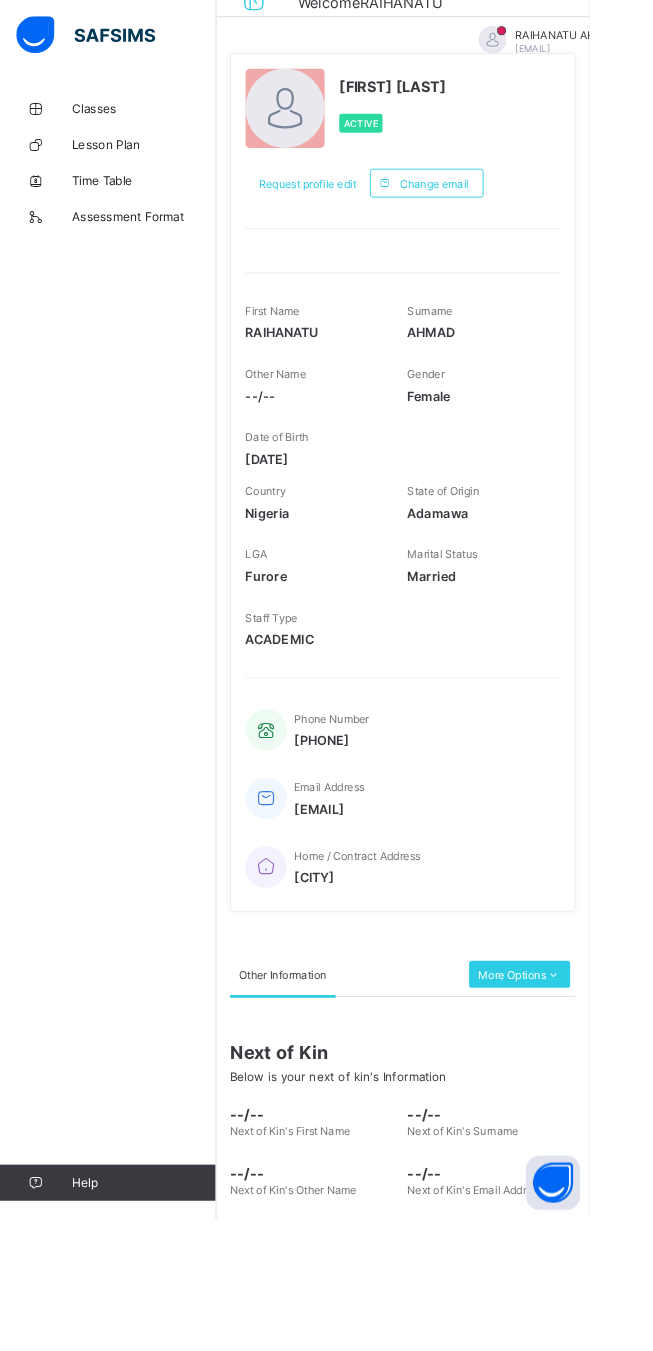 scroll, scrollTop: 0, scrollLeft: 0, axis: both 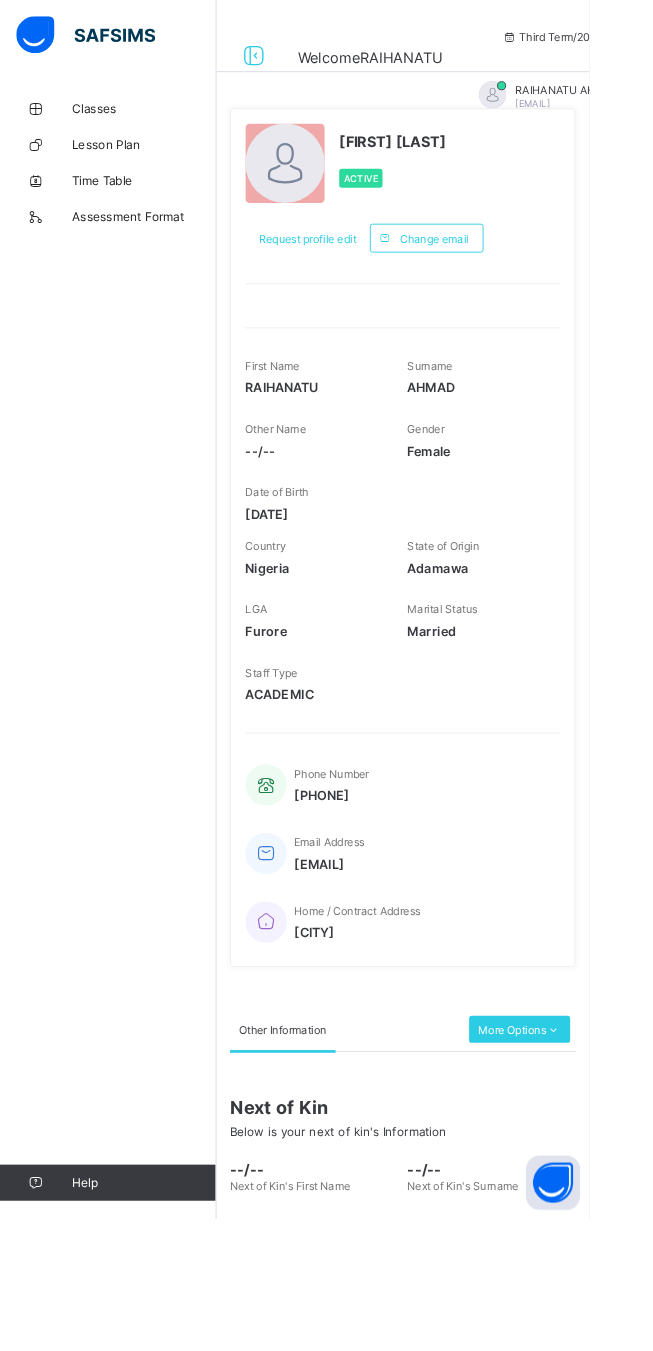 click on "Classes" at bounding box center (160, 120) 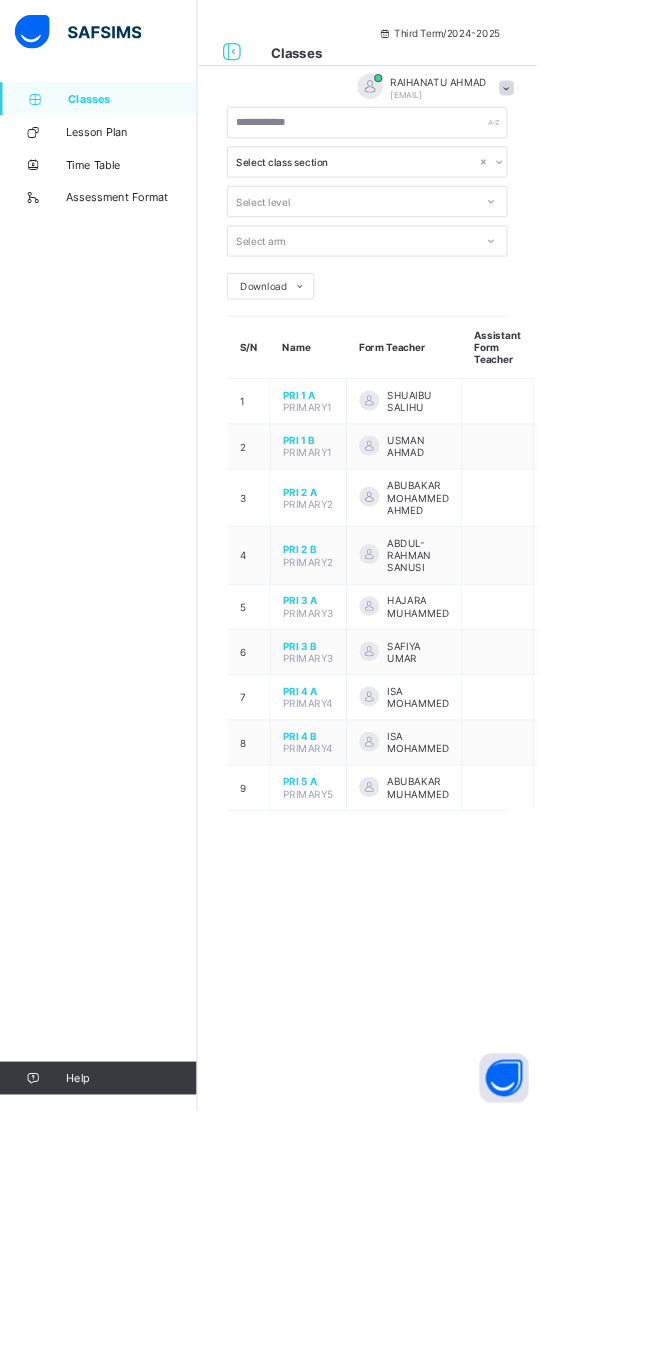 click on "[ID]" at bounding box center [375, 676] 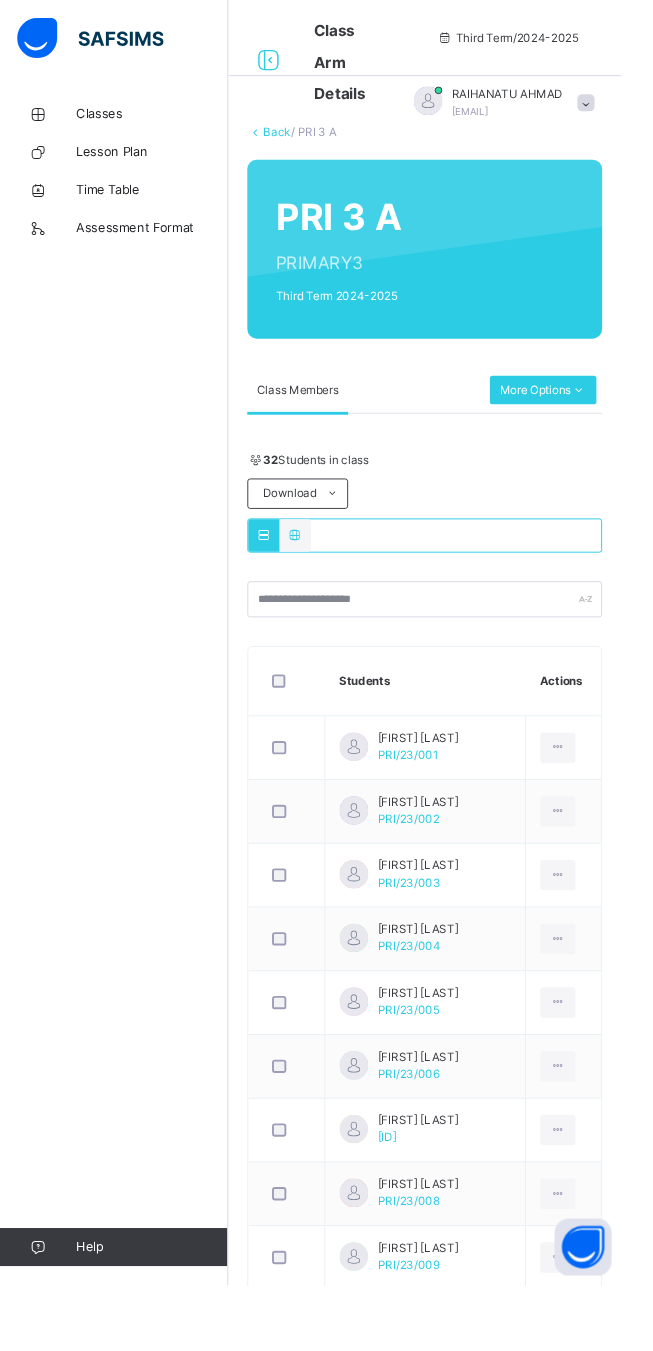click on "More Options" at bounding box center (571, 410) 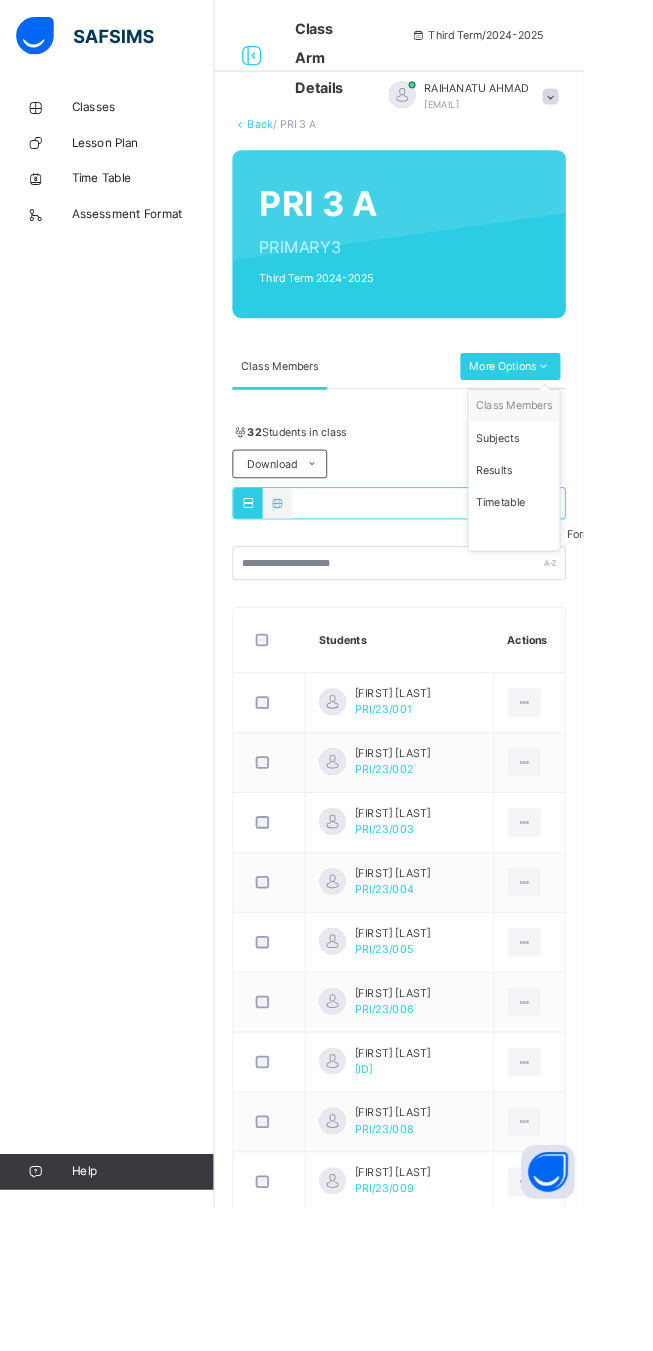 click on "Subjects" at bounding box center (575, 490) 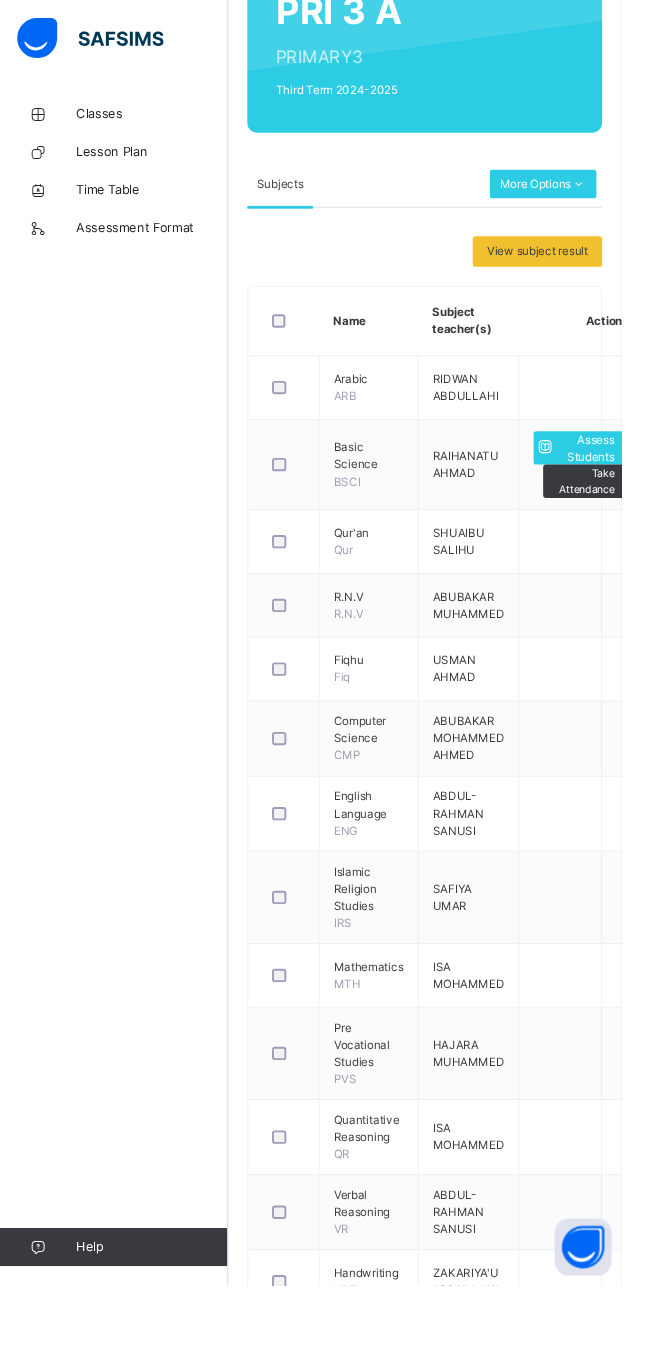 scroll, scrollTop: 182, scrollLeft: 0, axis: vertical 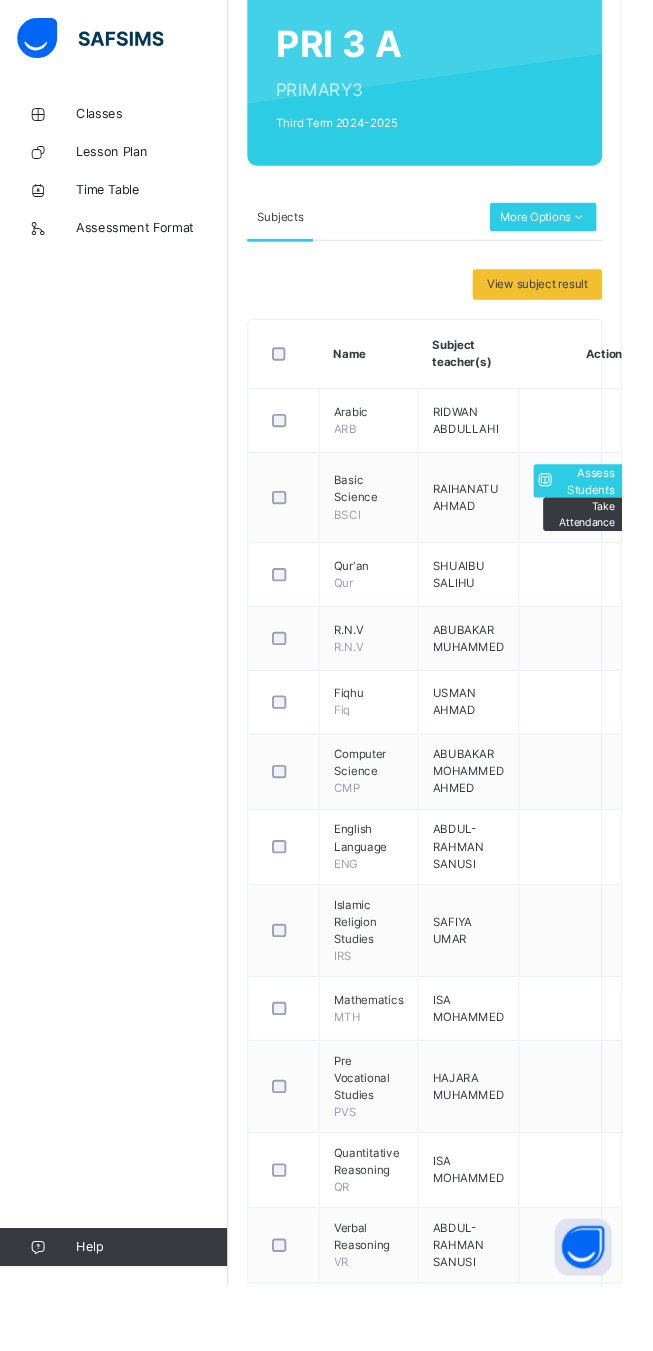 click at bounding box center [572, 505] 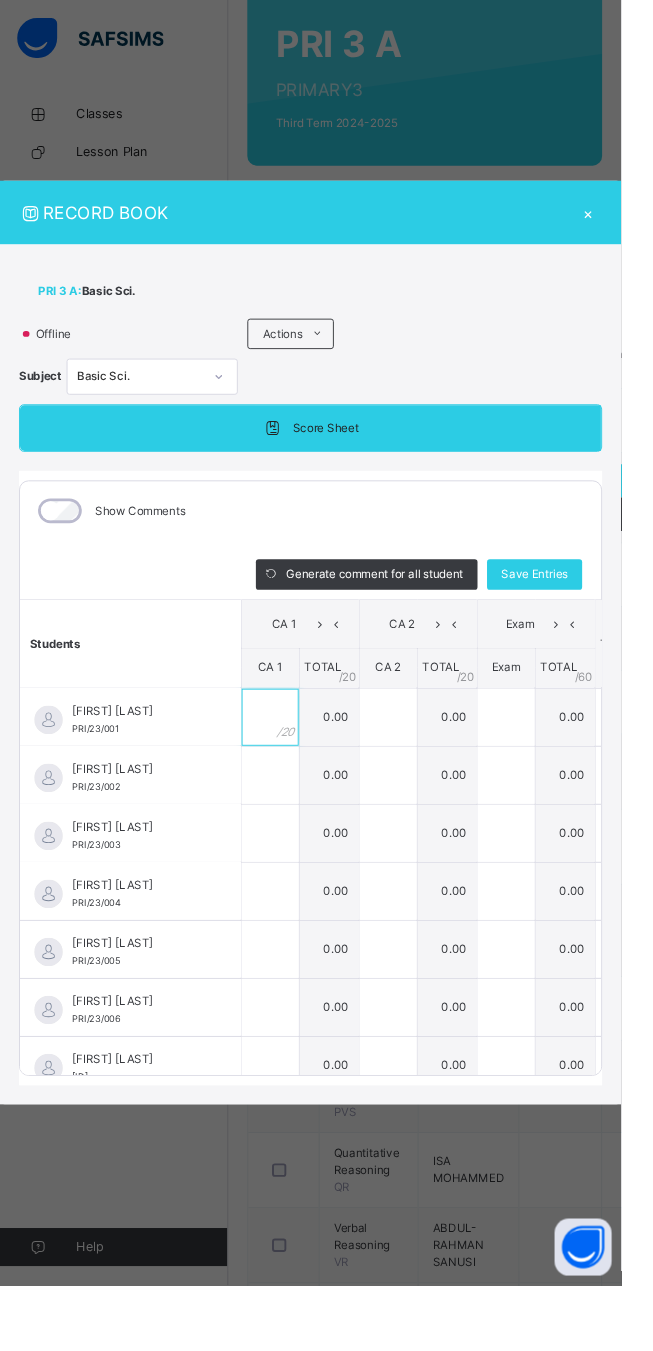 click at bounding box center (284, 754) 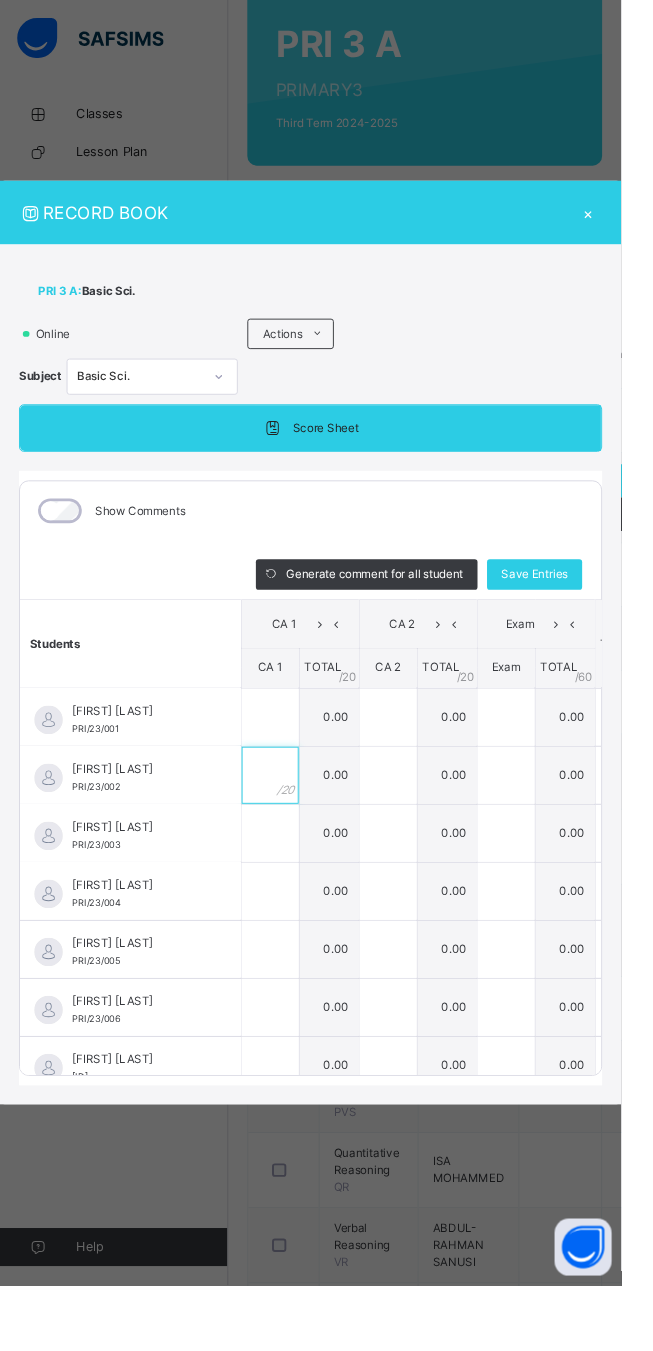 click at bounding box center [284, 815] 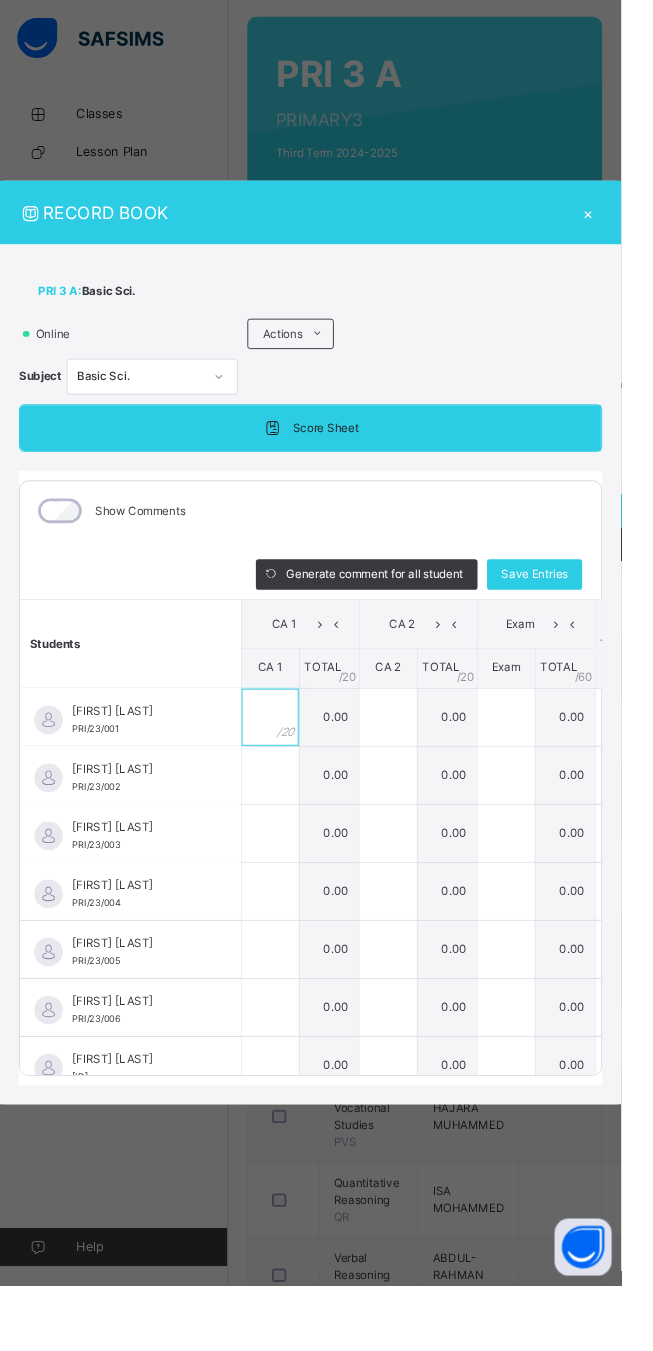 click at bounding box center [284, 754] 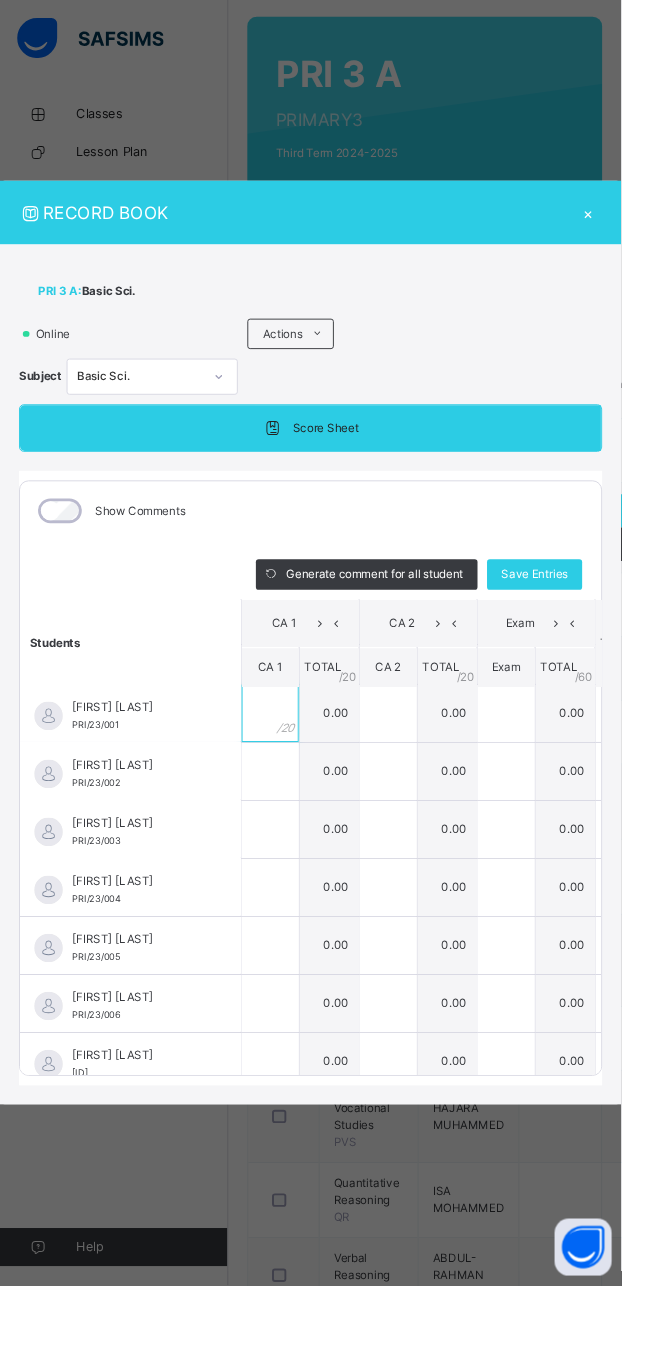 scroll, scrollTop: 0, scrollLeft: 0, axis: both 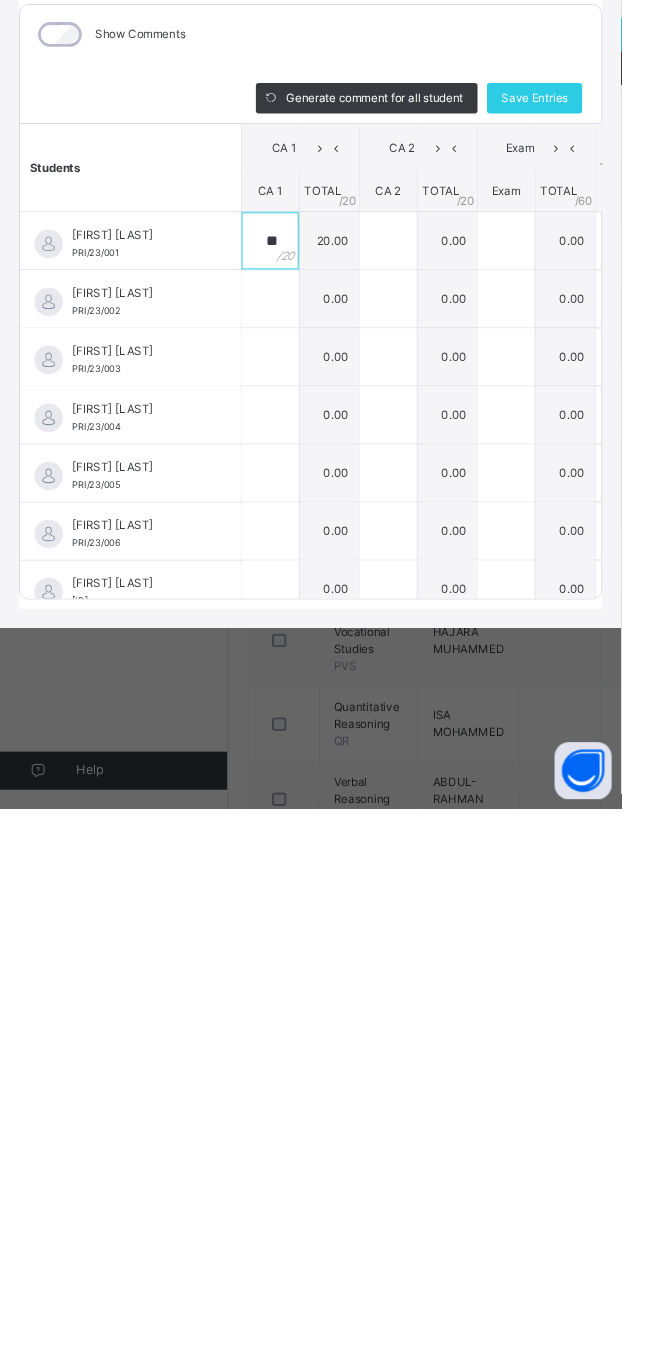 type on "**" 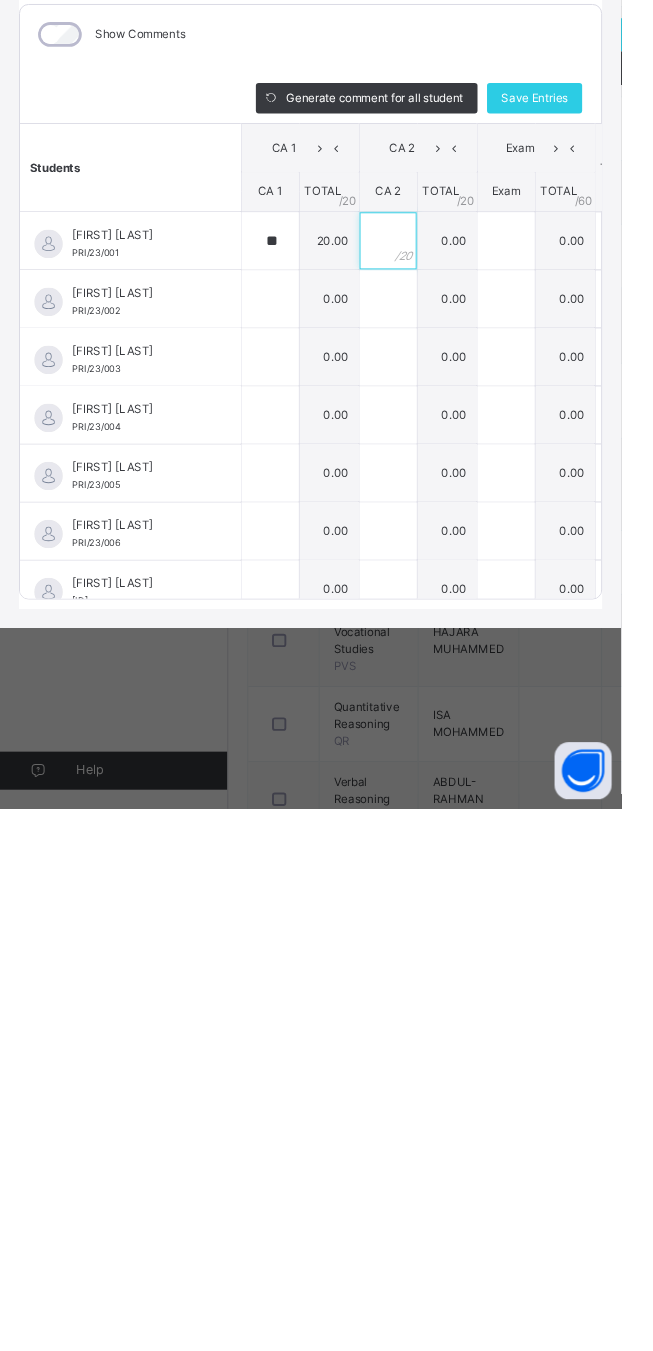 scroll, scrollTop: 151, scrollLeft: 0, axis: vertical 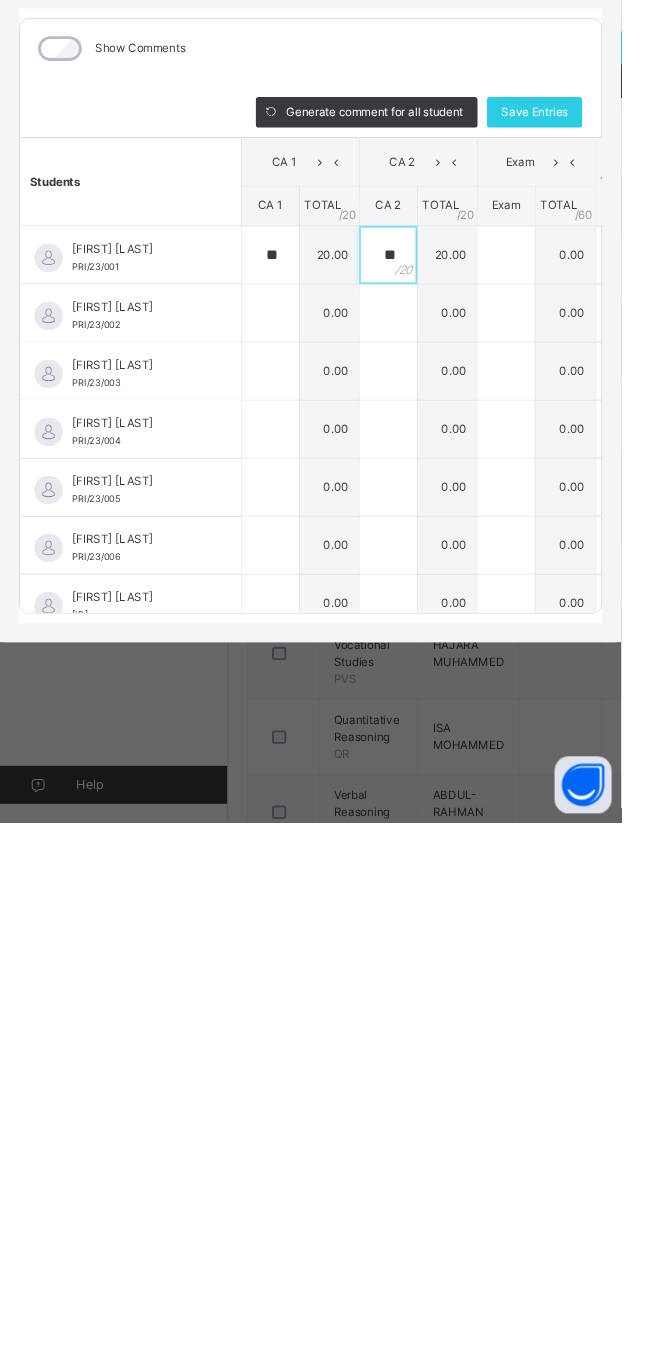 type on "**" 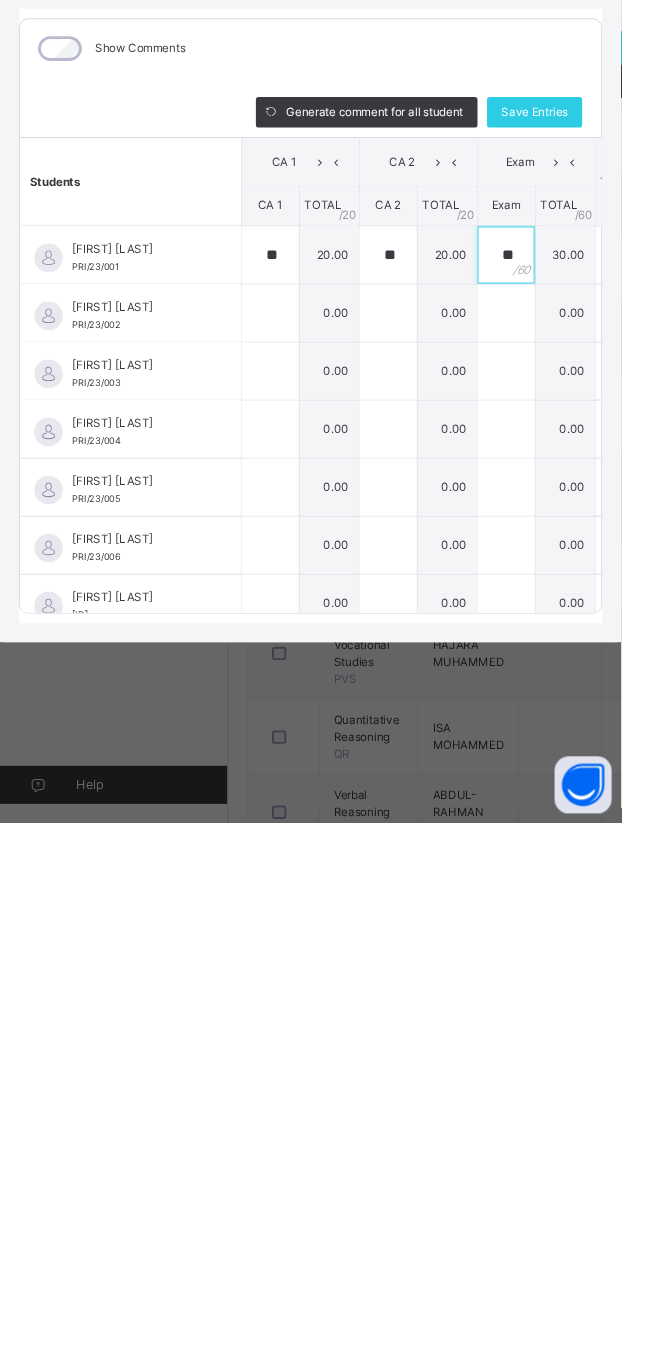 type on "**" 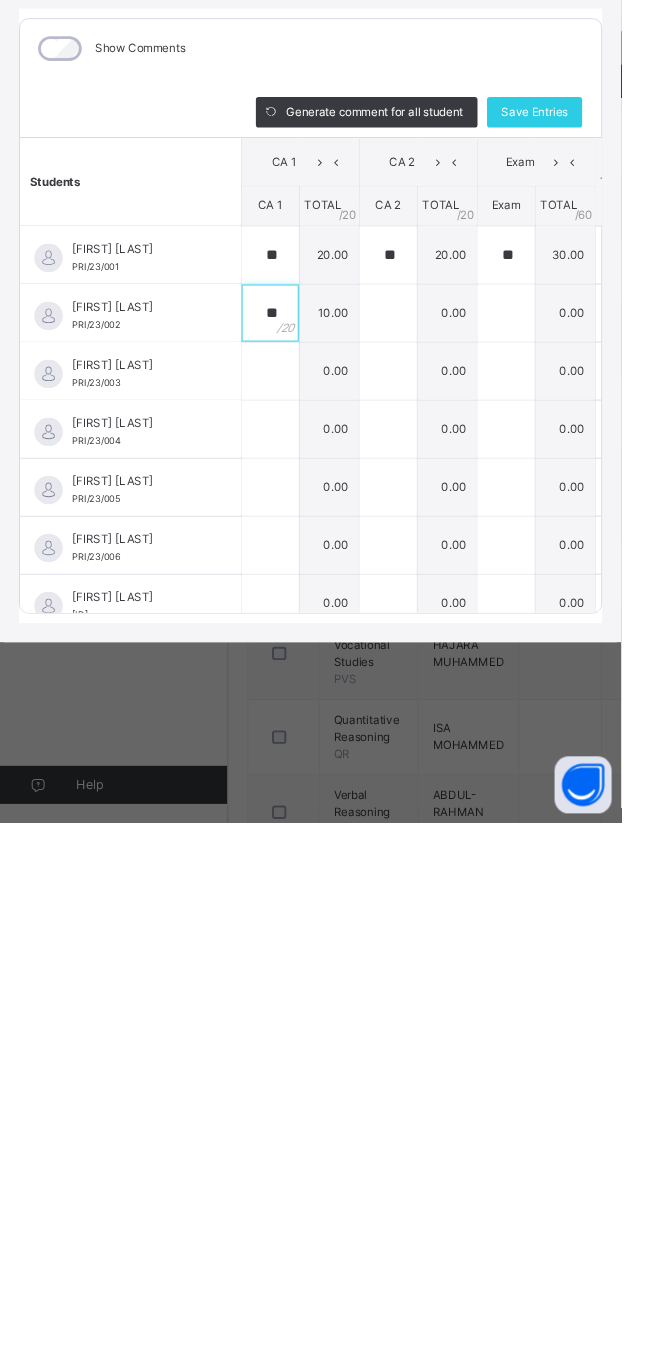type on "**" 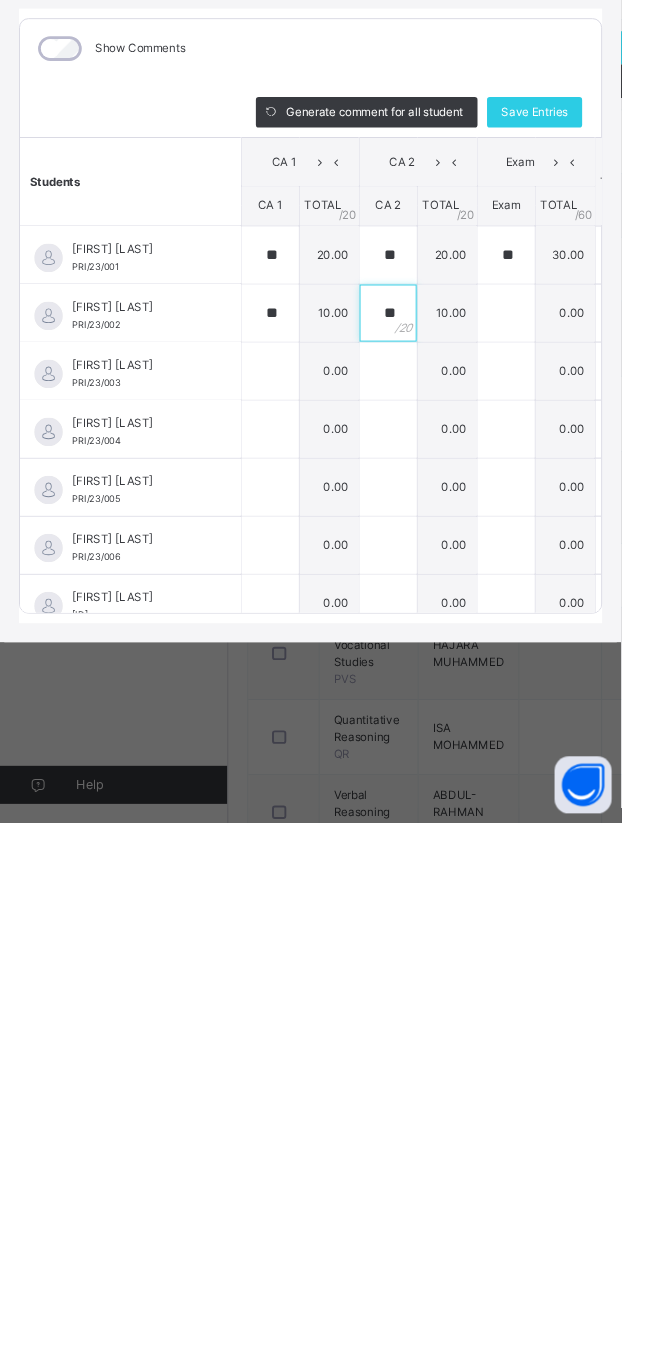 type on "**" 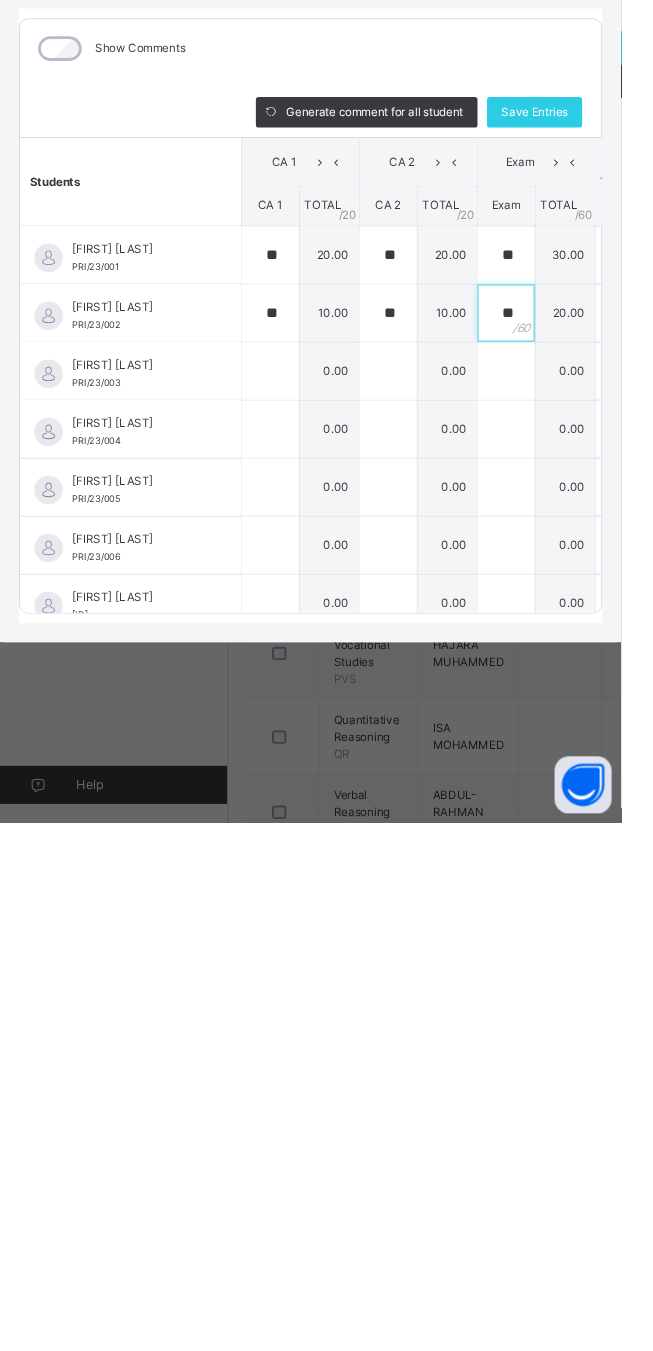 type on "**" 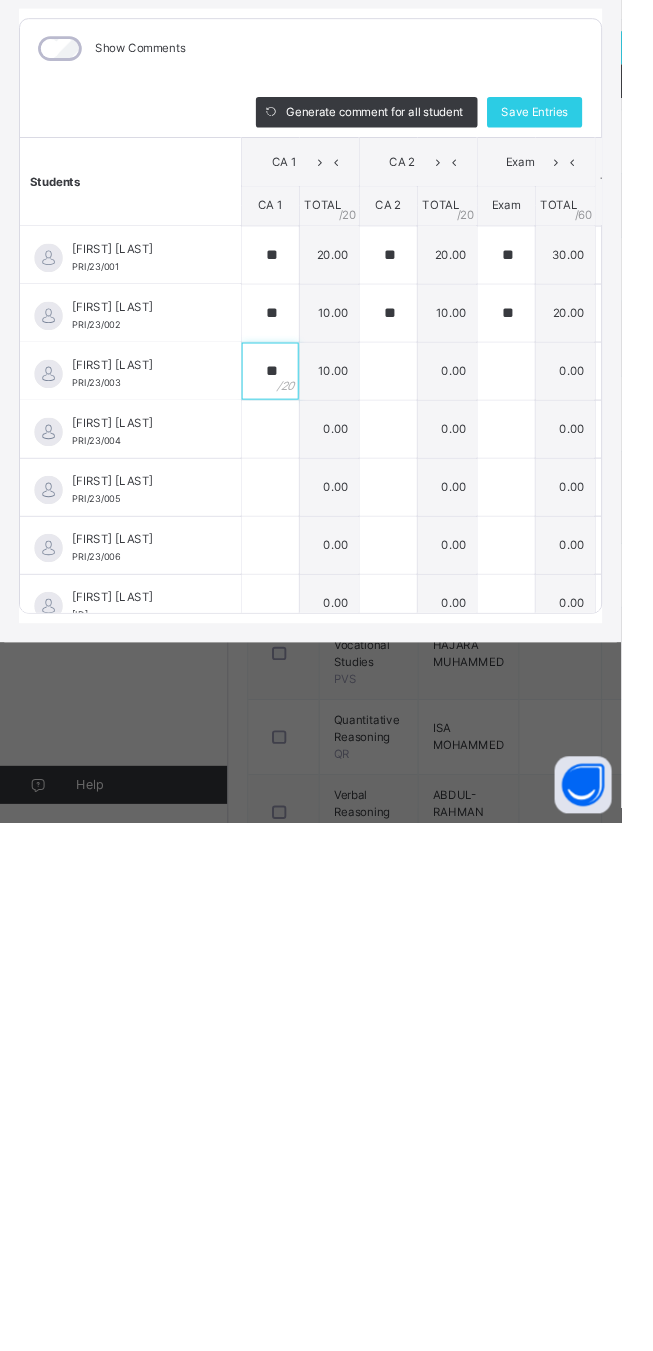 type on "**" 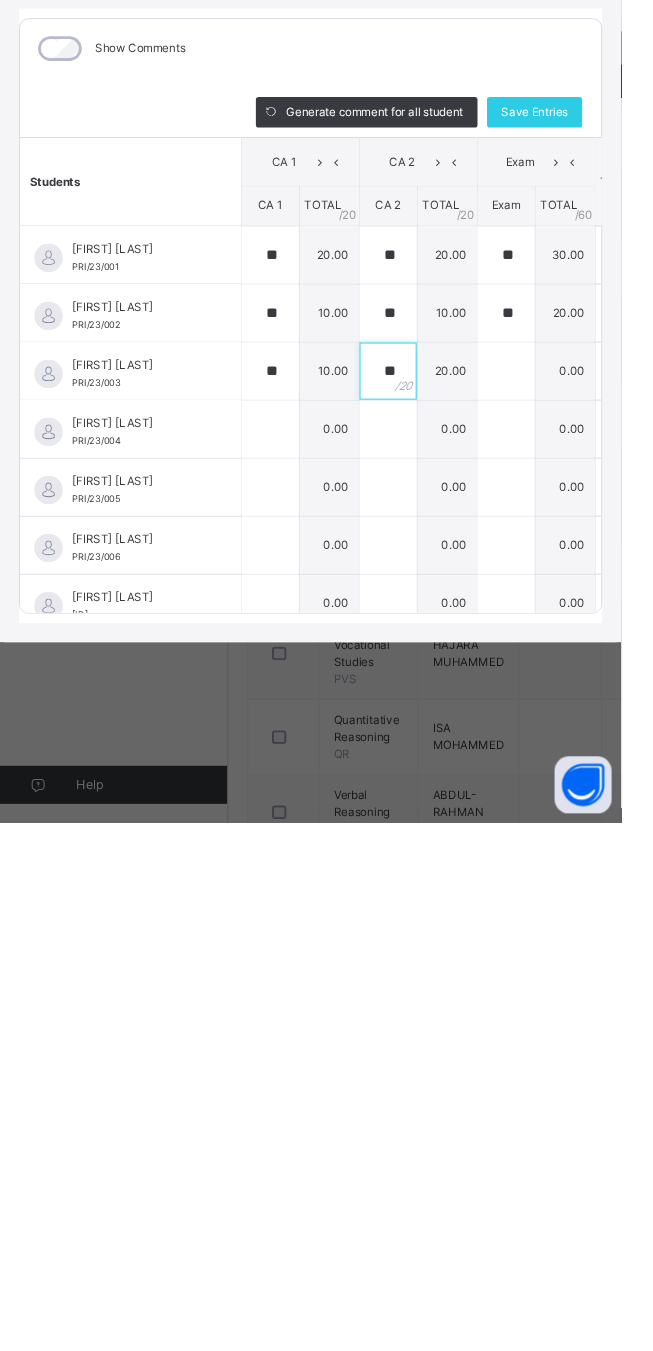 type on "**" 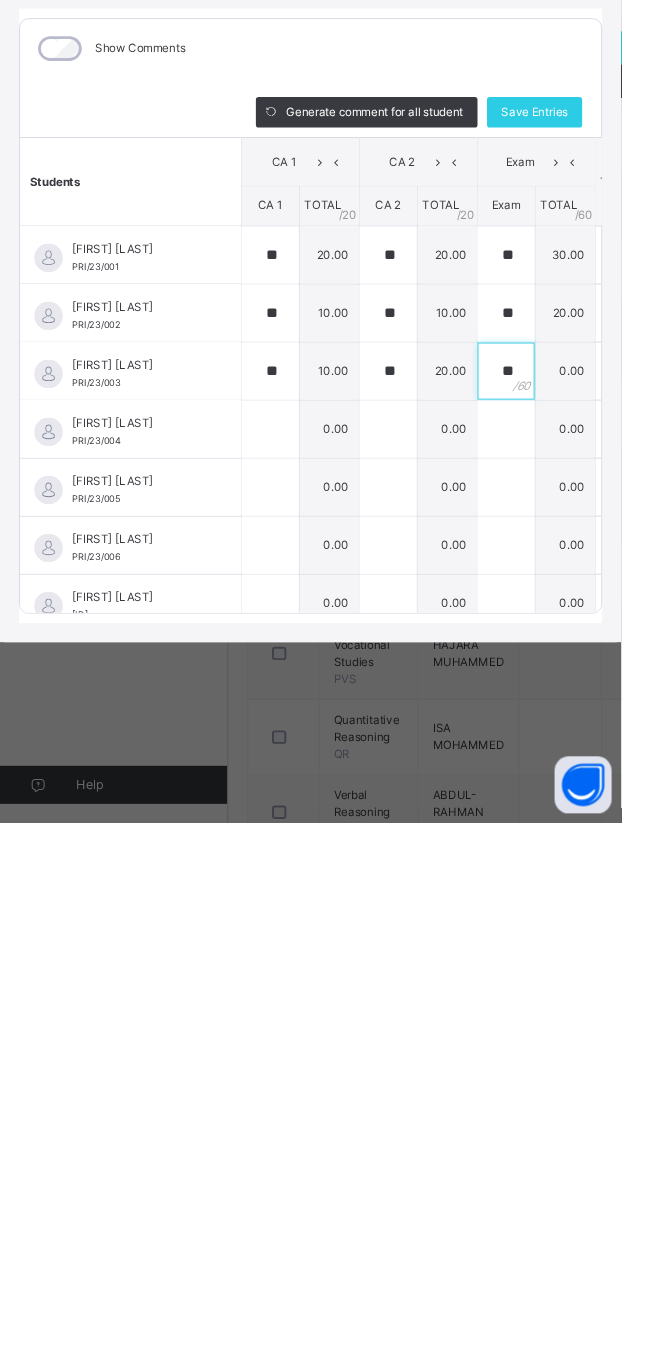 type on "**" 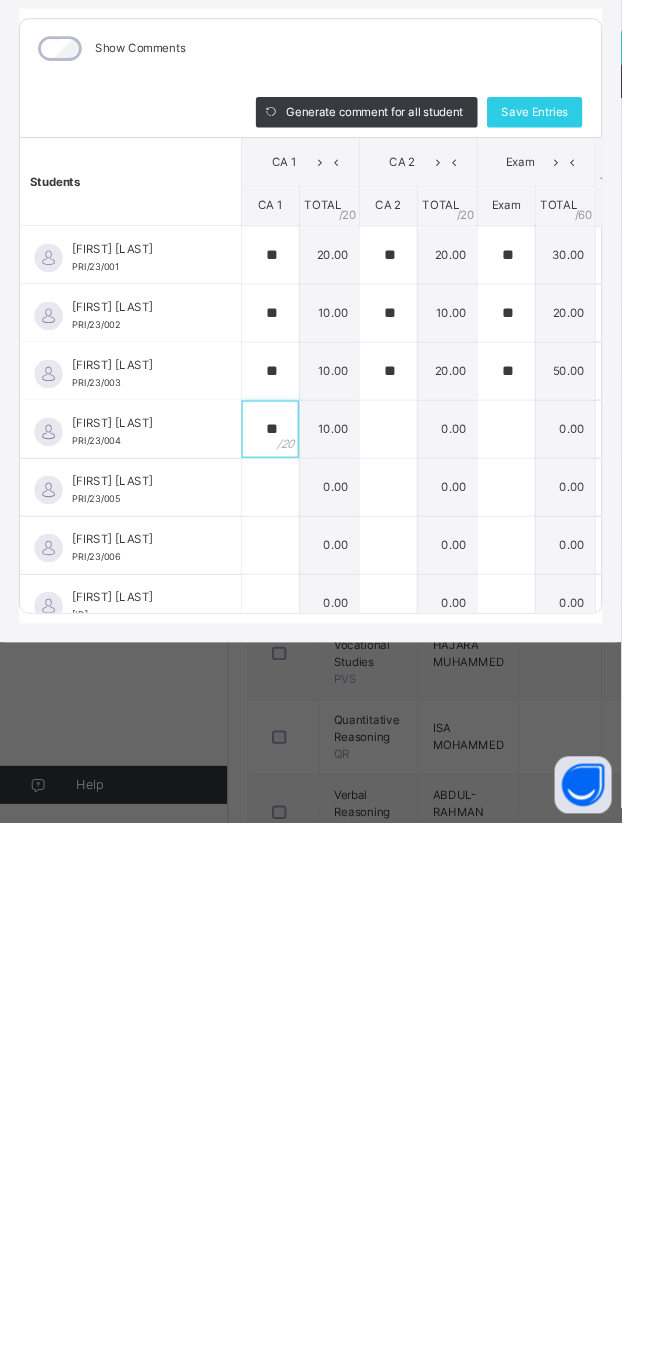 type on "**" 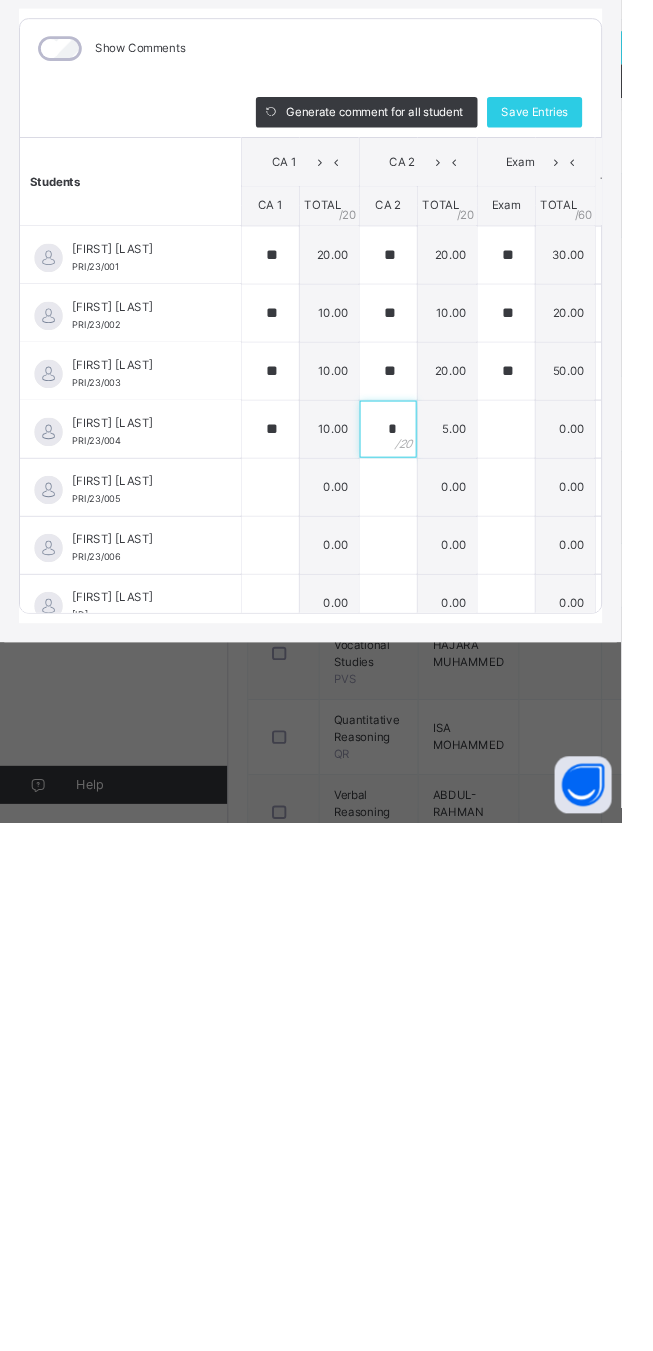 type on "*" 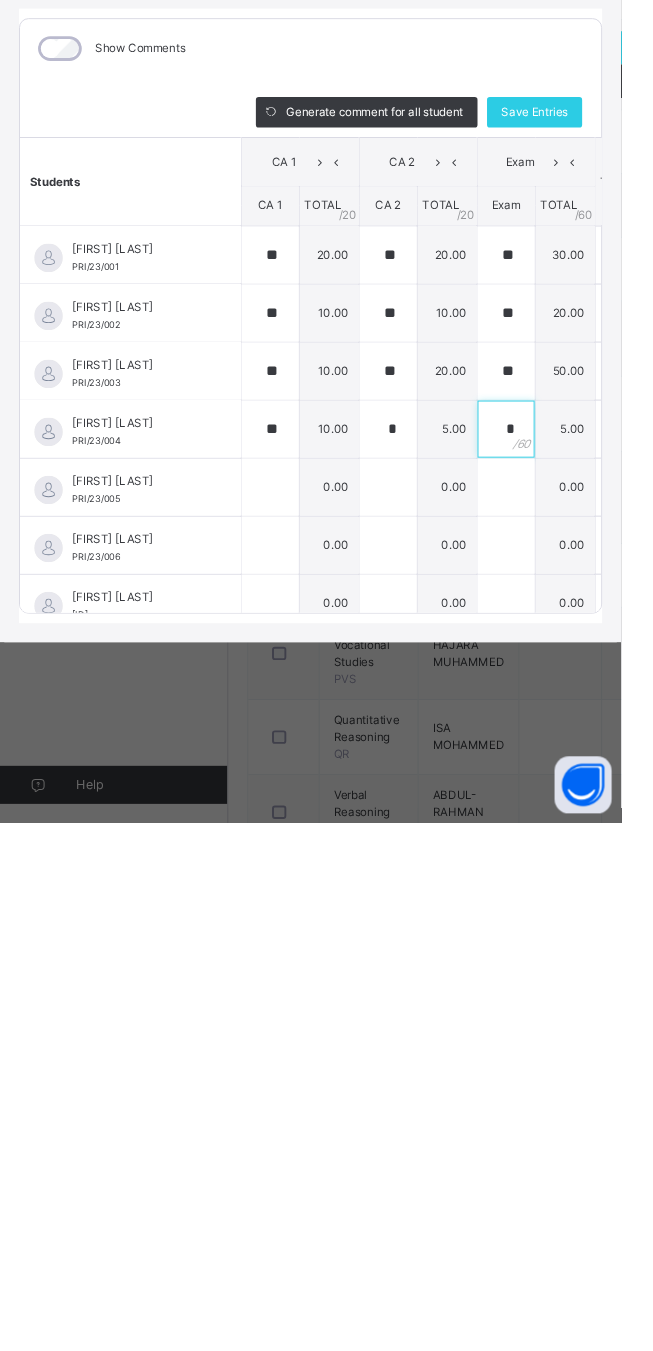 type on "*" 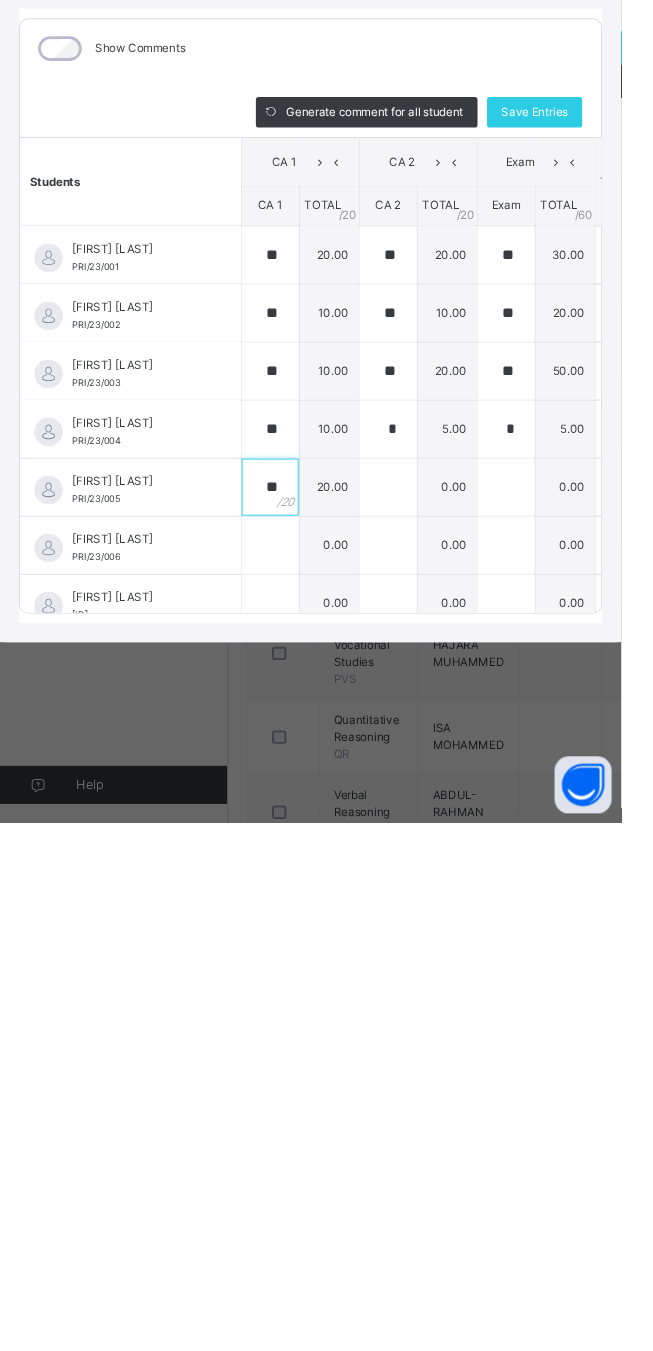 type on "**" 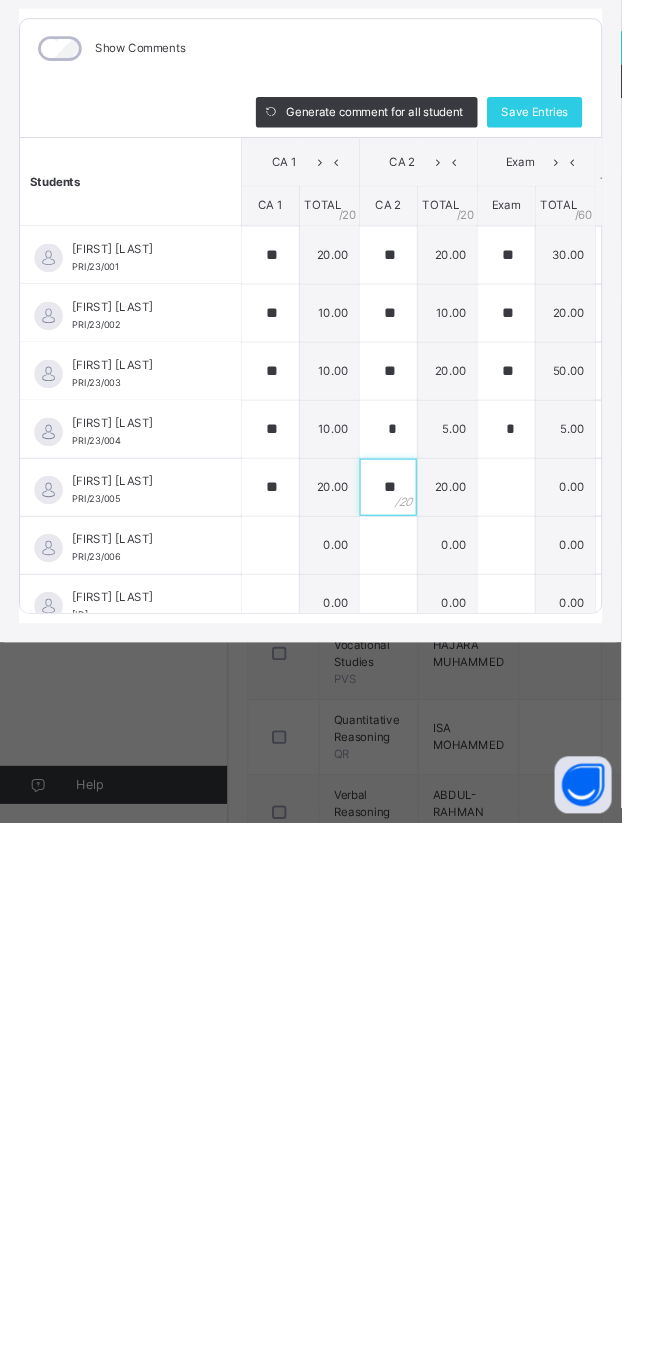 type on "**" 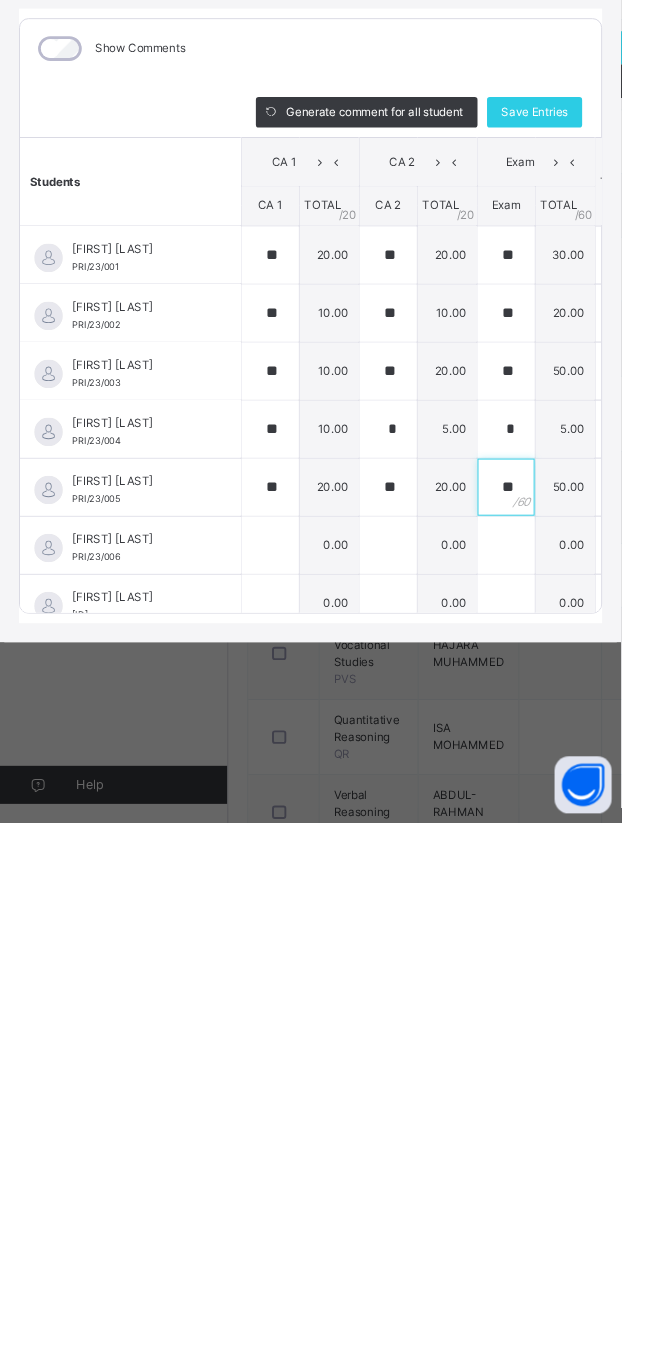 type on "**" 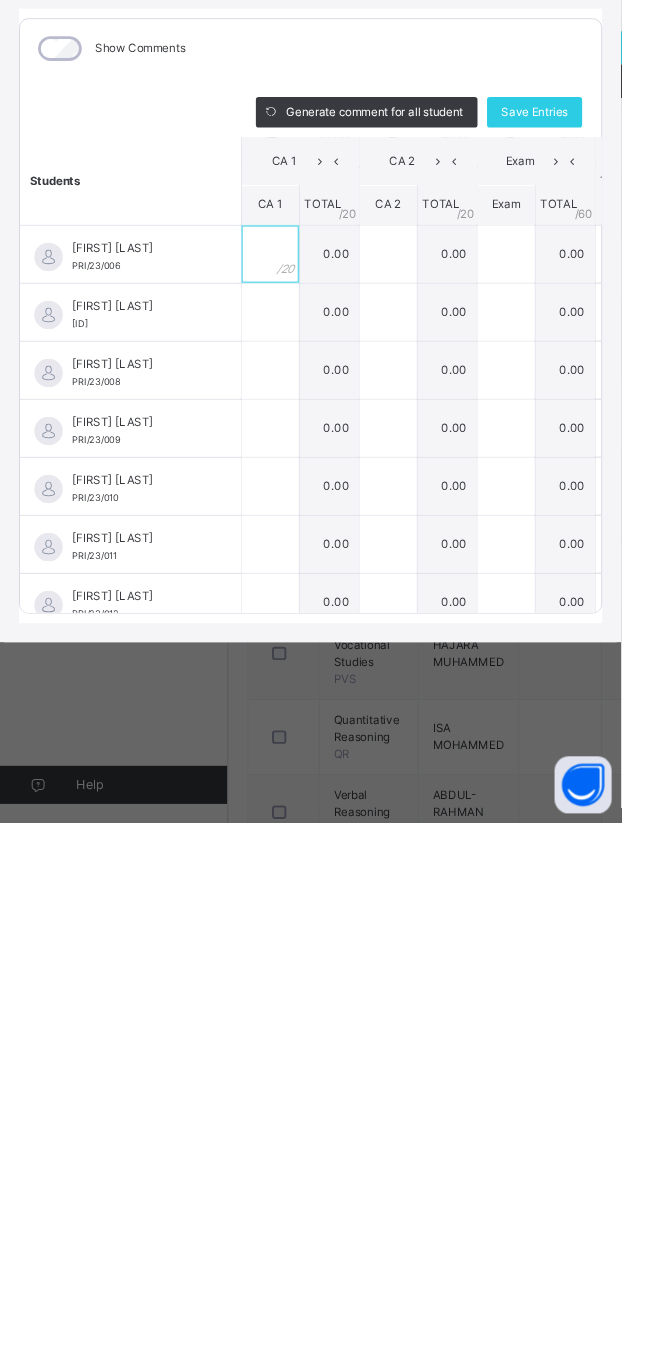 scroll, scrollTop: 315, scrollLeft: 0, axis: vertical 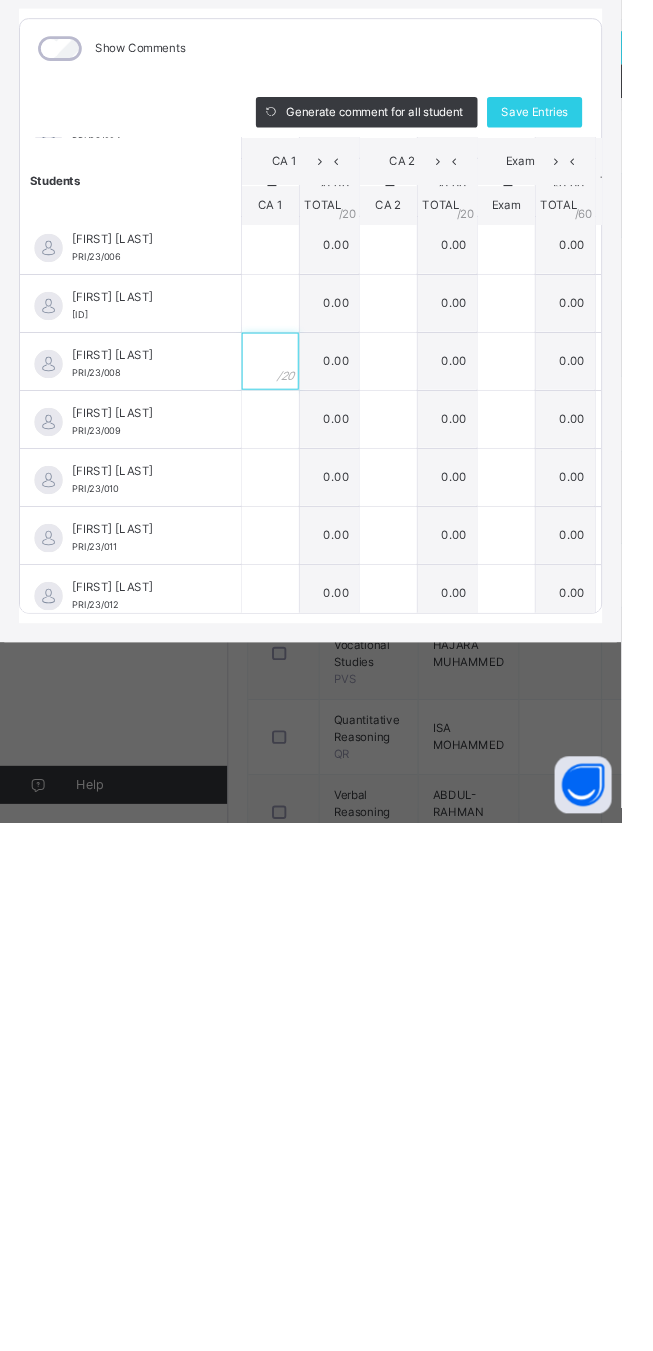 click at bounding box center (284, 866) 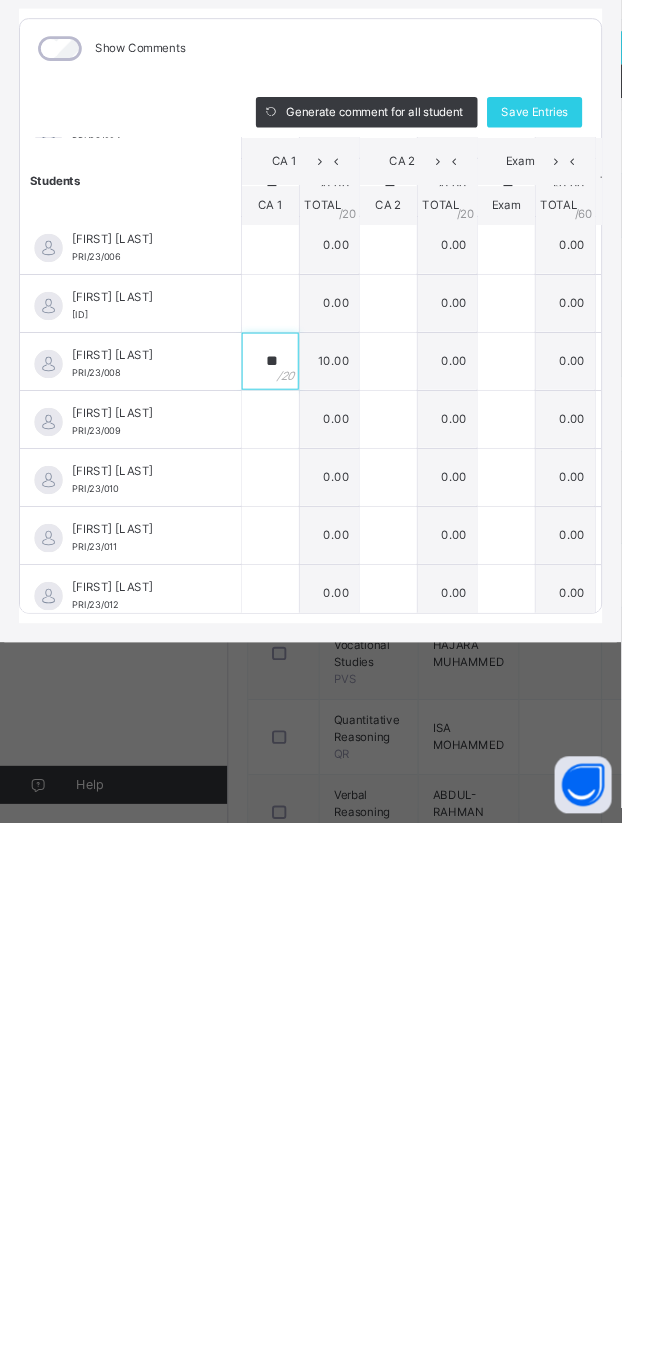 type on "**" 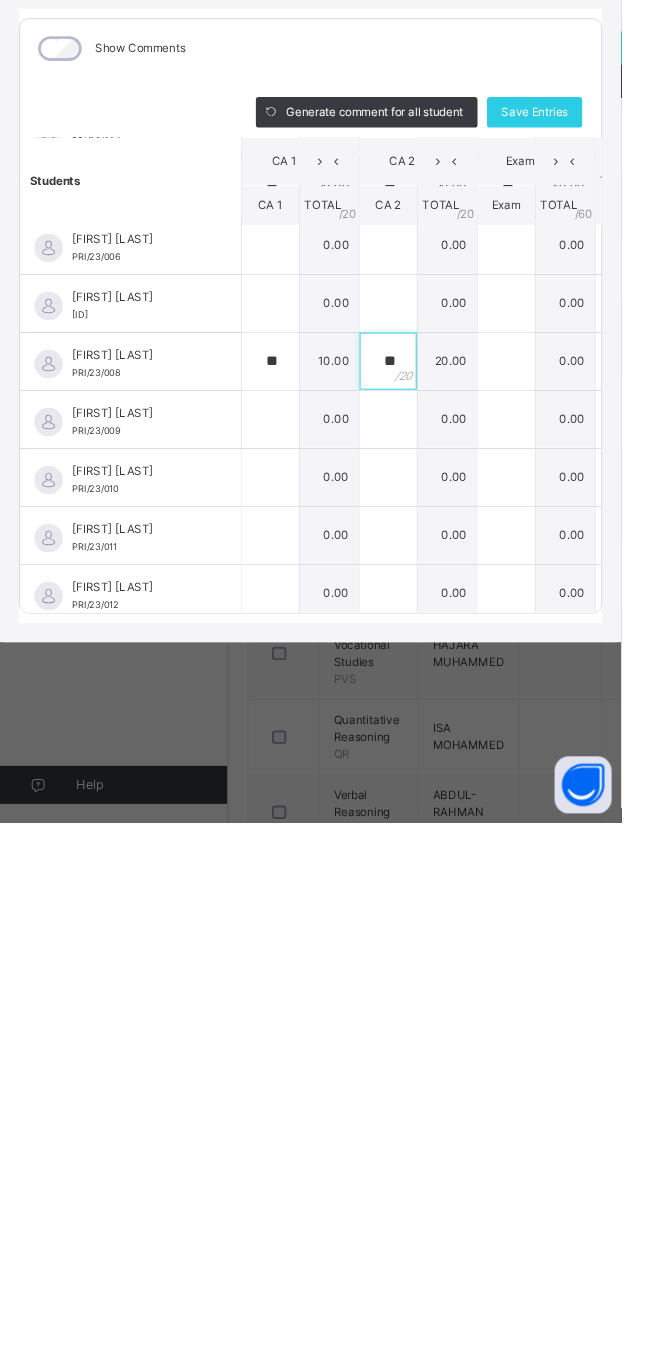type on "**" 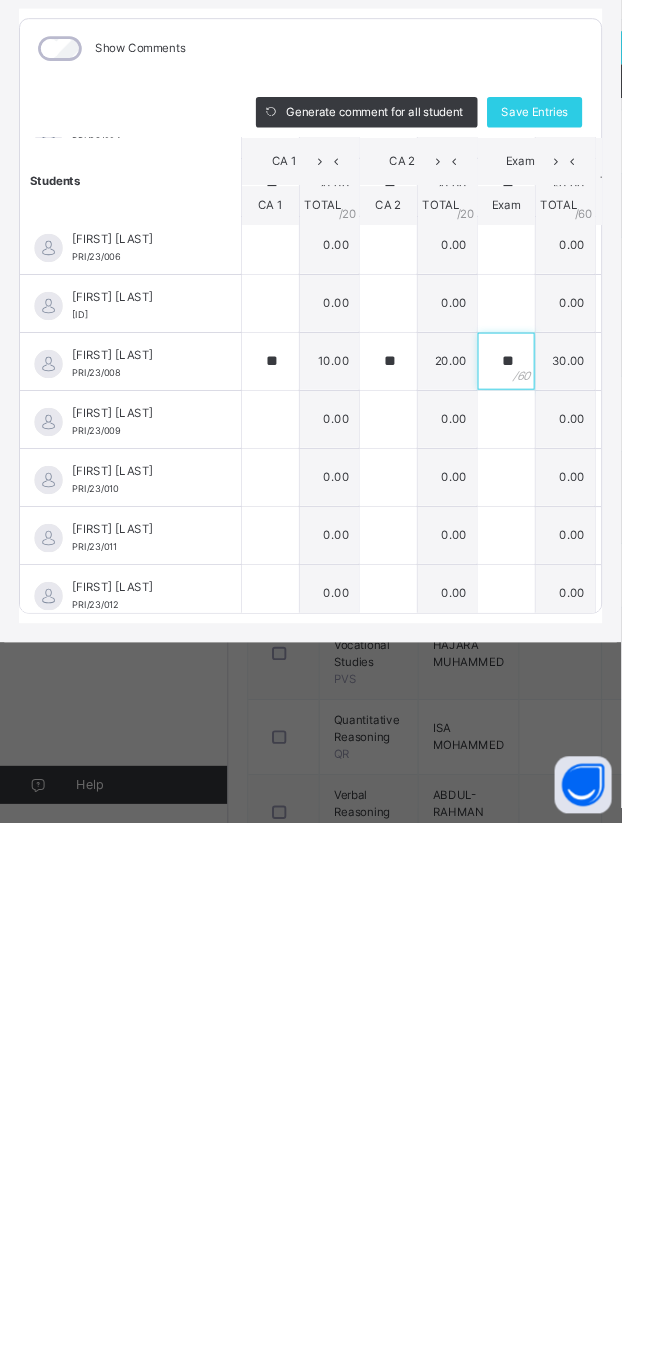 type on "**" 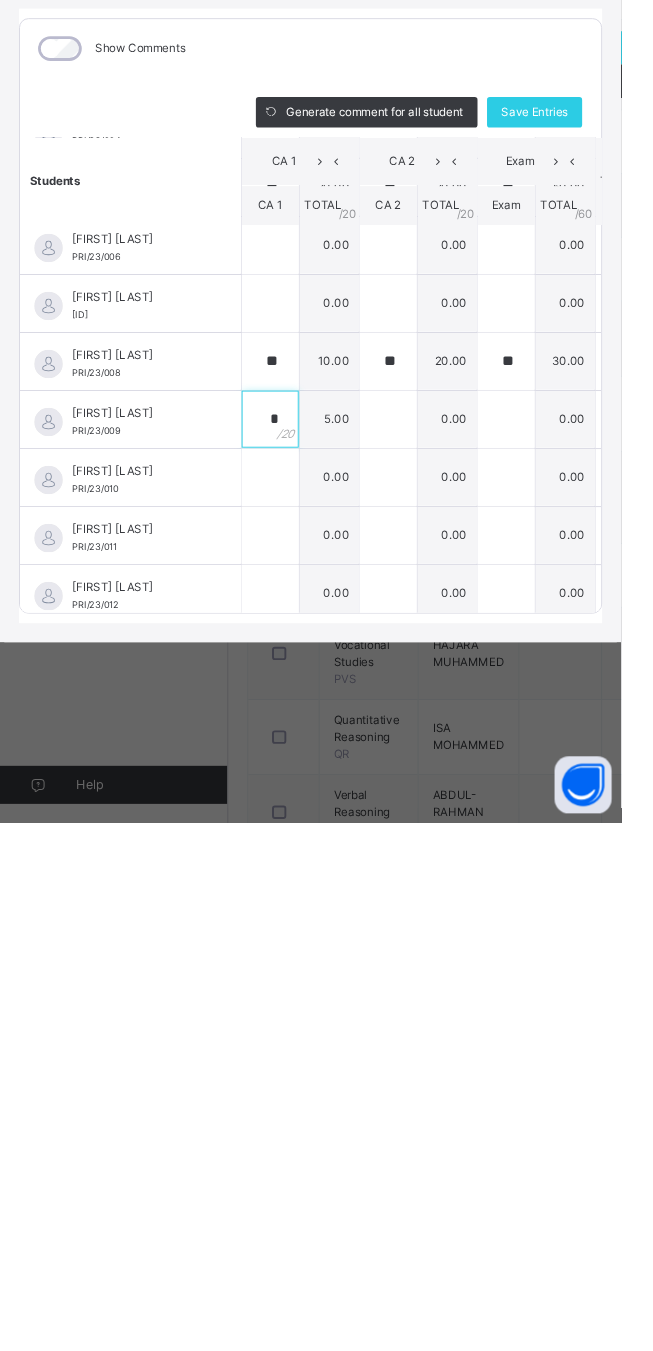 type on "*" 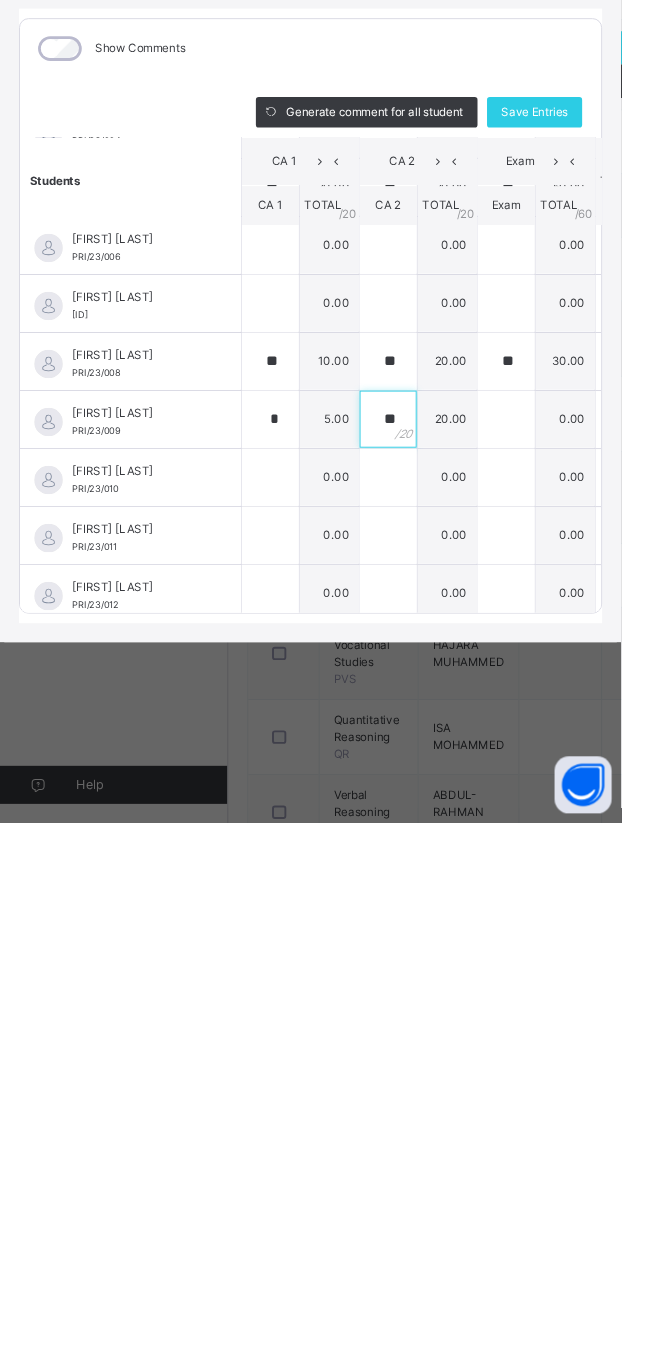 type on "**" 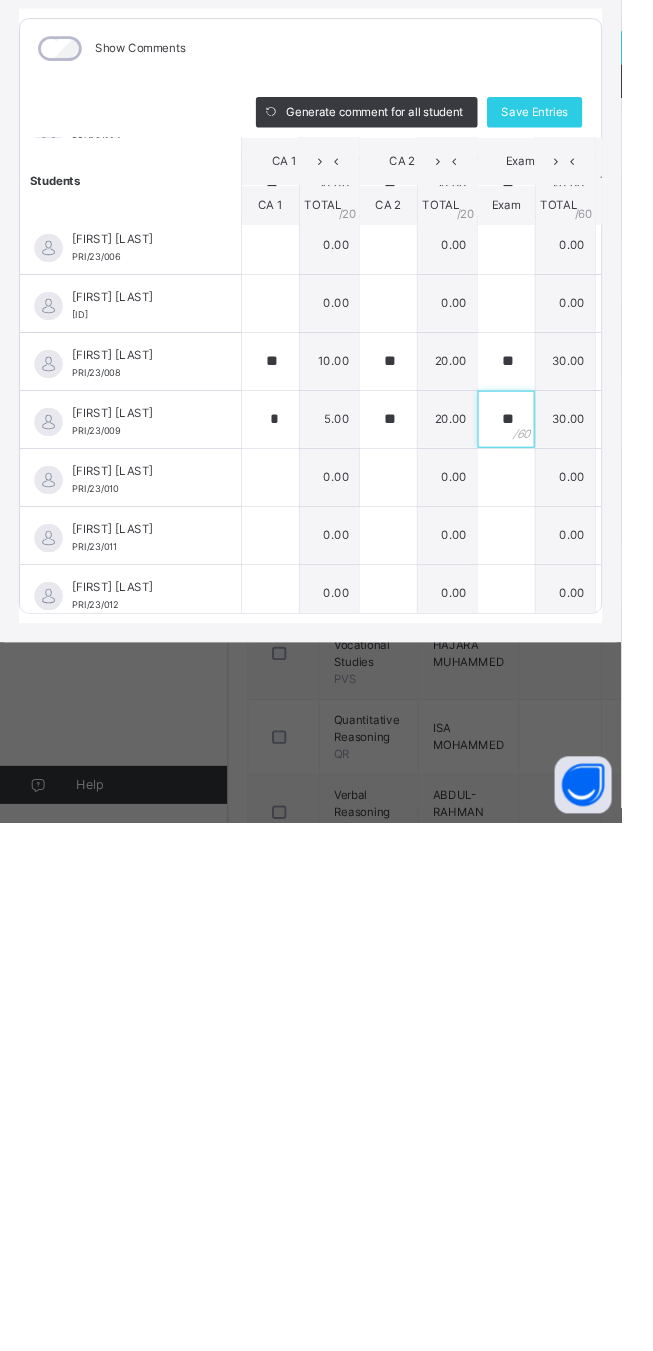 type on "**" 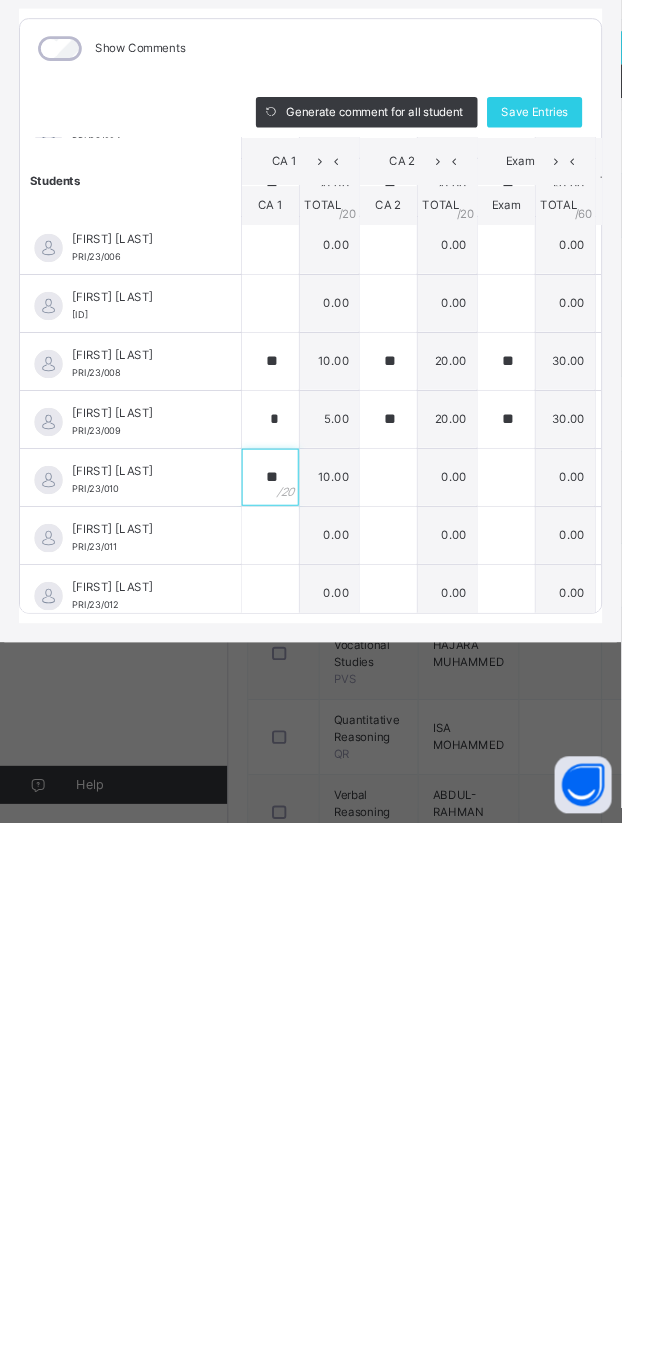 type on "**" 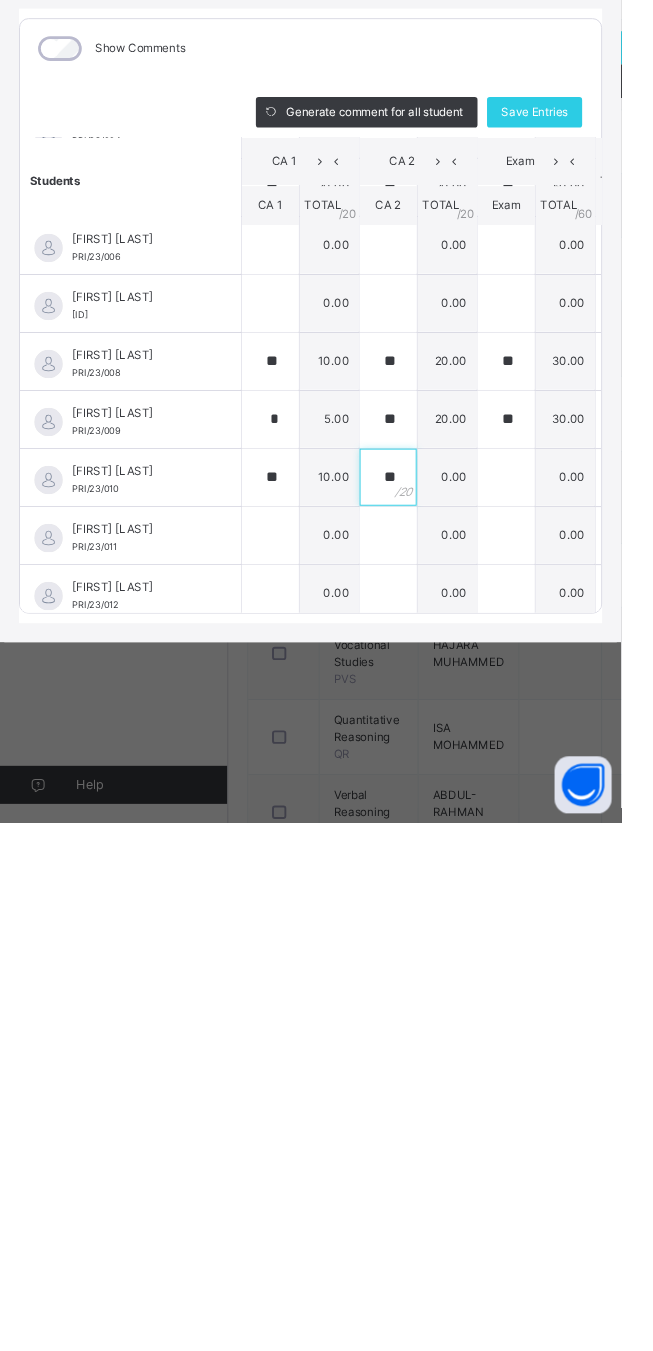 type on "**" 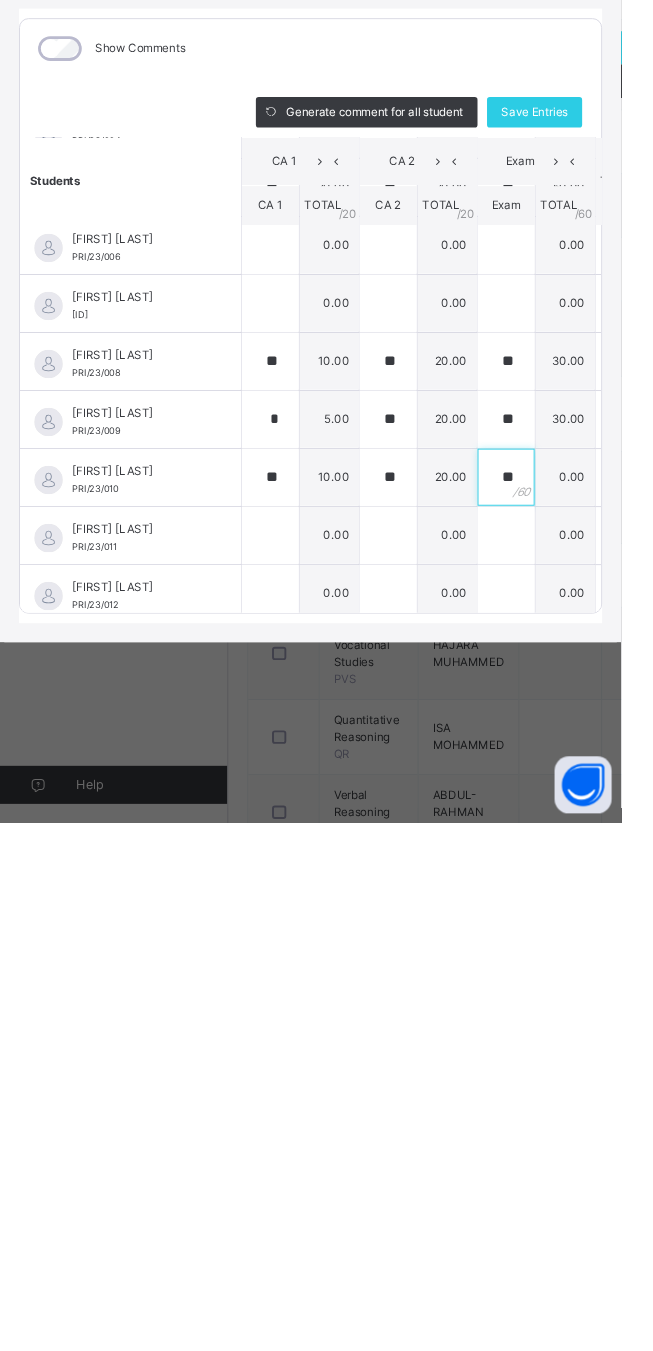 type on "**" 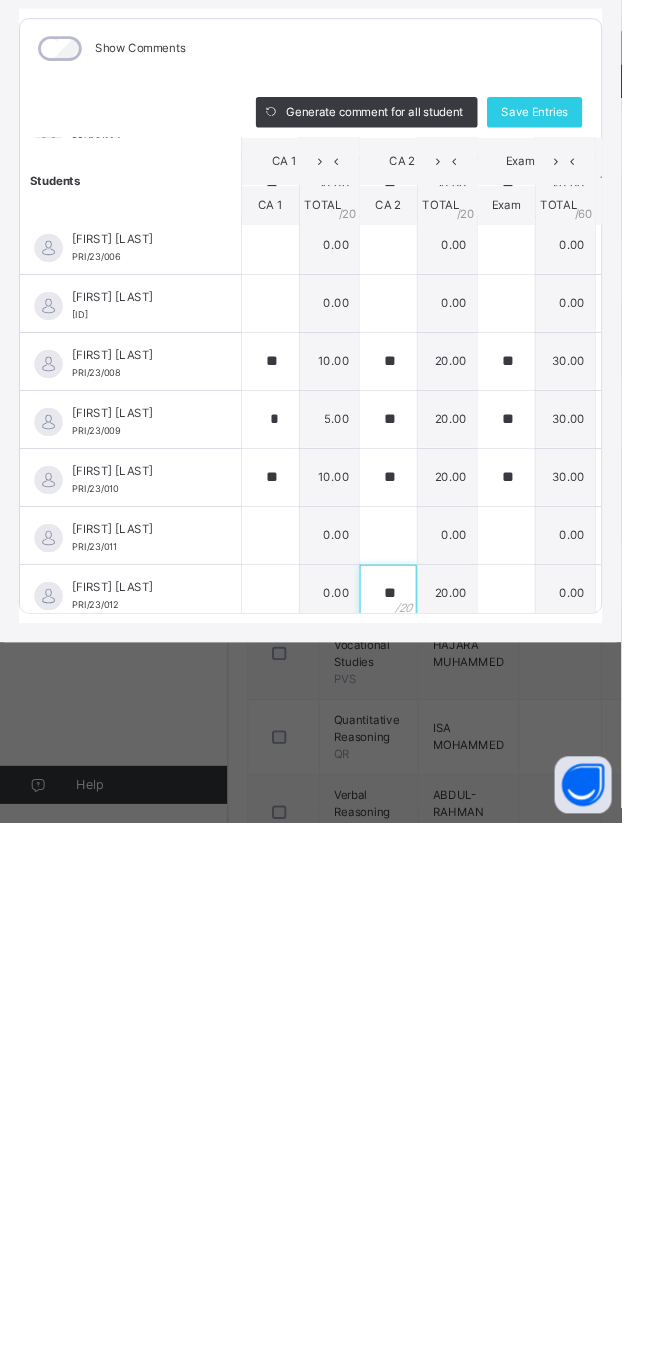 type on "**" 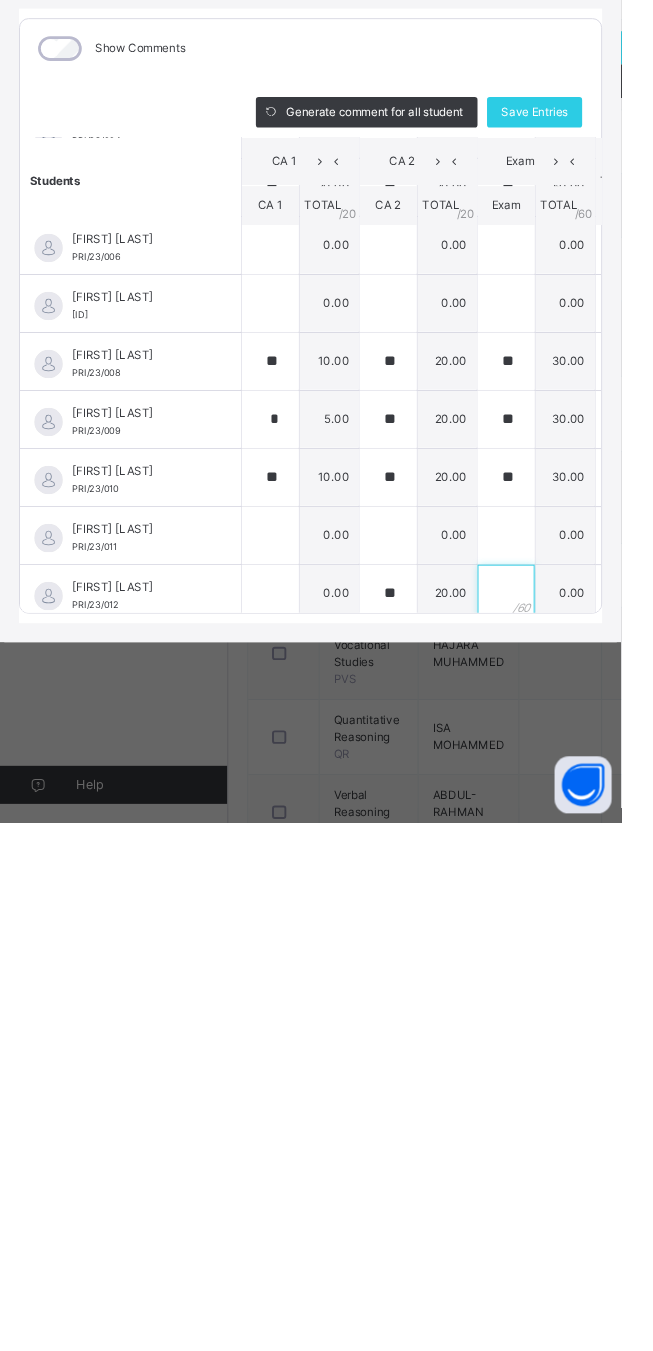 scroll, scrollTop: 322, scrollLeft: 0, axis: vertical 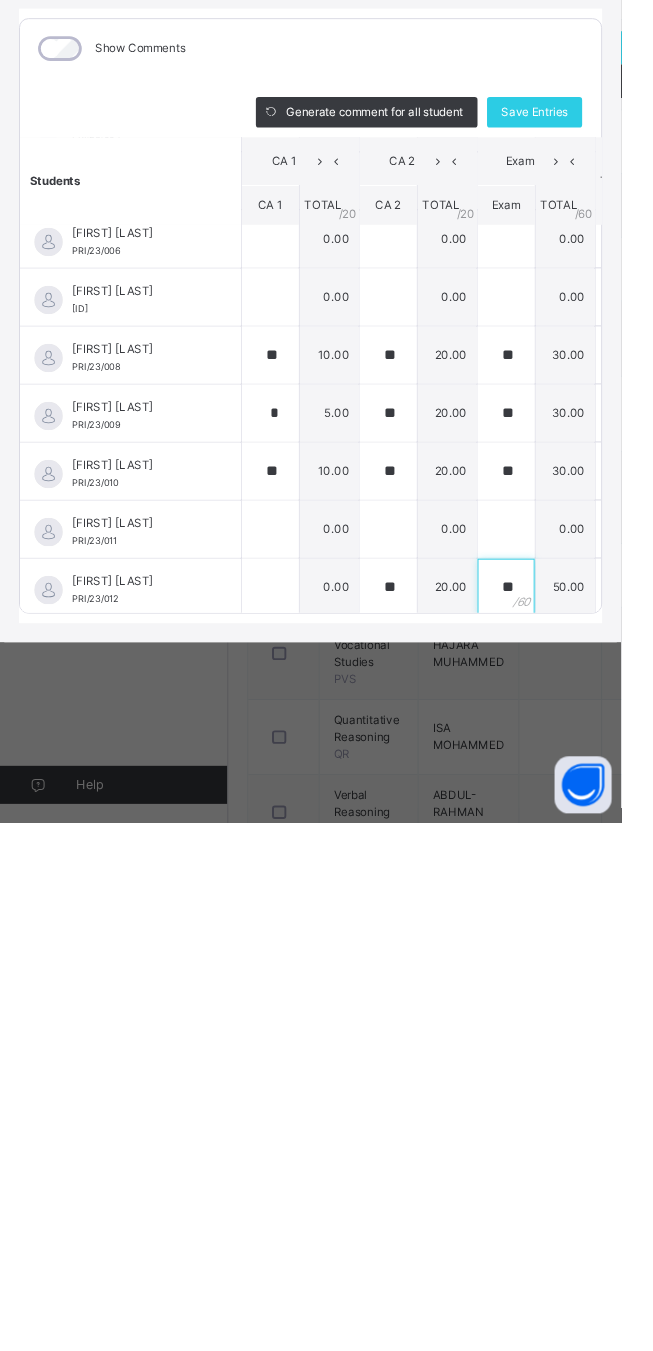 type on "**" 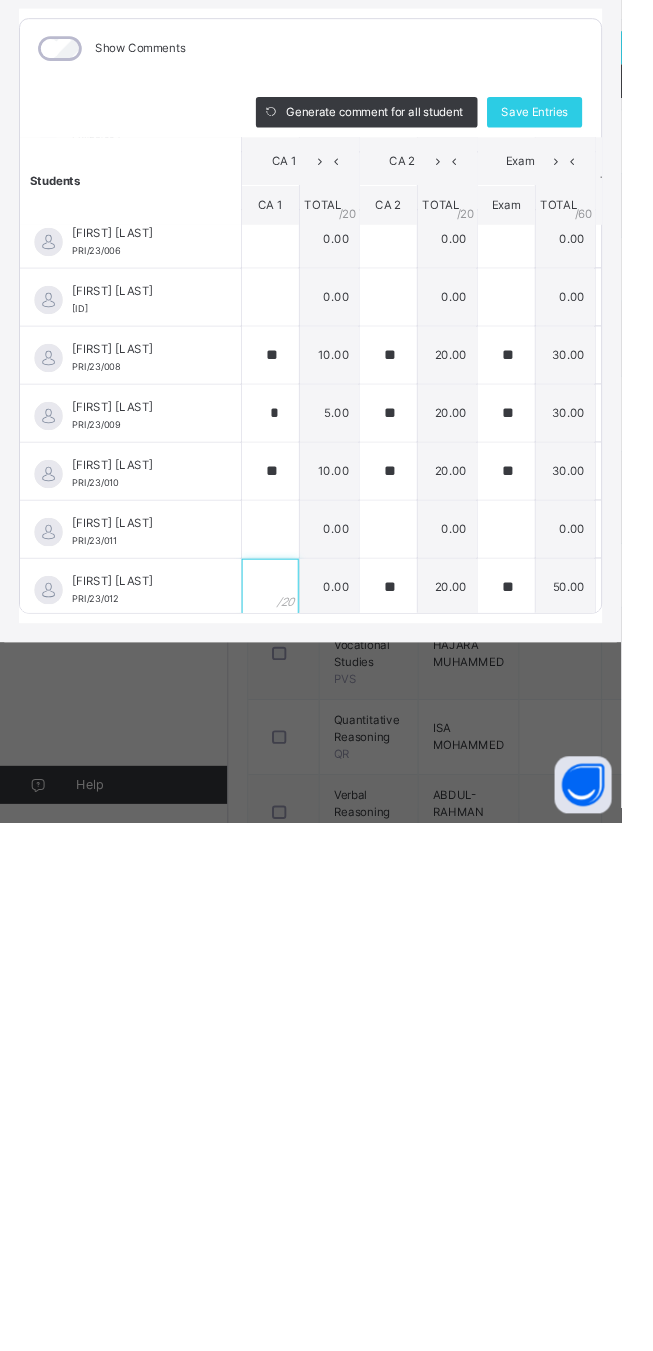 click at bounding box center (284, 1103) 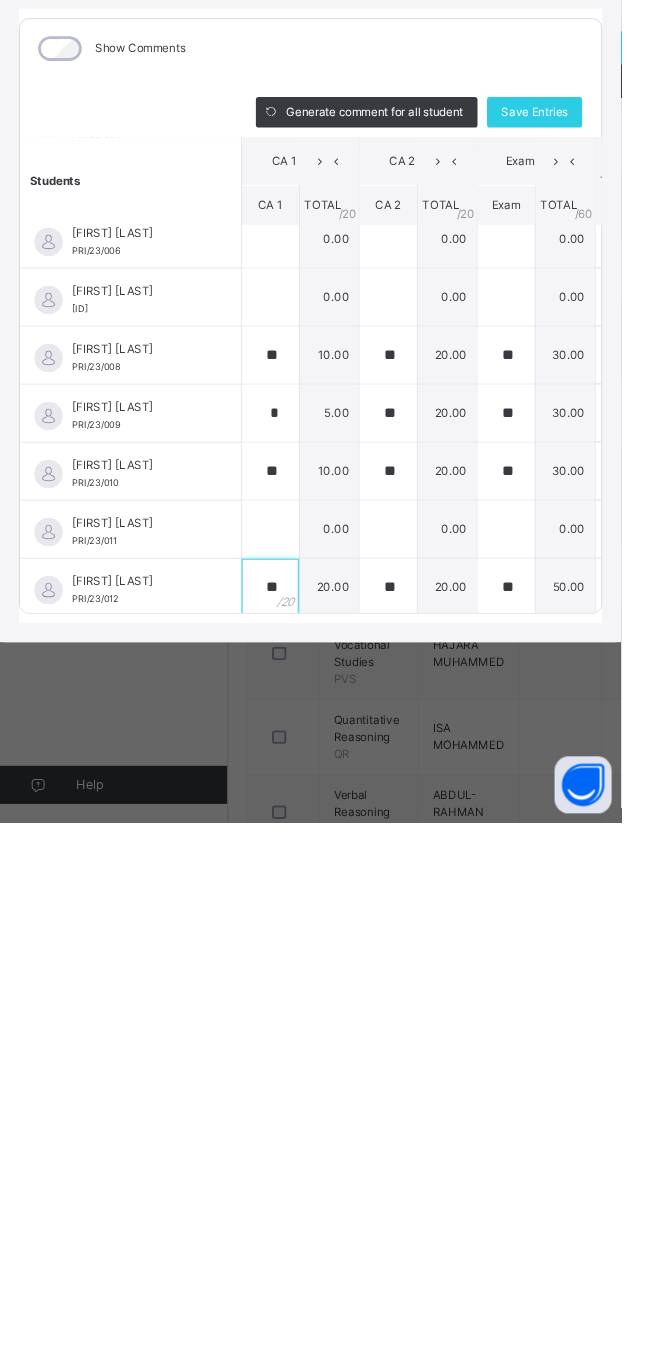scroll, scrollTop: 533, scrollLeft: 0, axis: vertical 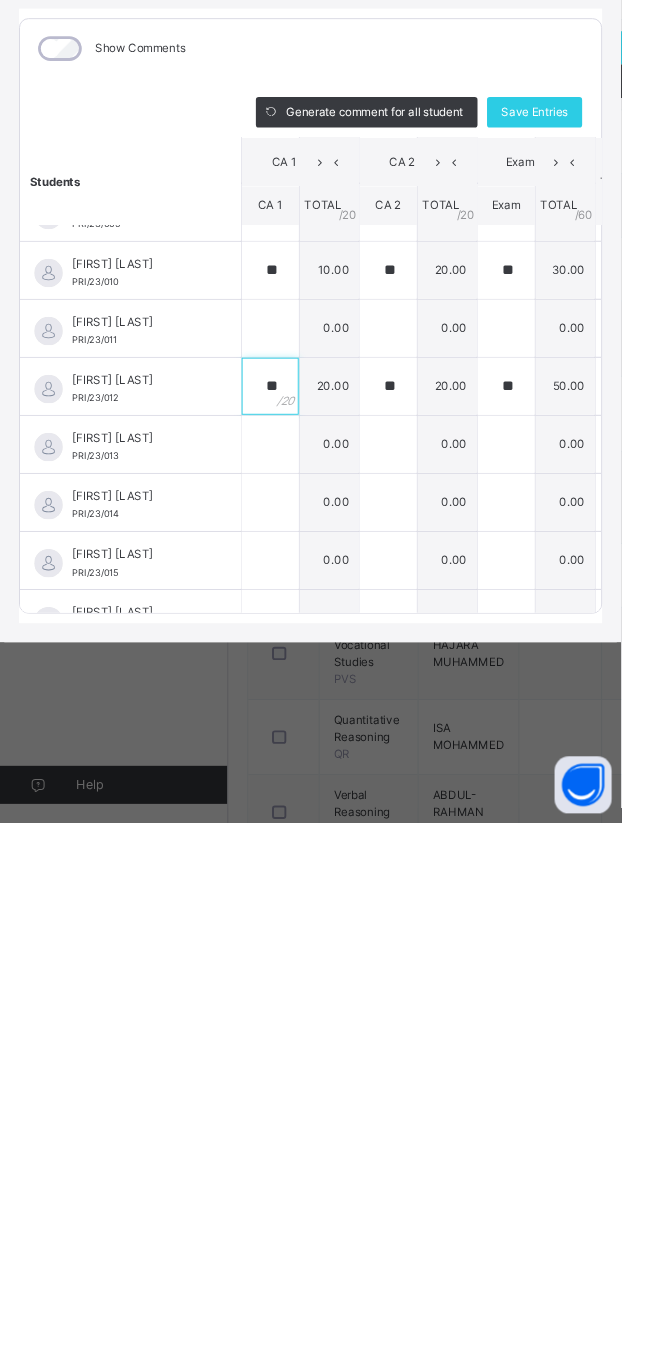 type on "**" 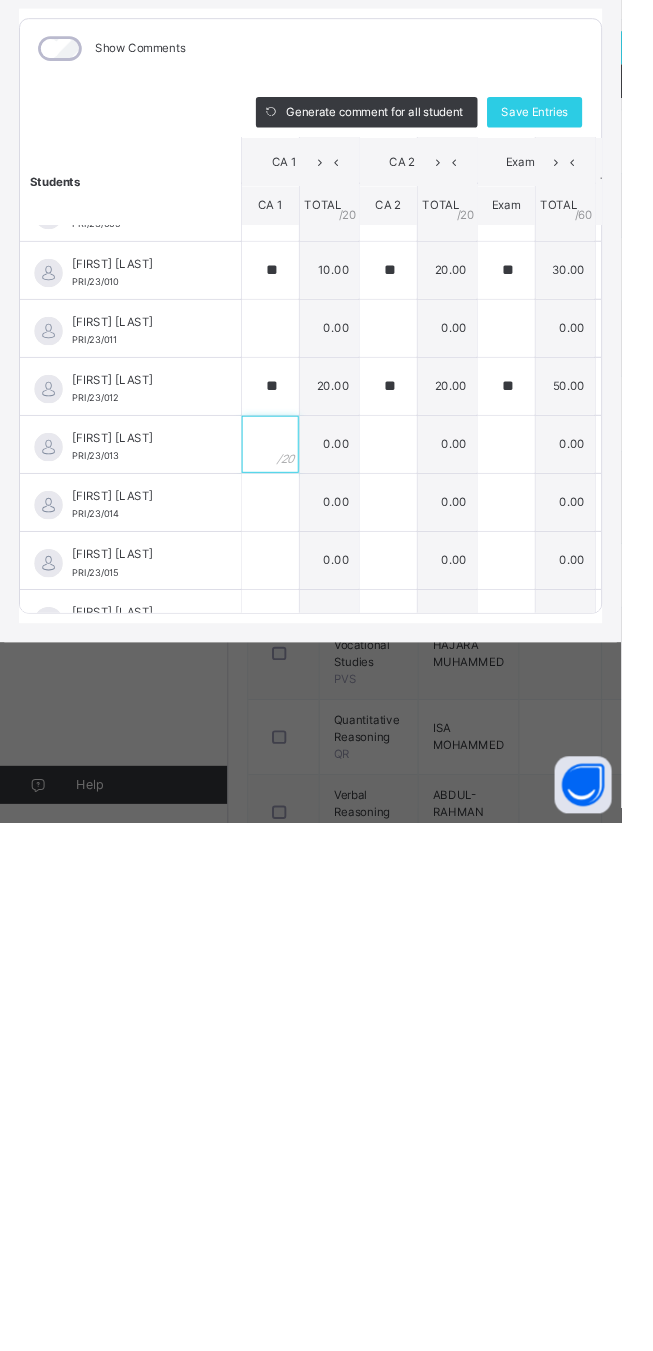 click at bounding box center [284, 953] 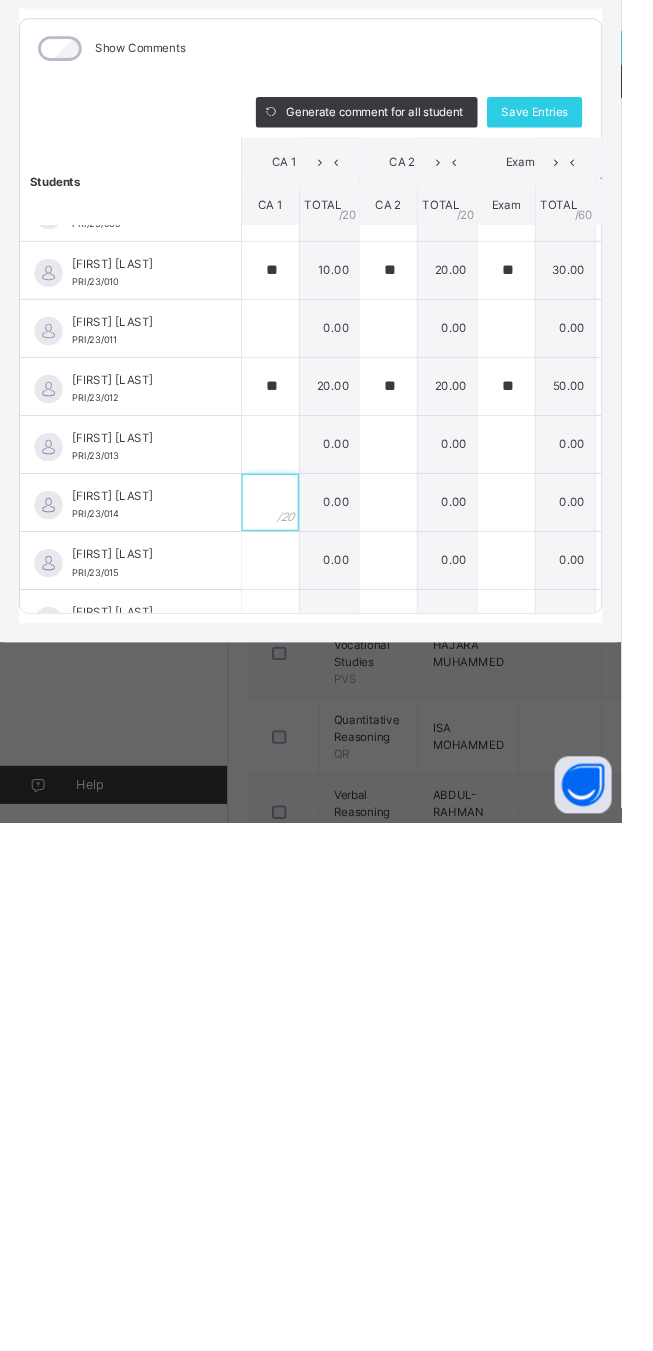 click at bounding box center [284, 1014] 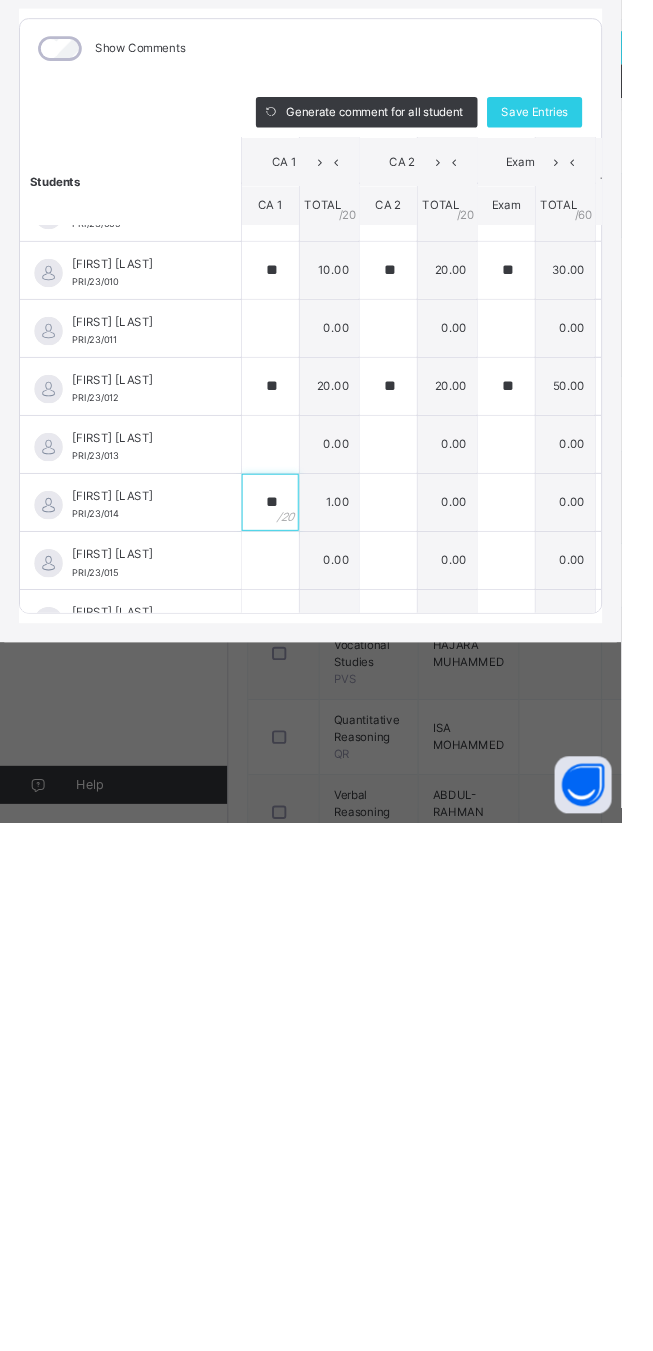 type on "**" 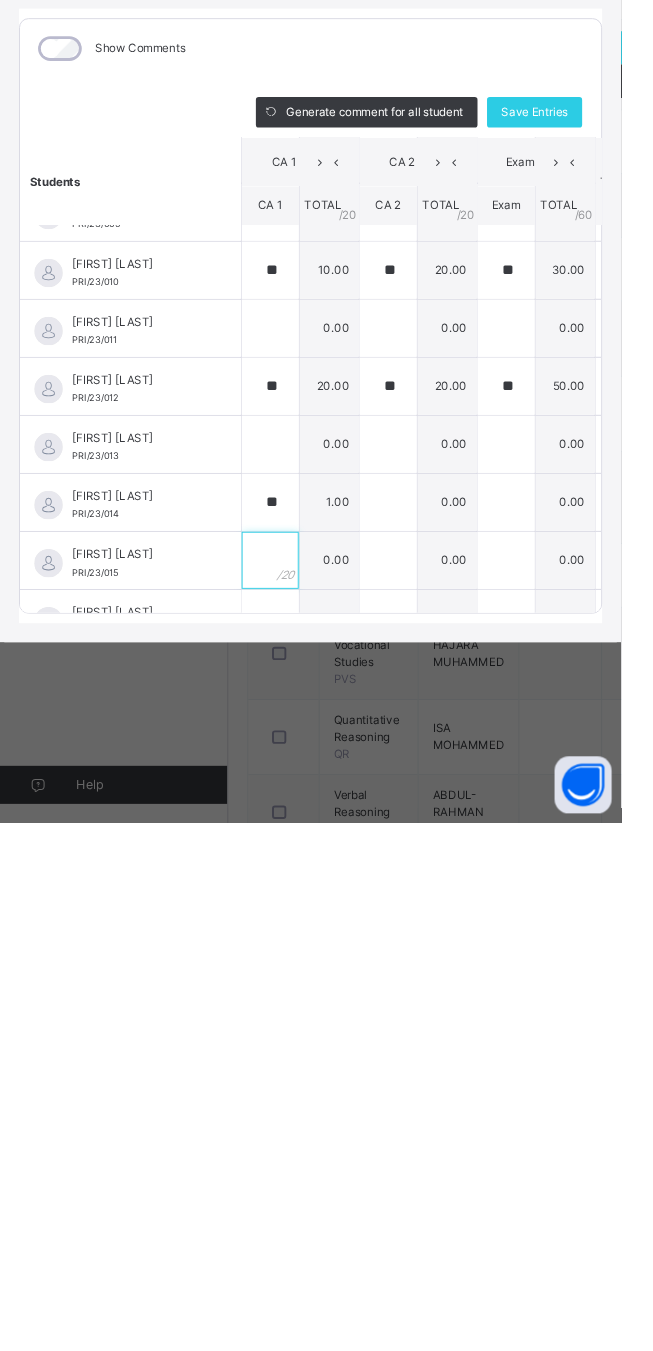 click at bounding box center (284, 1075) 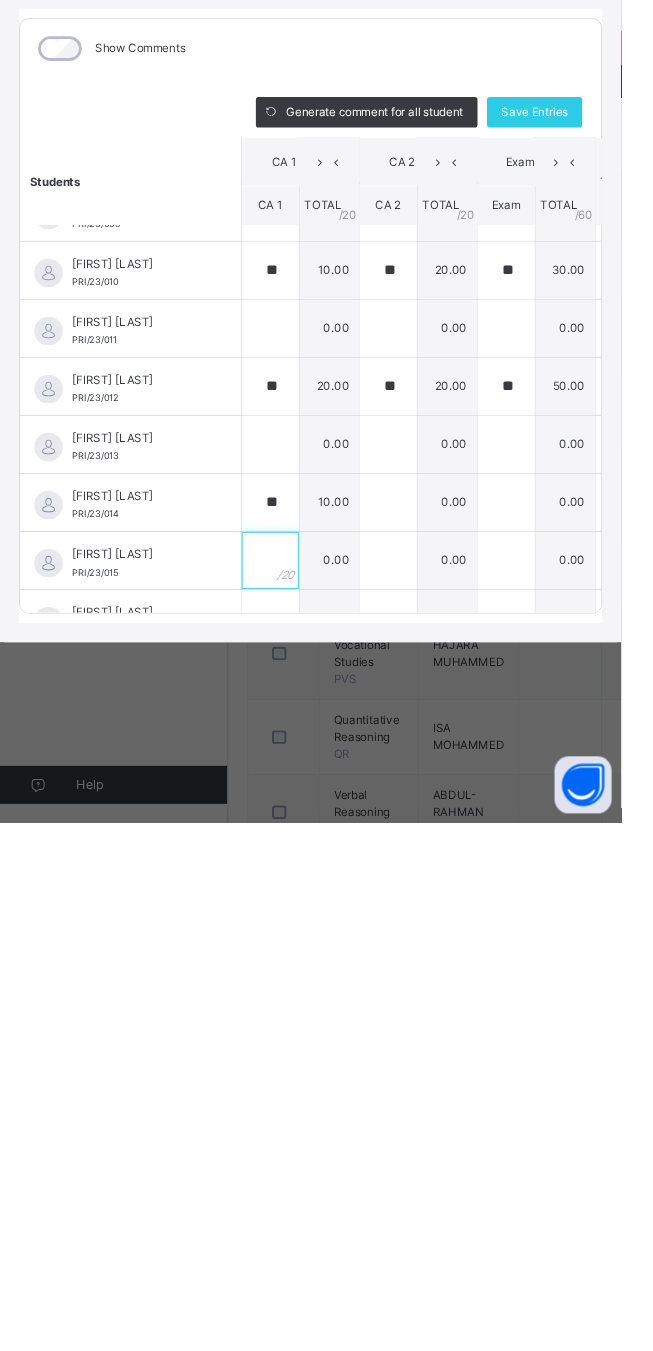 scroll, scrollTop: 843, scrollLeft: 0, axis: vertical 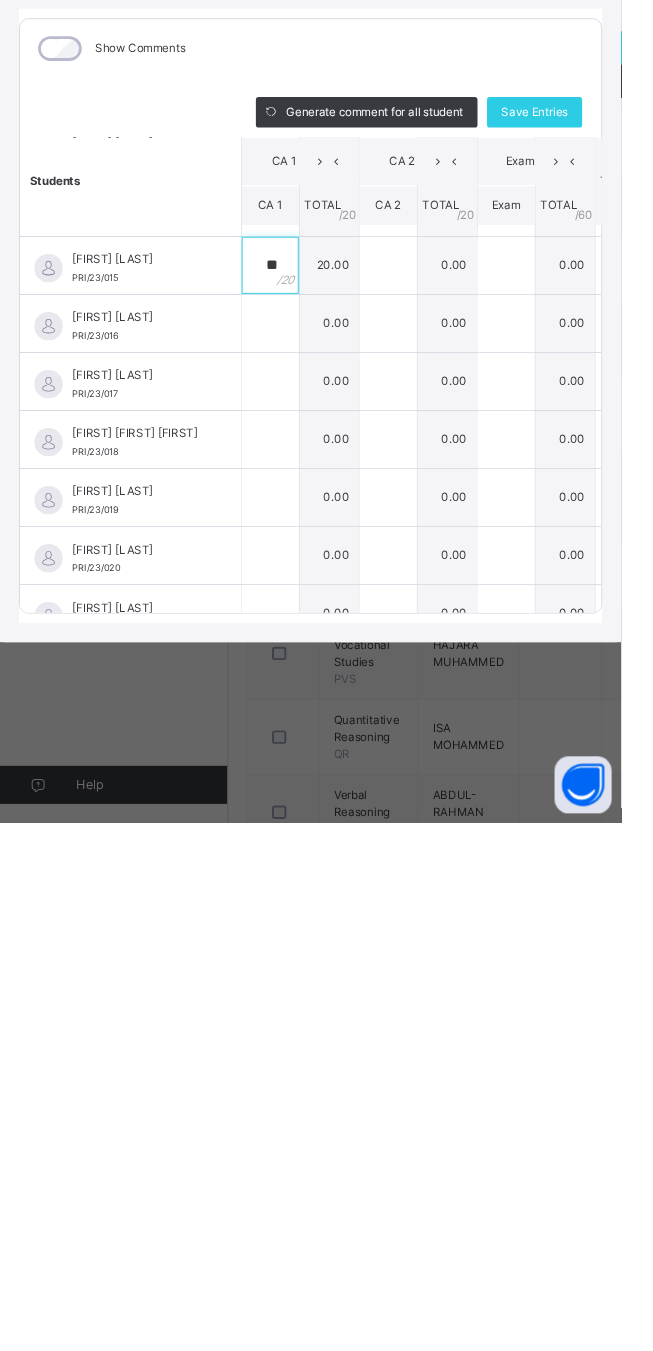 type on "**" 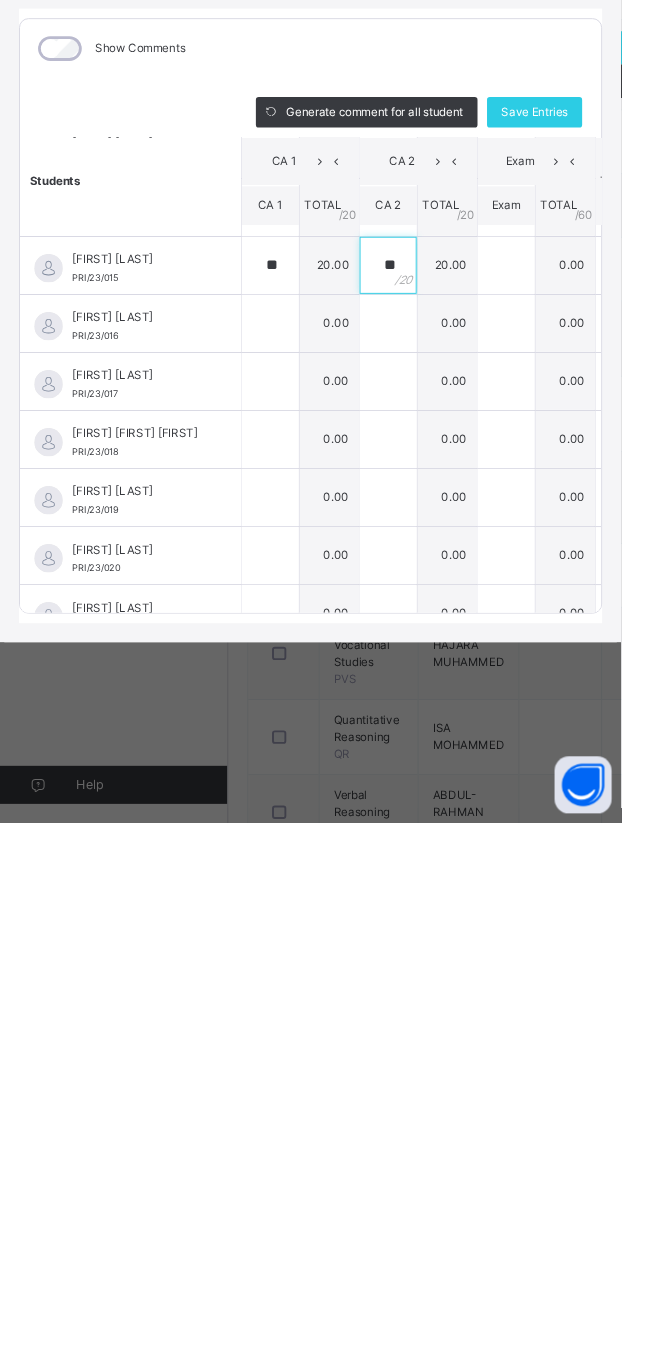 type on "**" 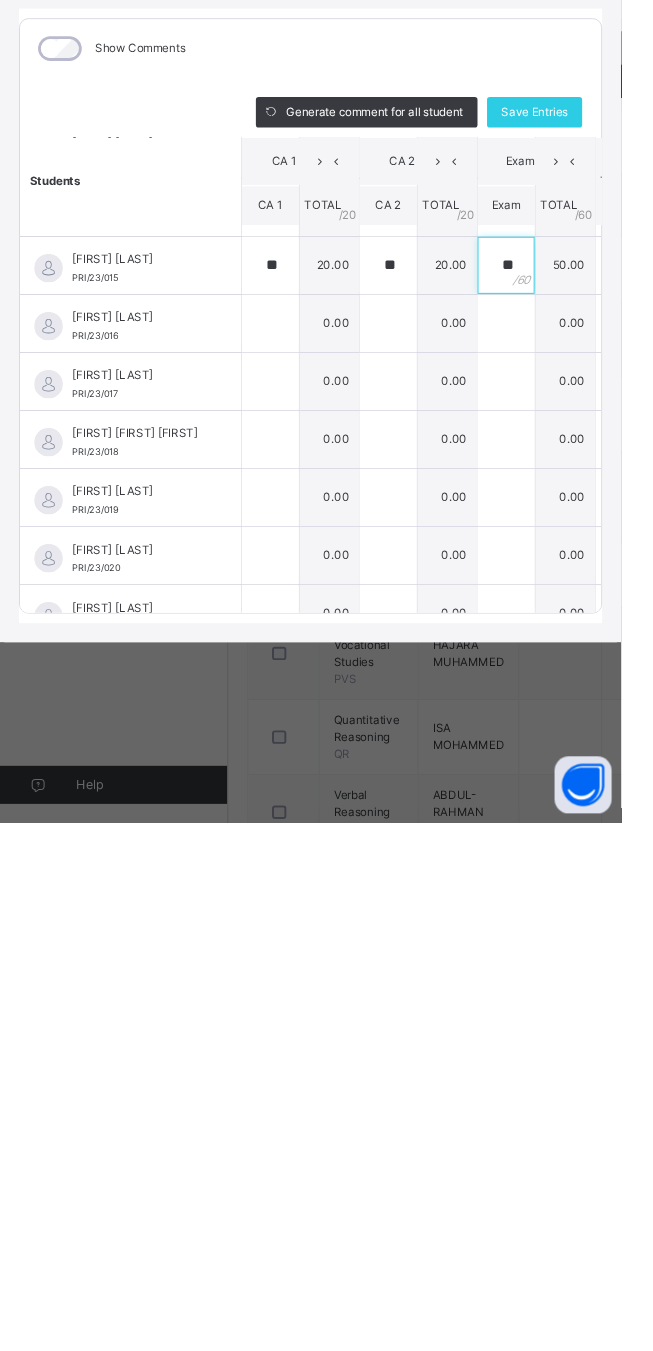 type on "**" 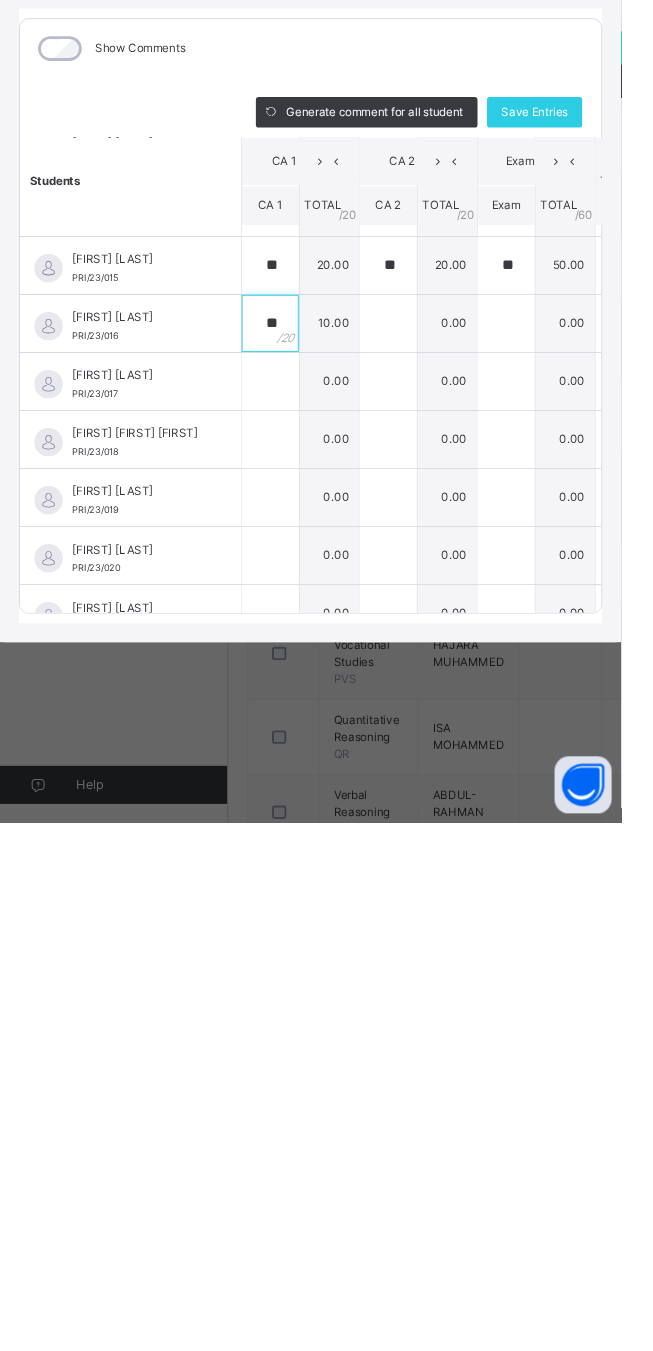 type on "**" 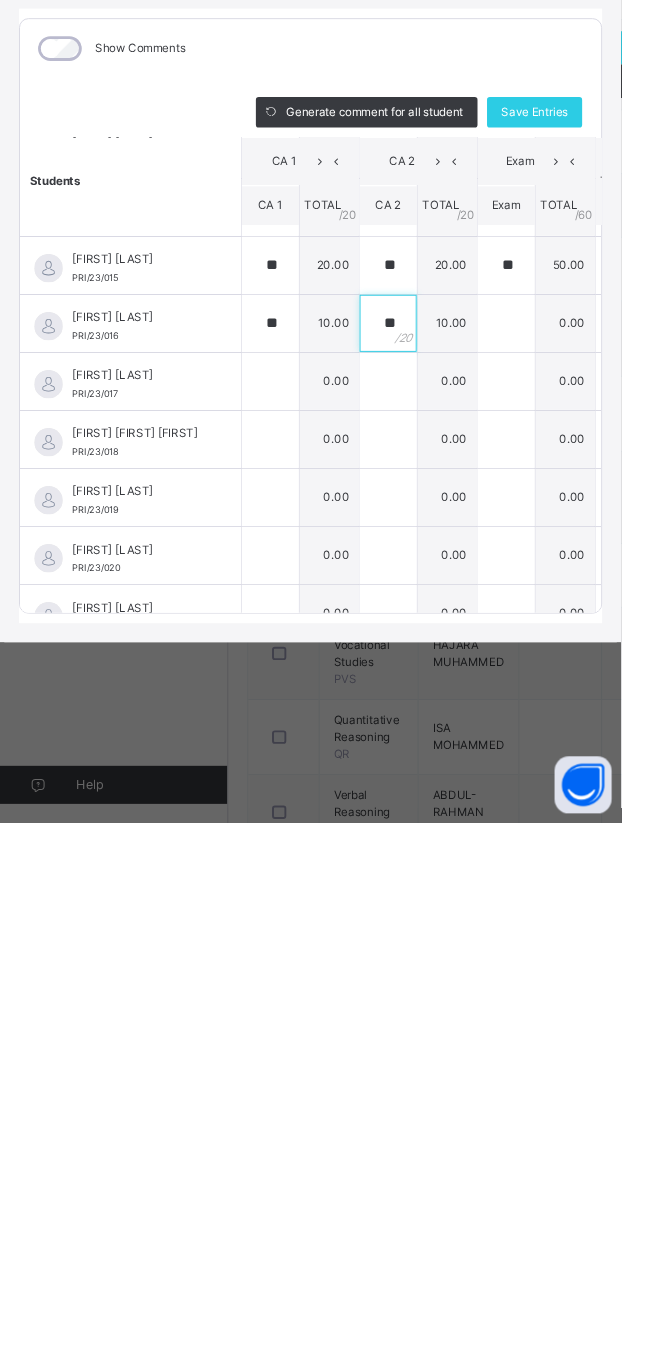 type on "**" 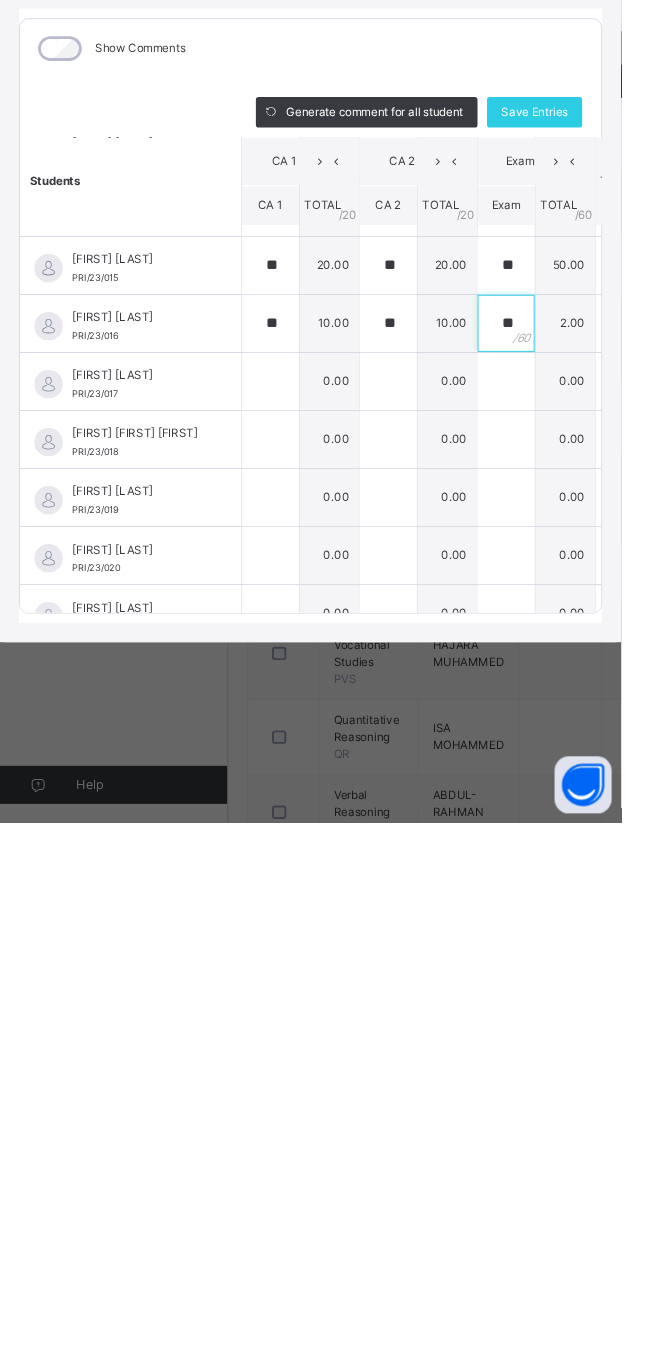 type on "**" 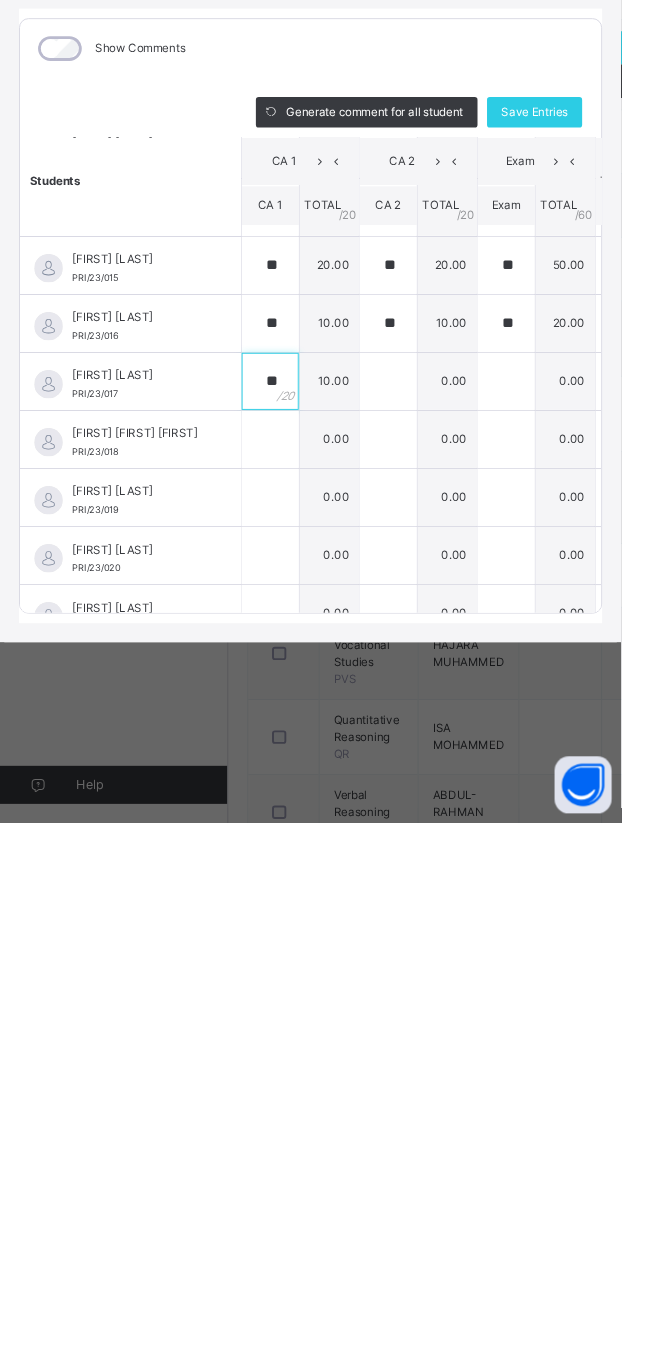 type on "**" 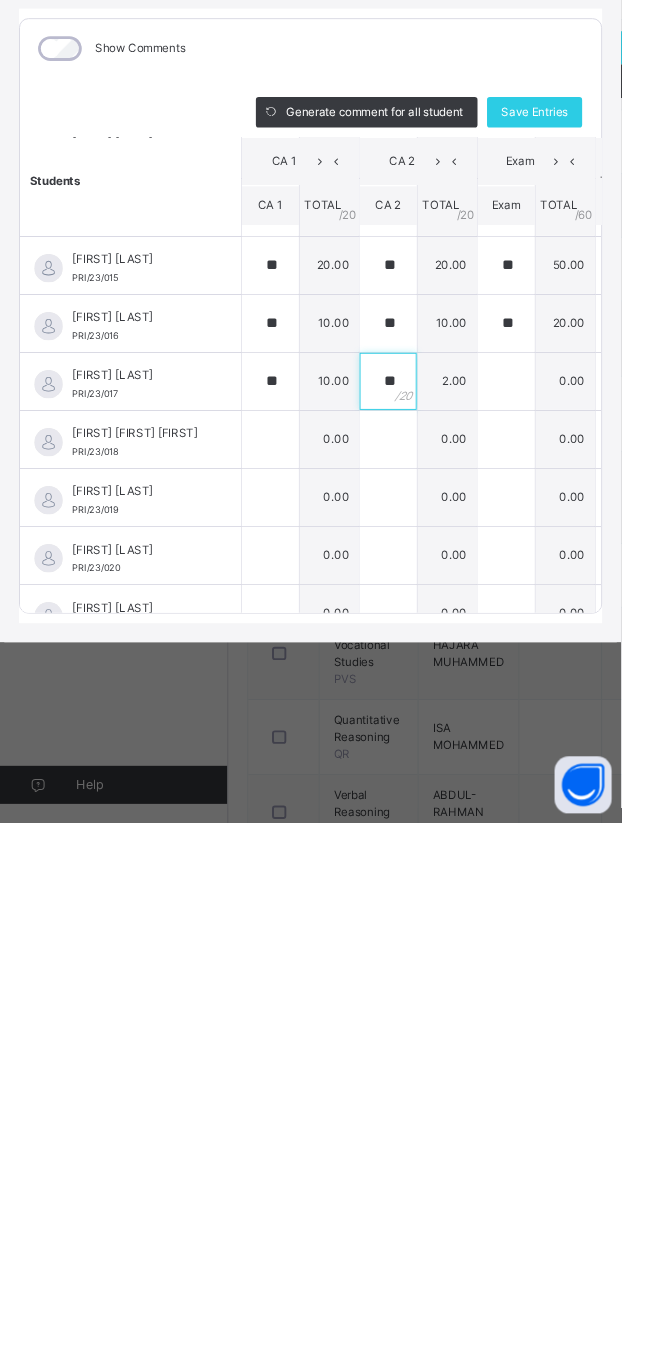 type on "**" 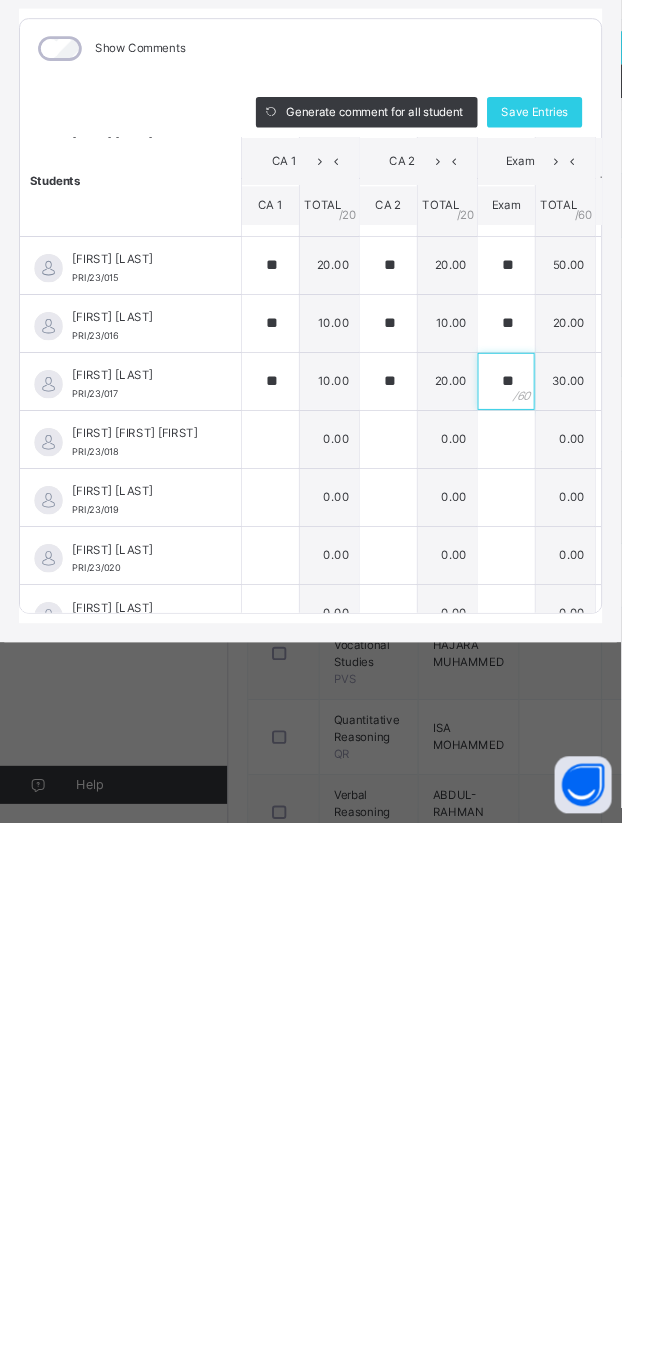 type on "**" 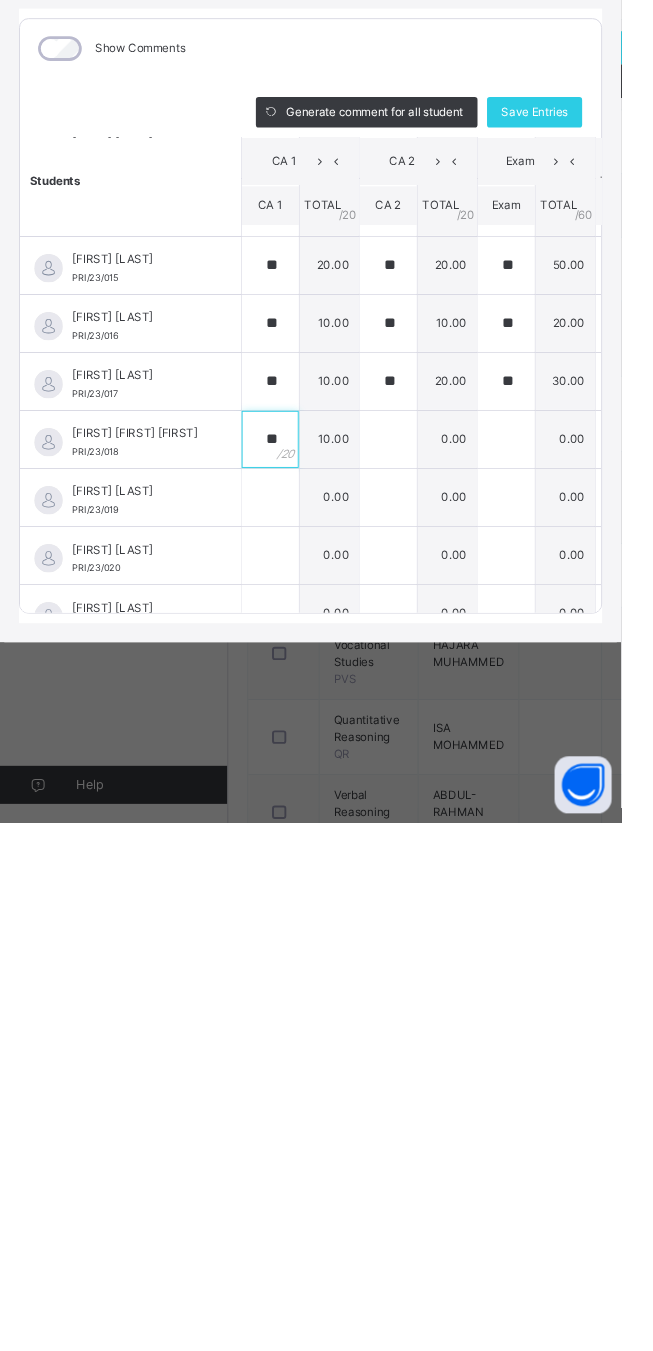 type on "**" 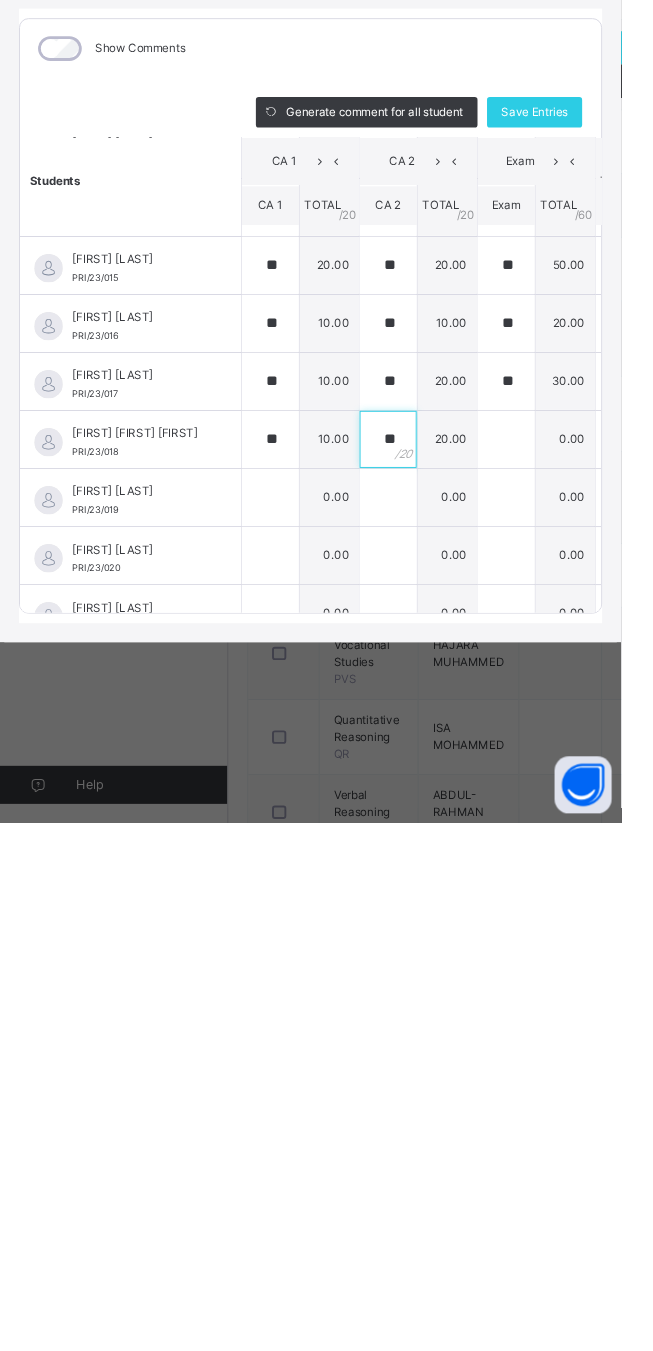 type on "**" 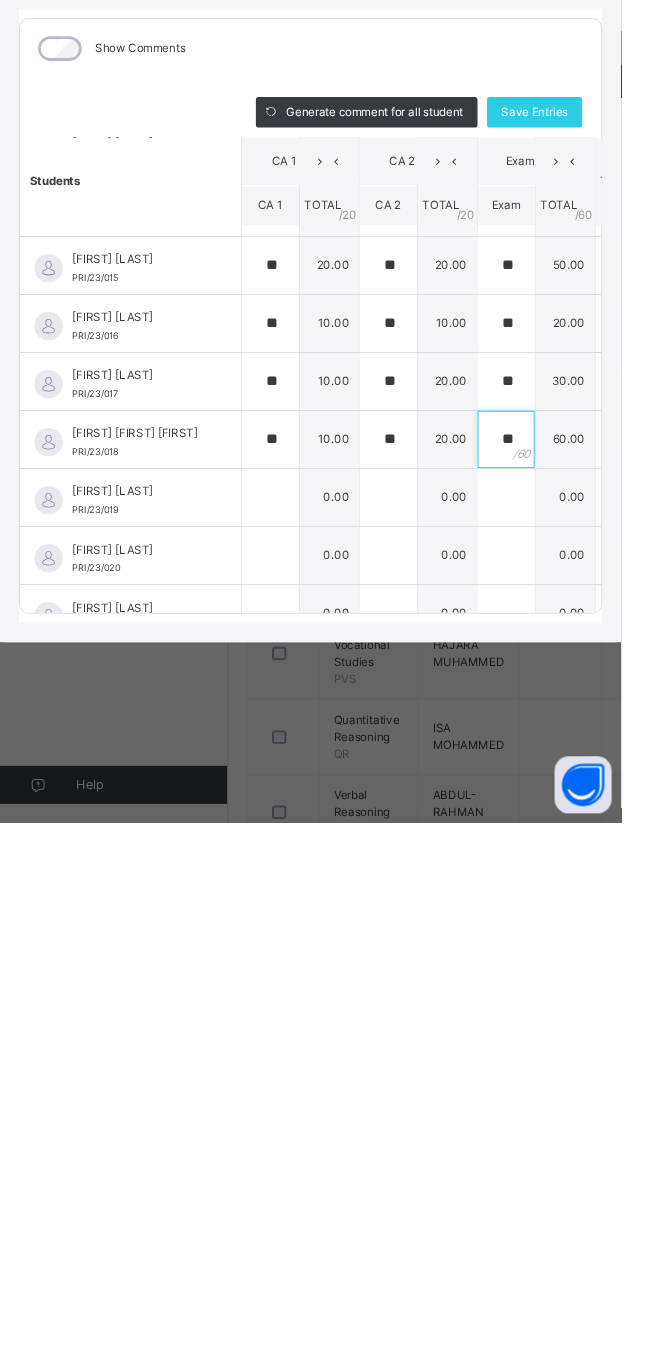 type on "**" 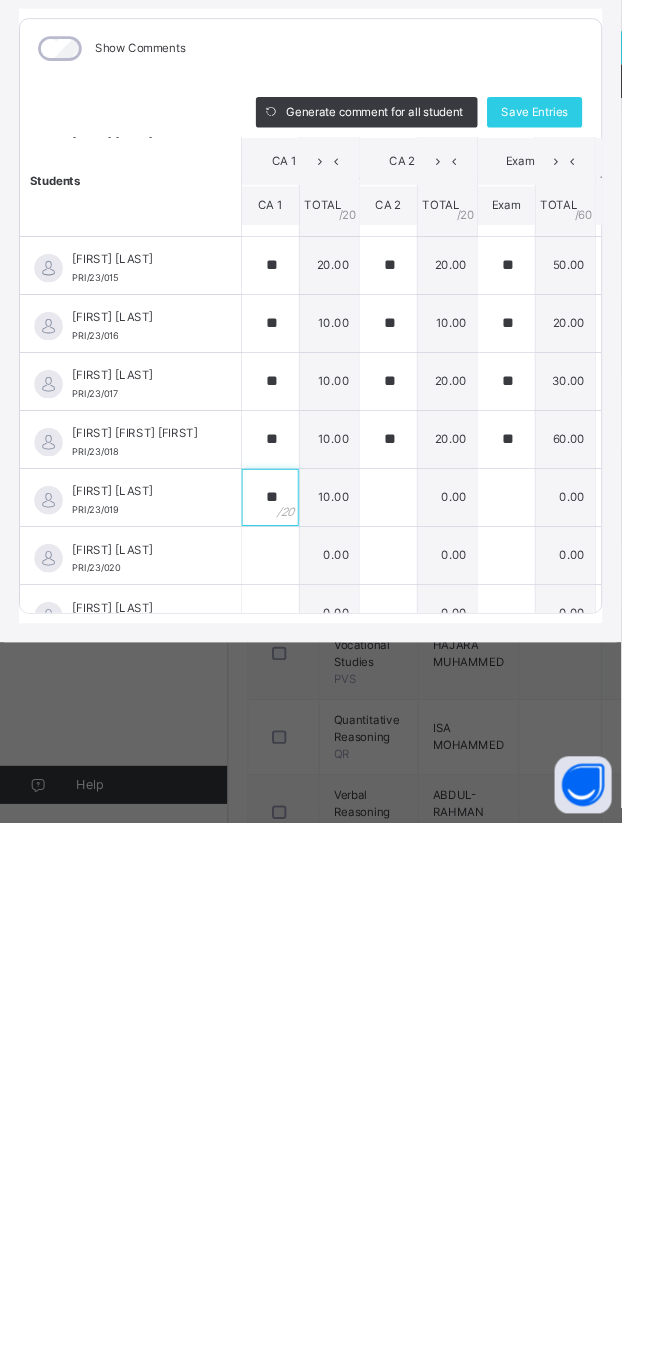 type on "**" 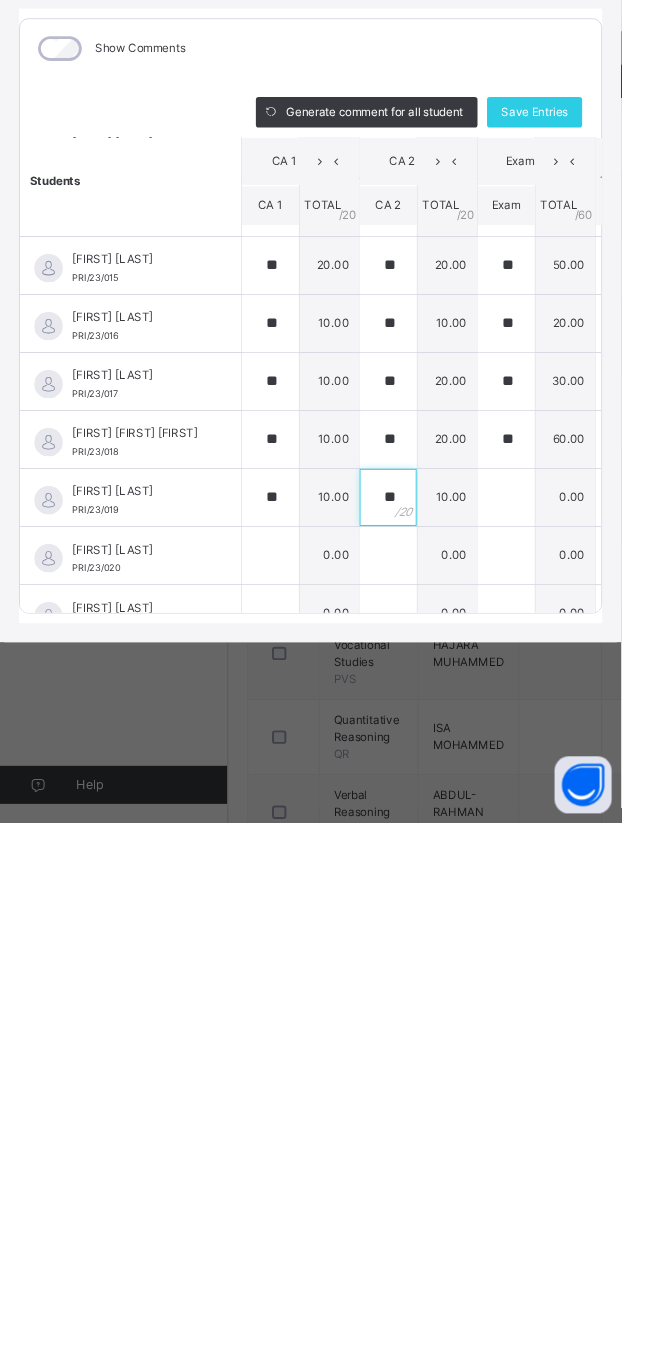 type on "**" 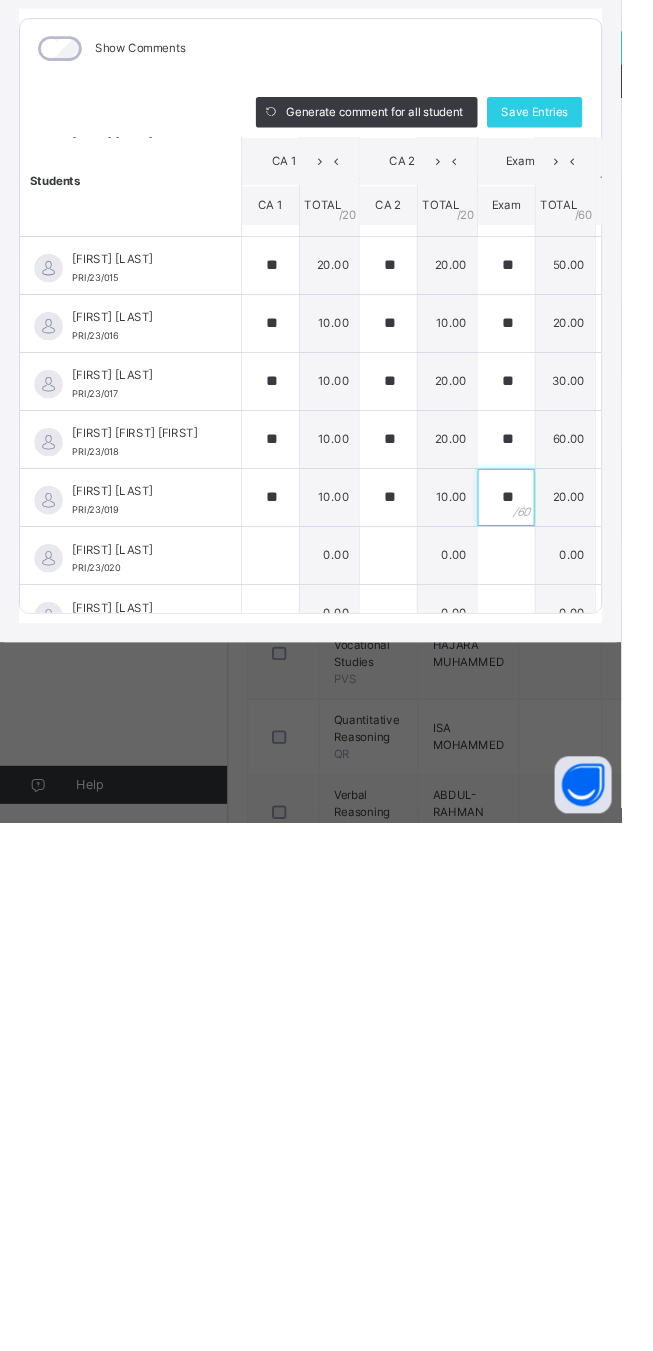type on "**" 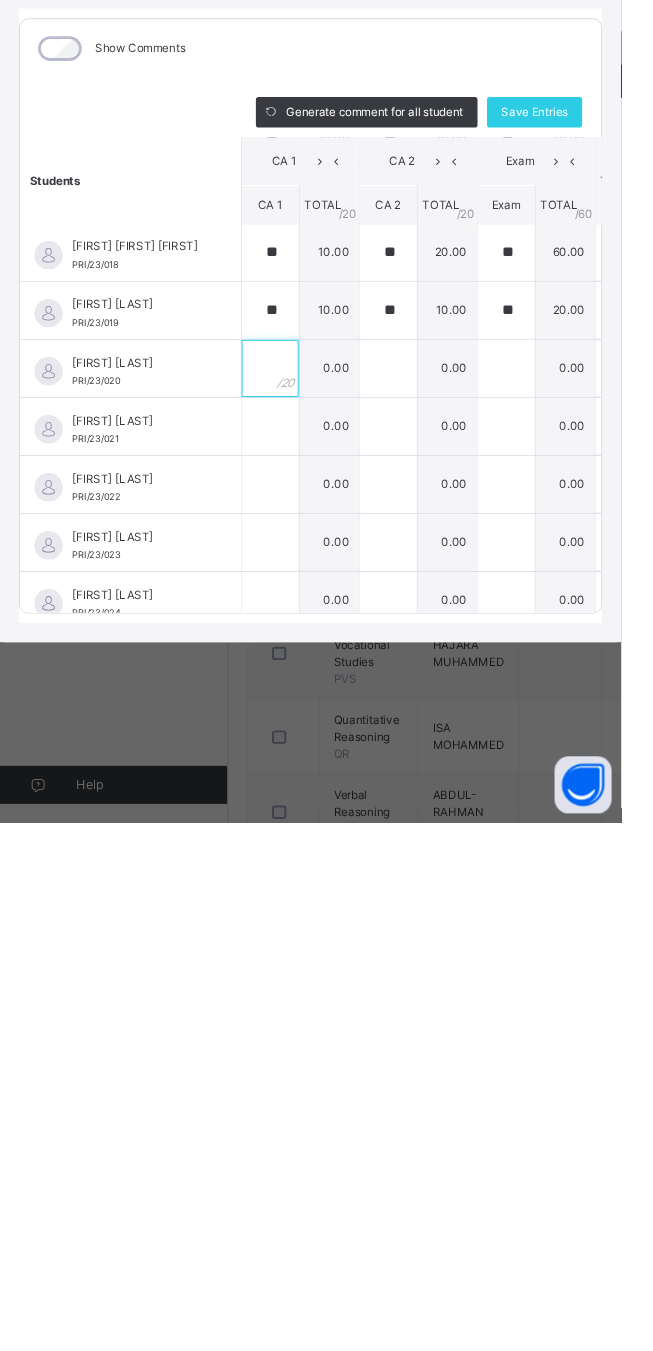 scroll, scrollTop: 1055, scrollLeft: 0, axis: vertical 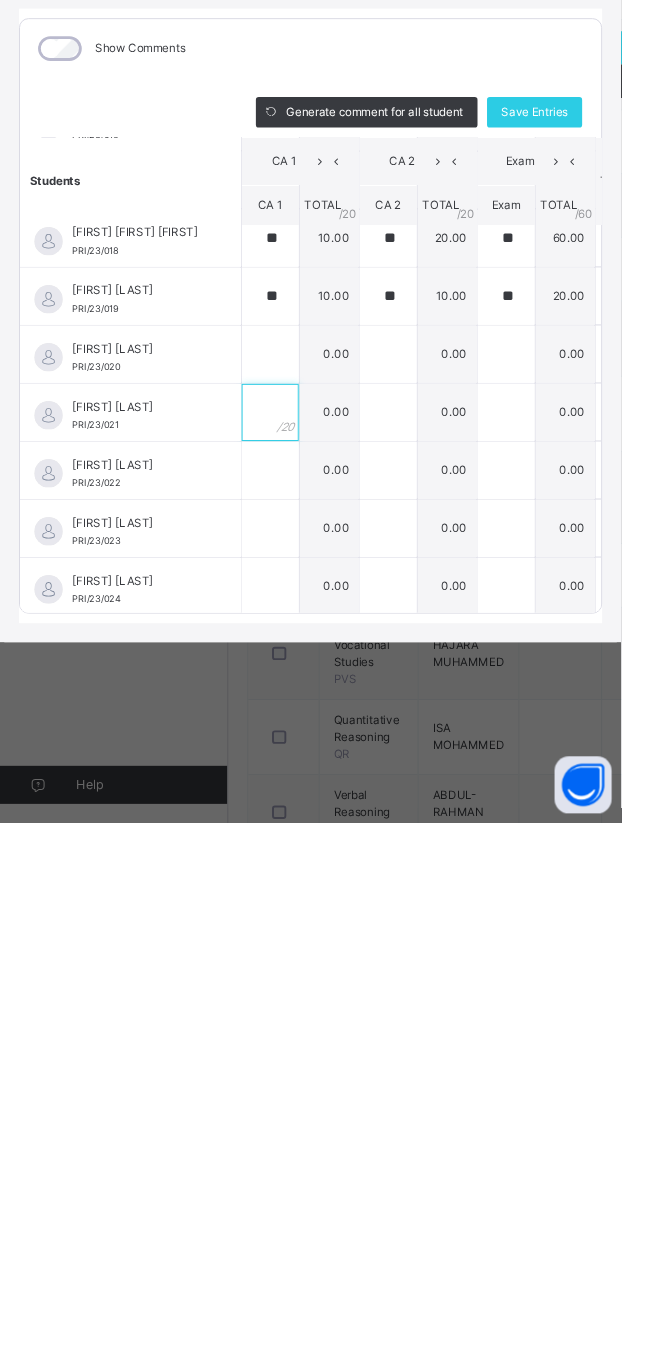 click at bounding box center [284, 919] 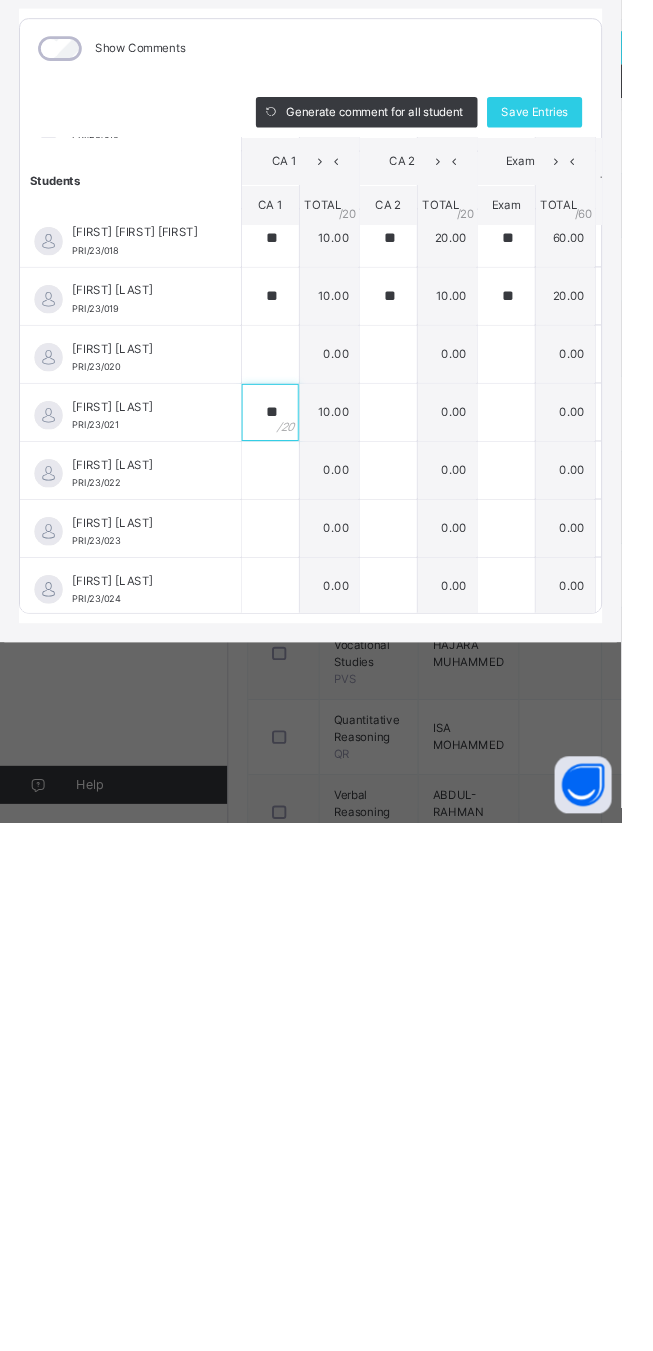 type on "**" 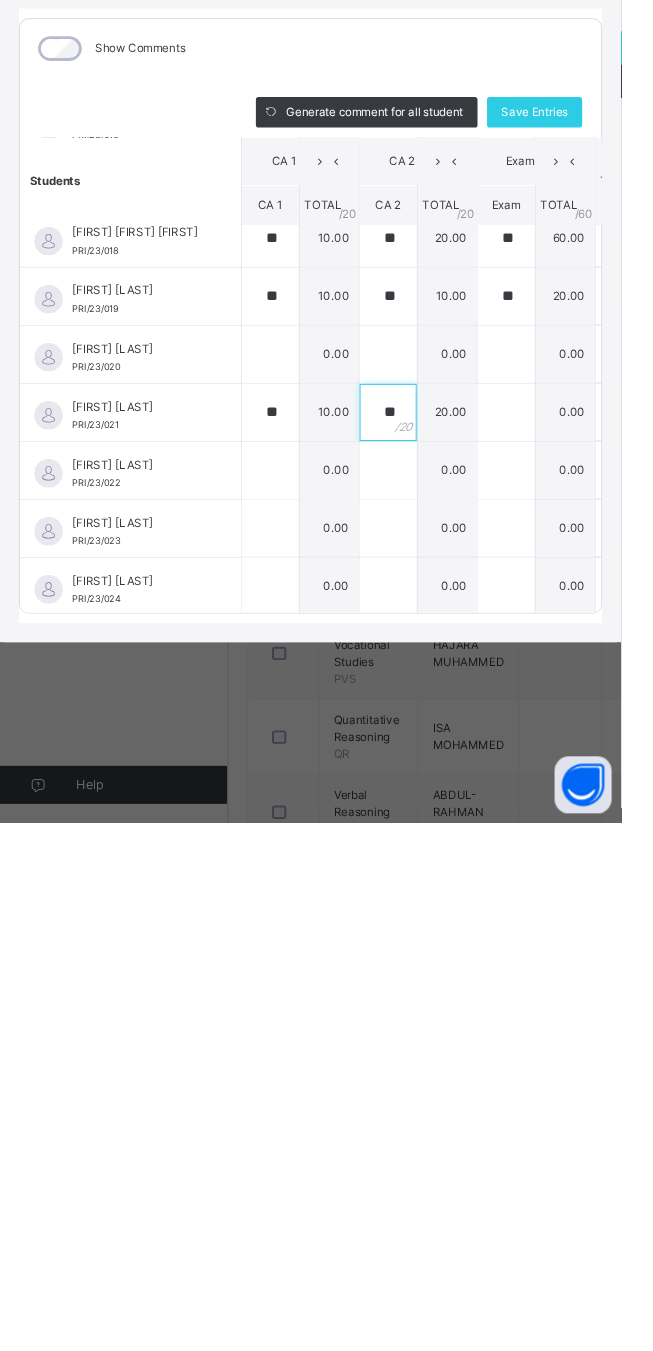type on "**" 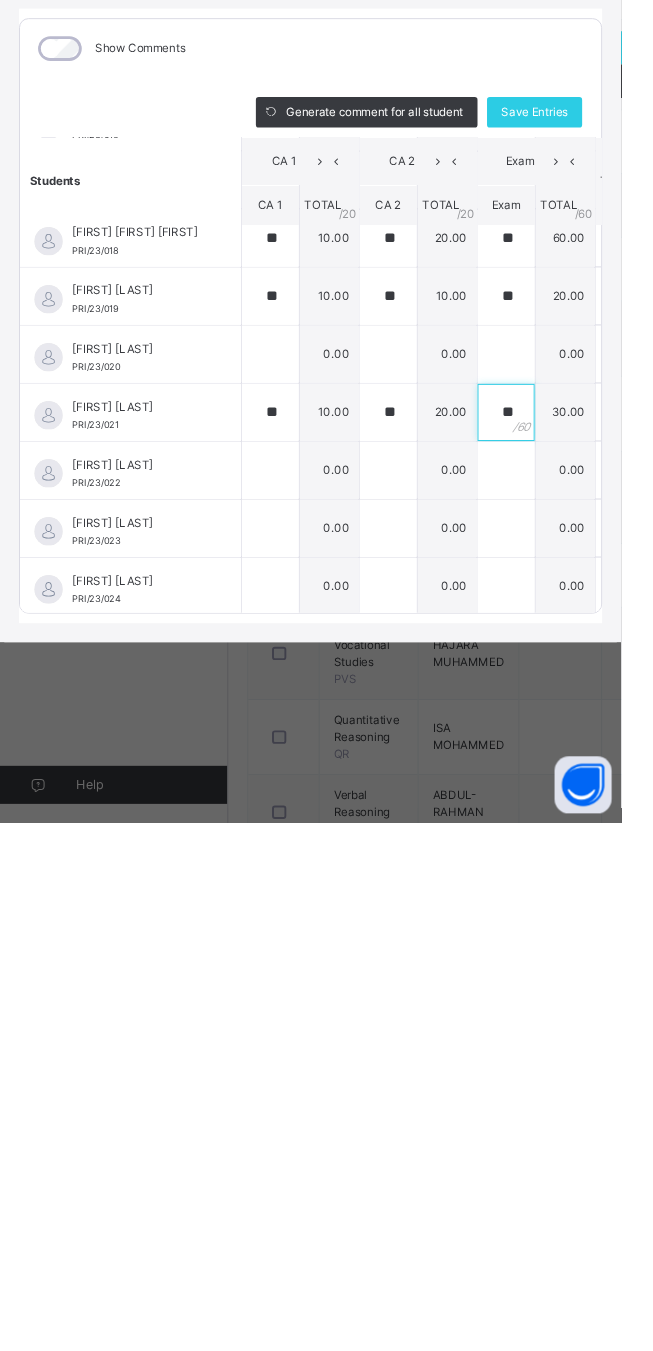 type on "**" 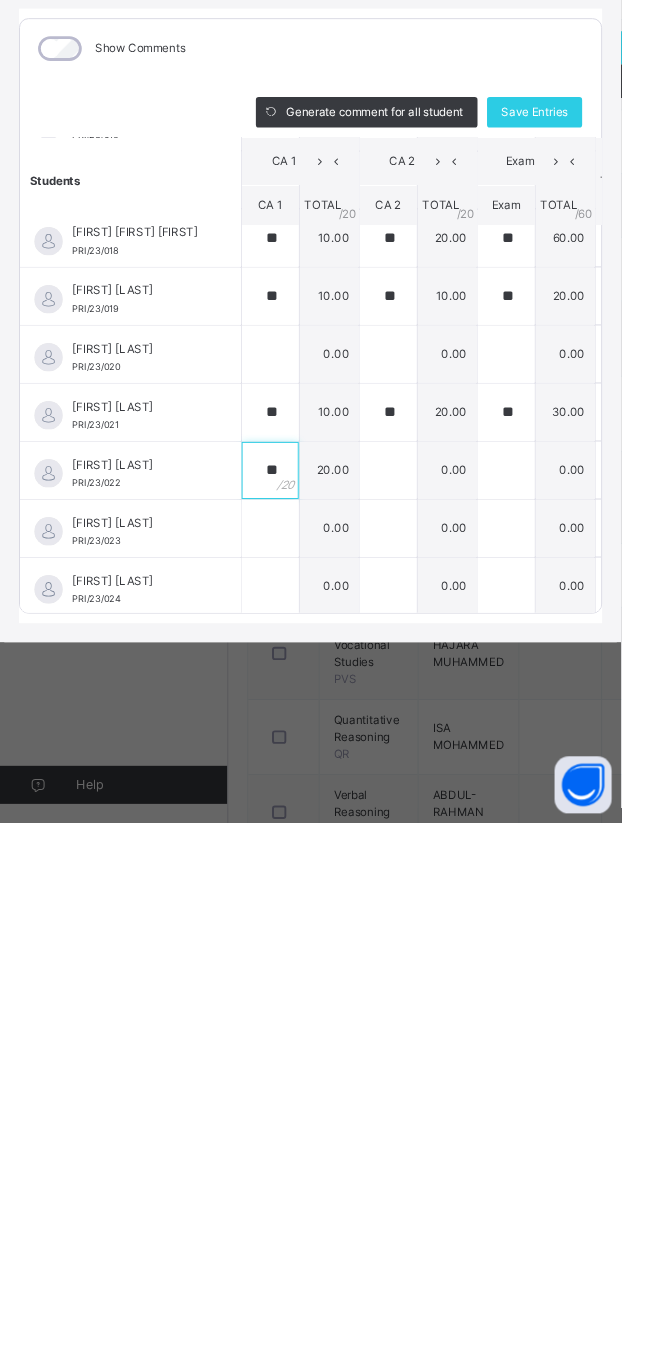 type on "**" 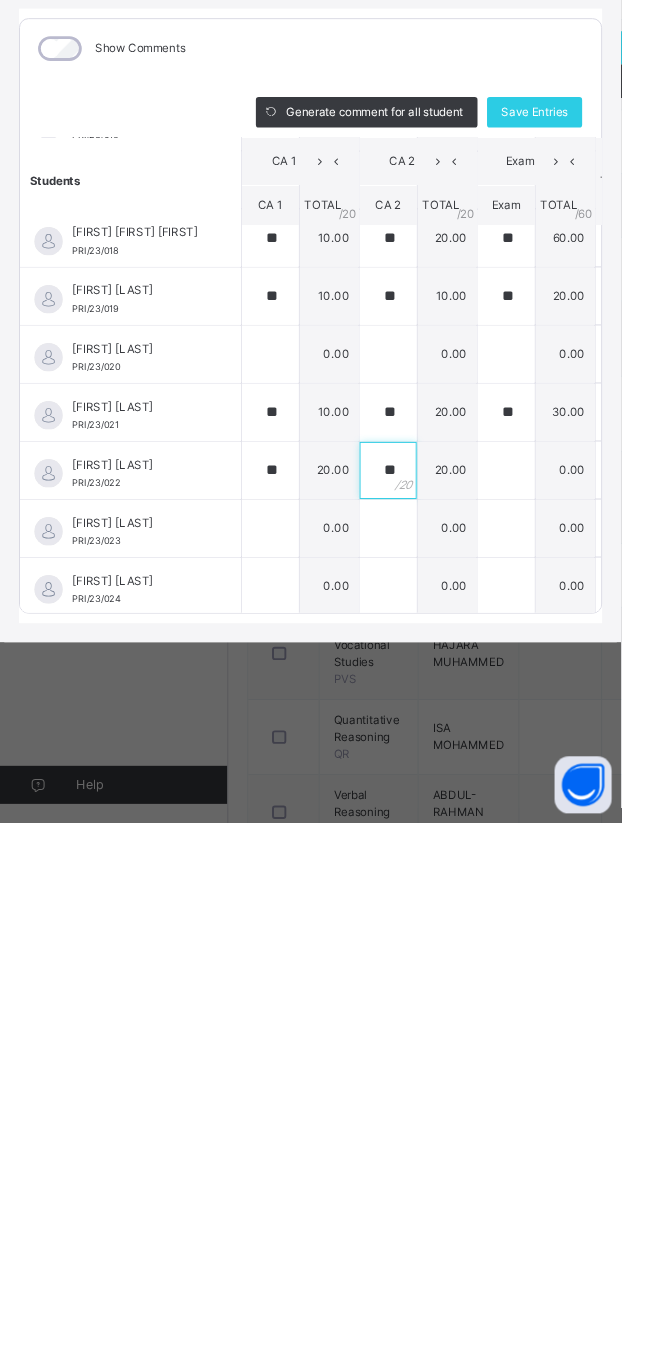 type on "**" 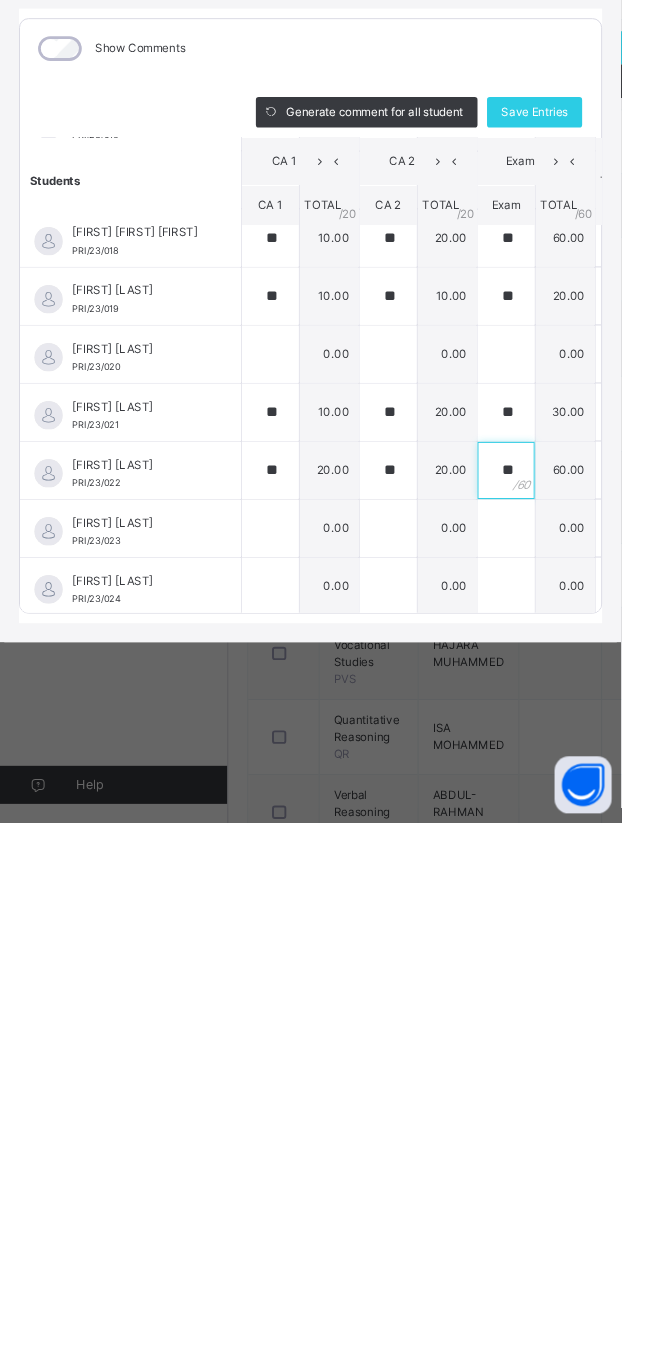 type on "**" 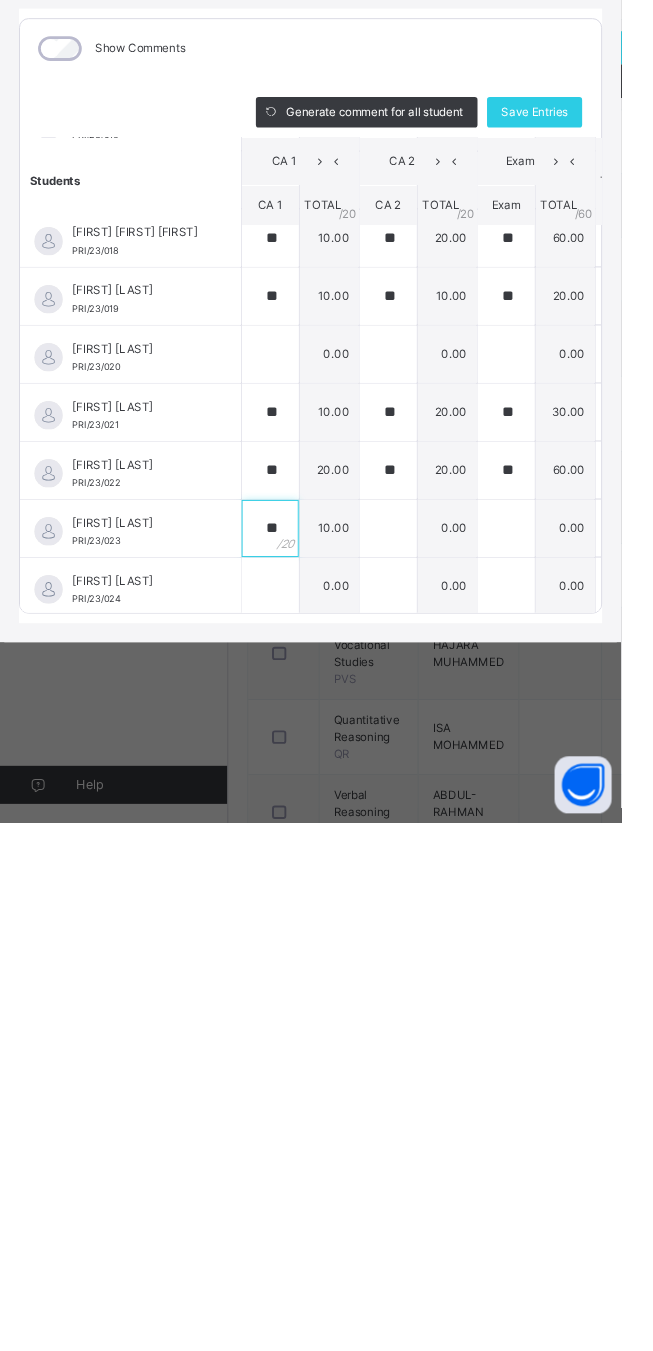 type on "**" 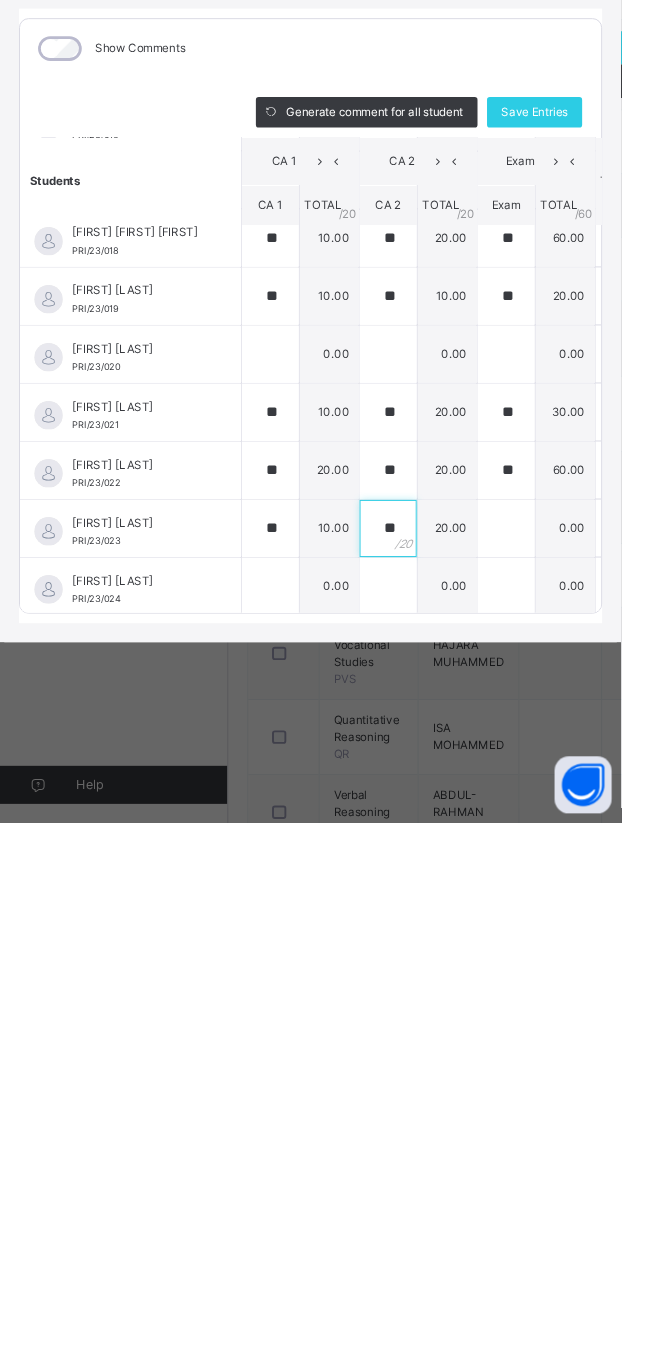 type on "**" 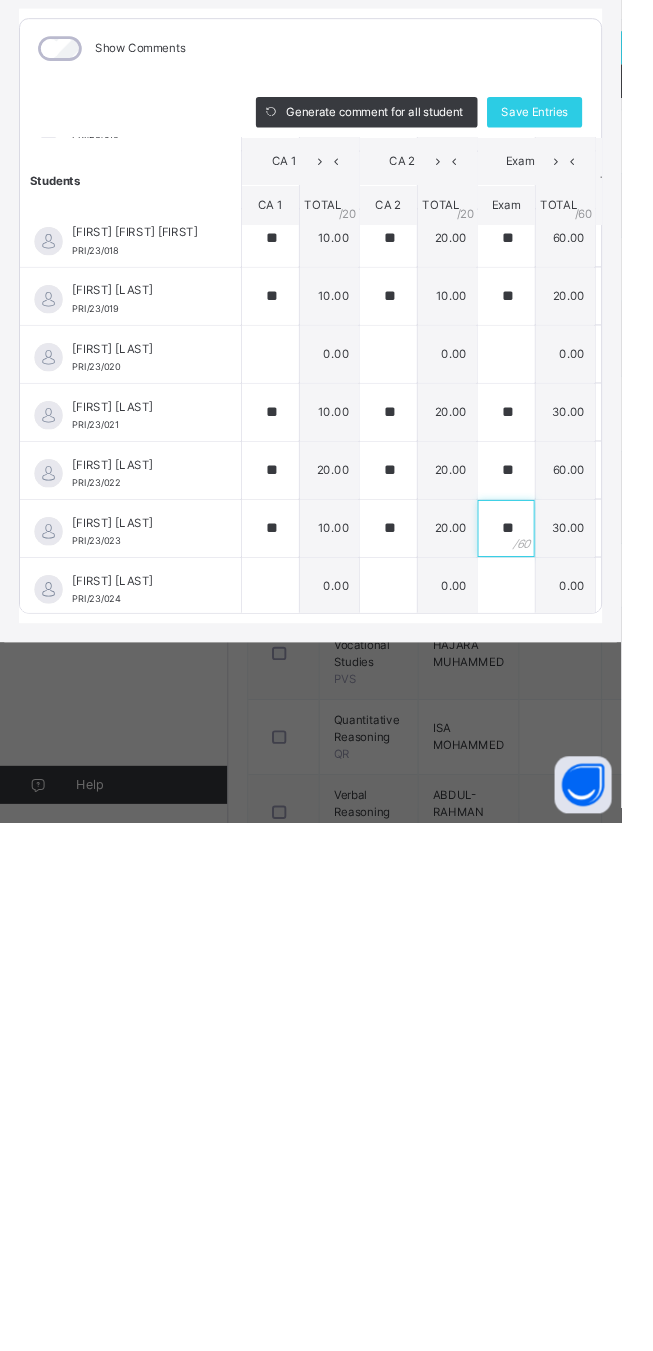 type on "**" 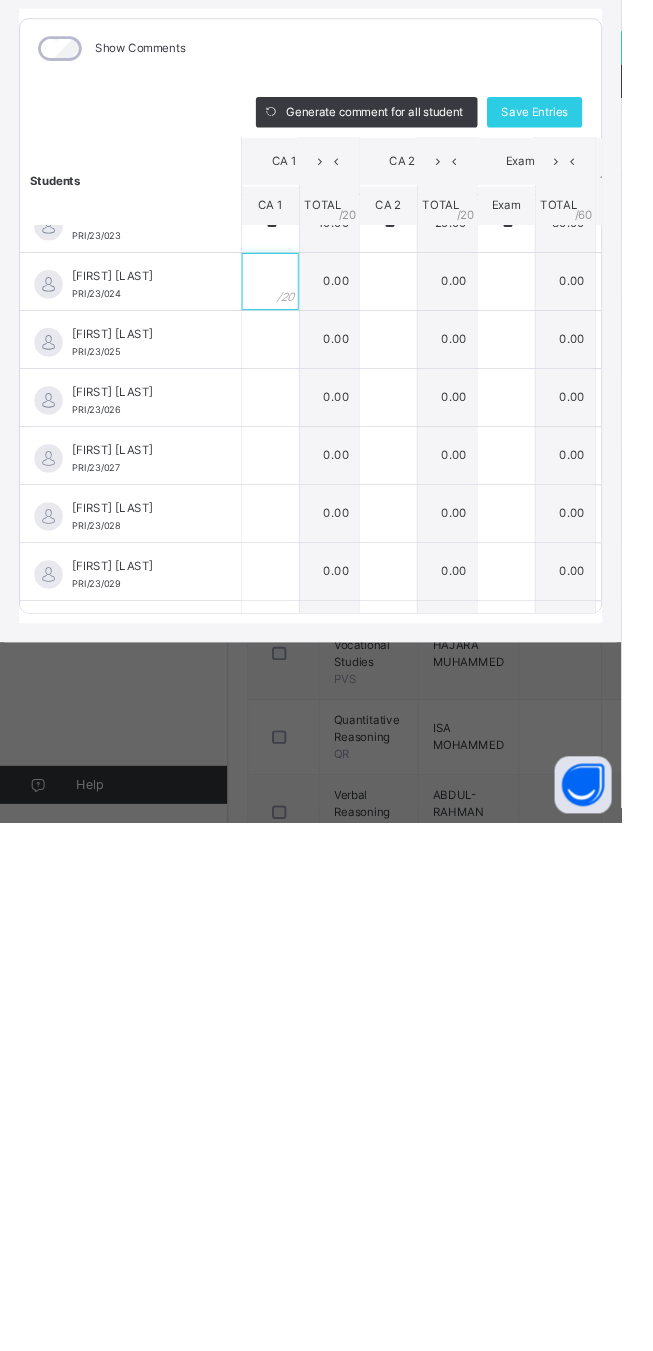 scroll, scrollTop: 1403, scrollLeft: 0, axis: vertical 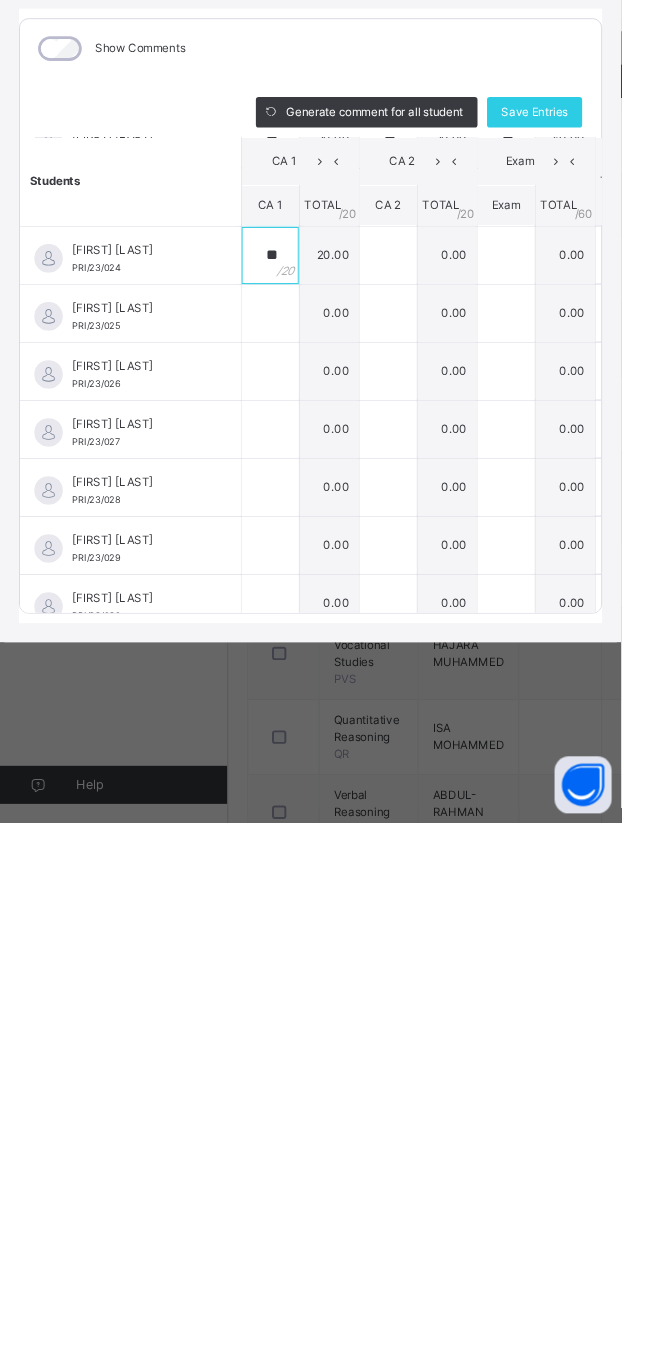 type on "**" 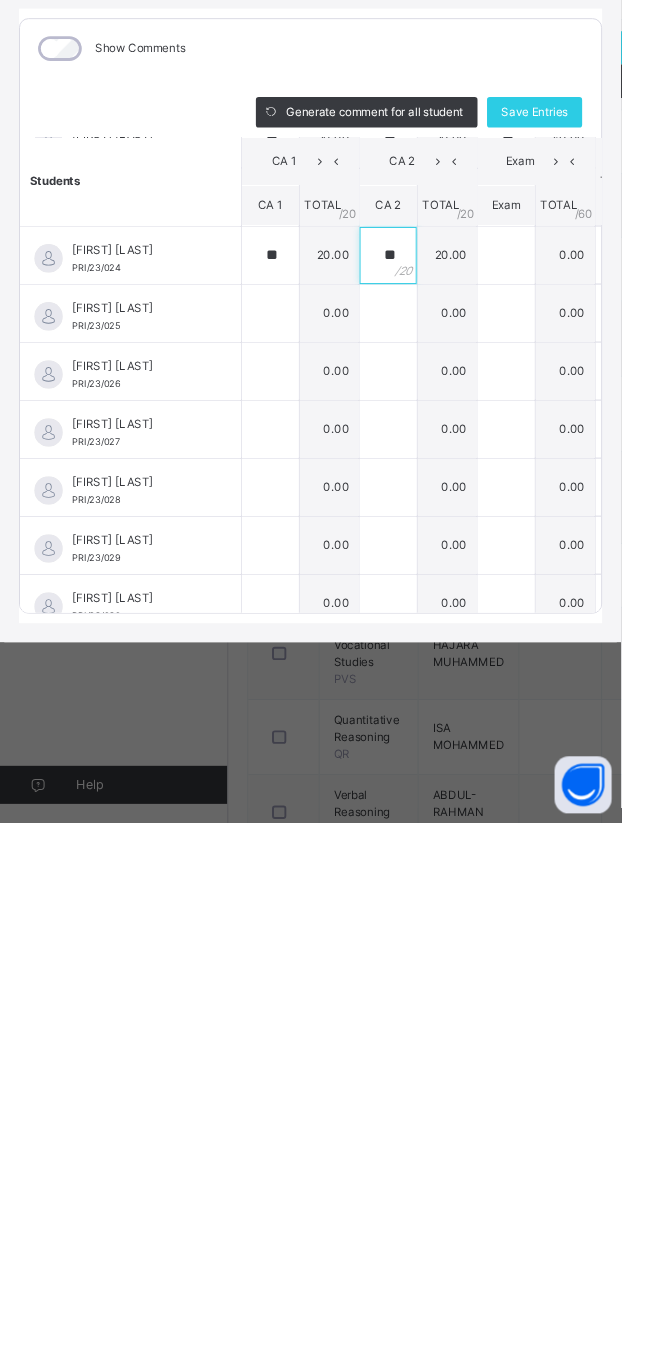 type on "**" 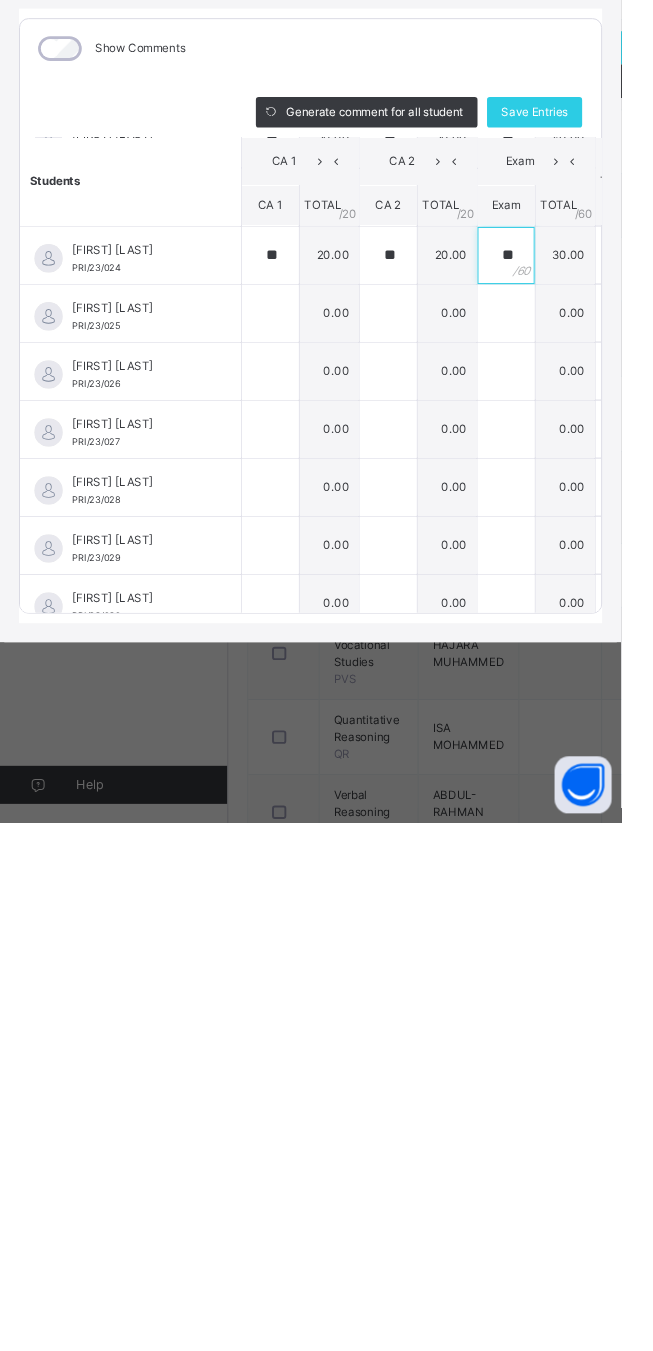 type on "**" 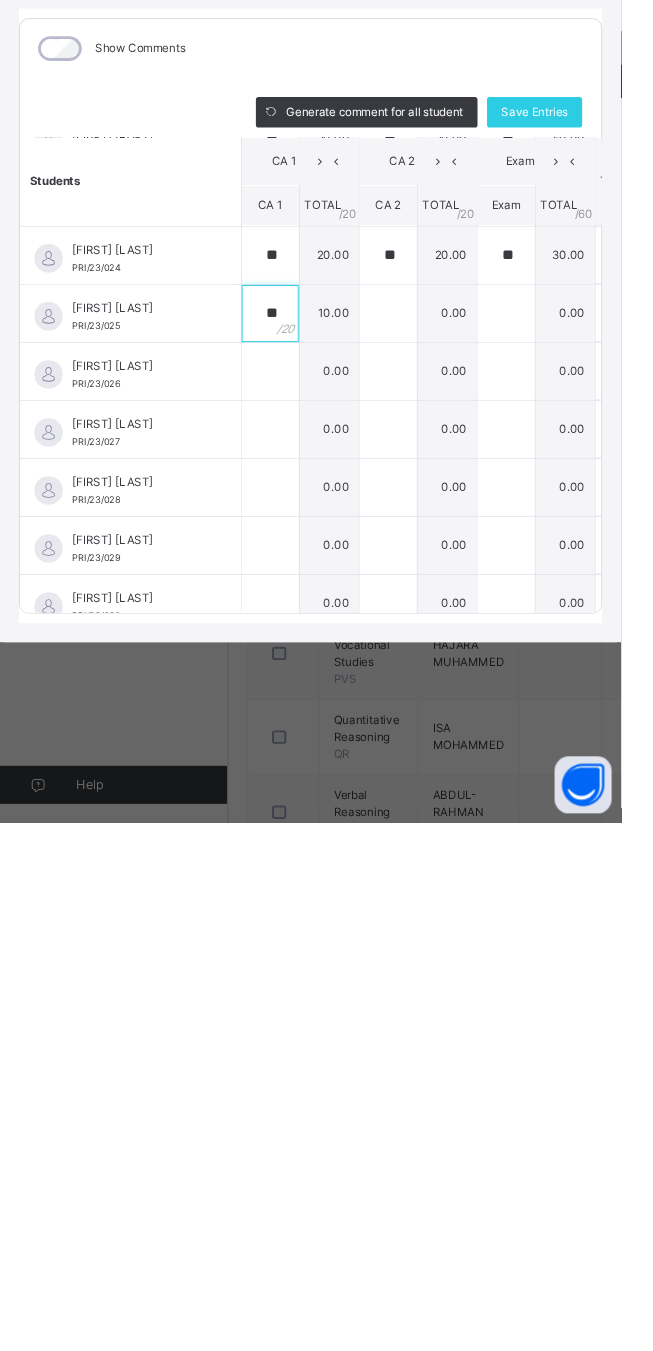 type on "**" 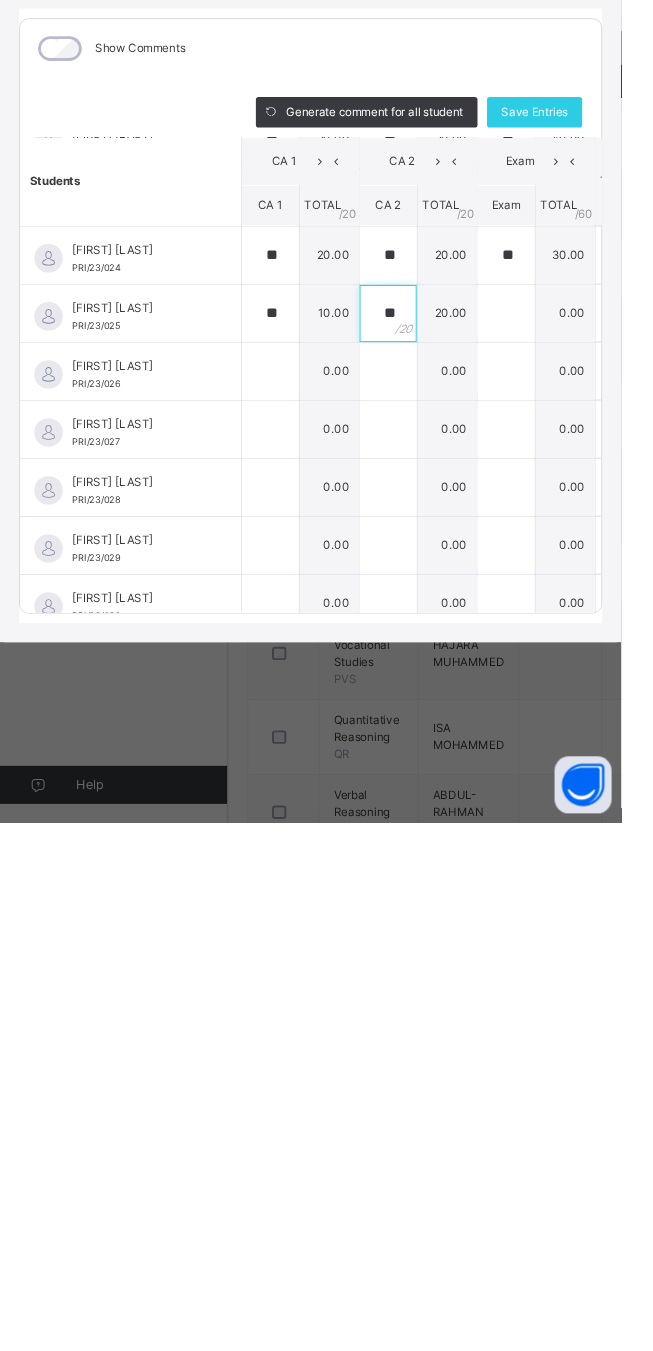 type on "**" 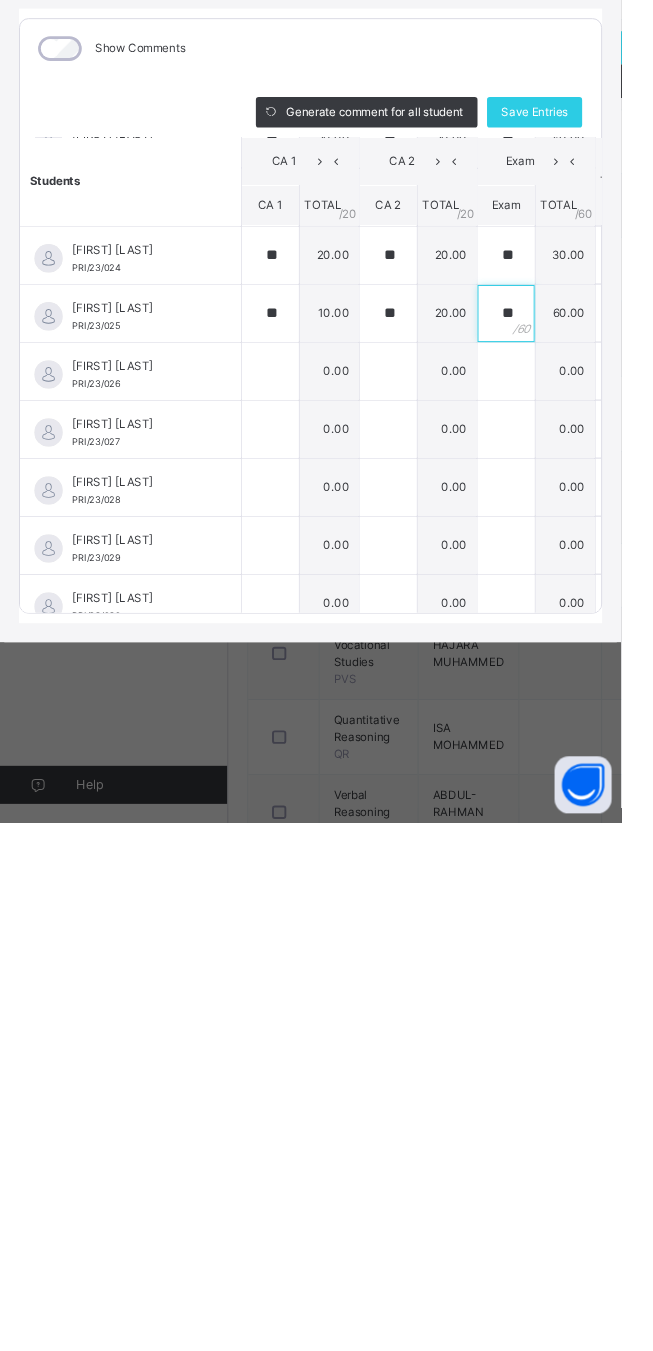 type on "**" 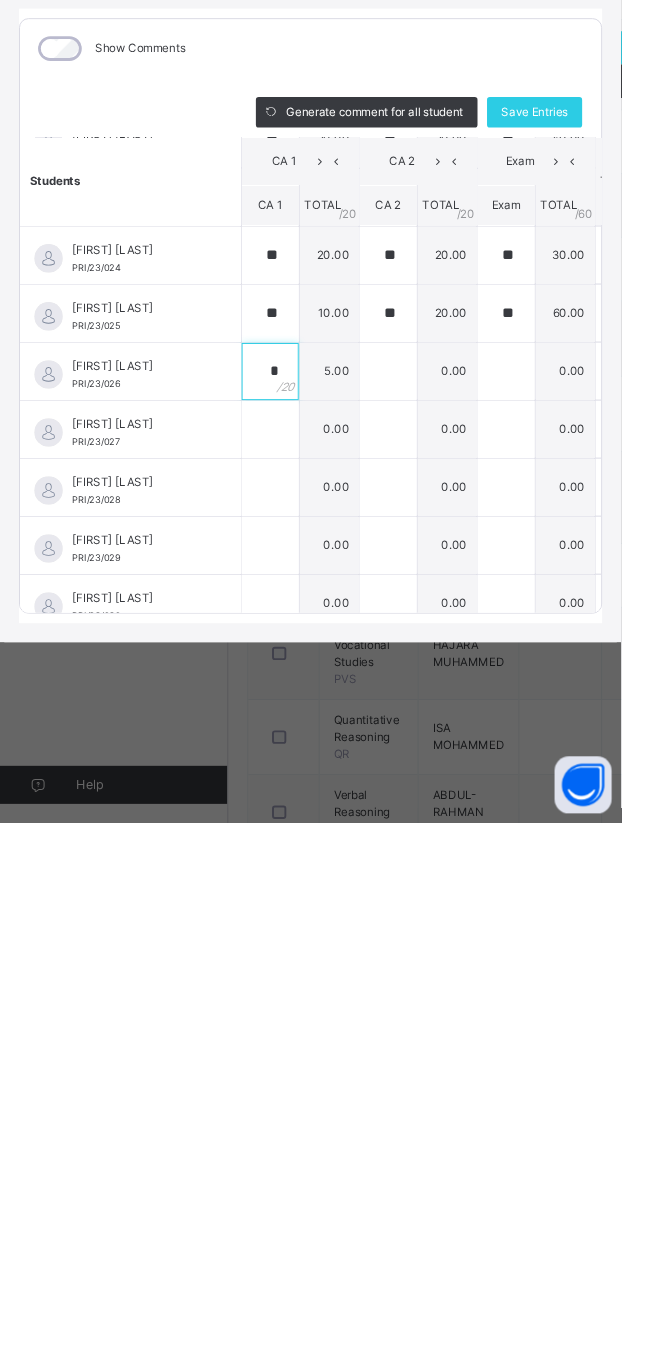 type on "*" 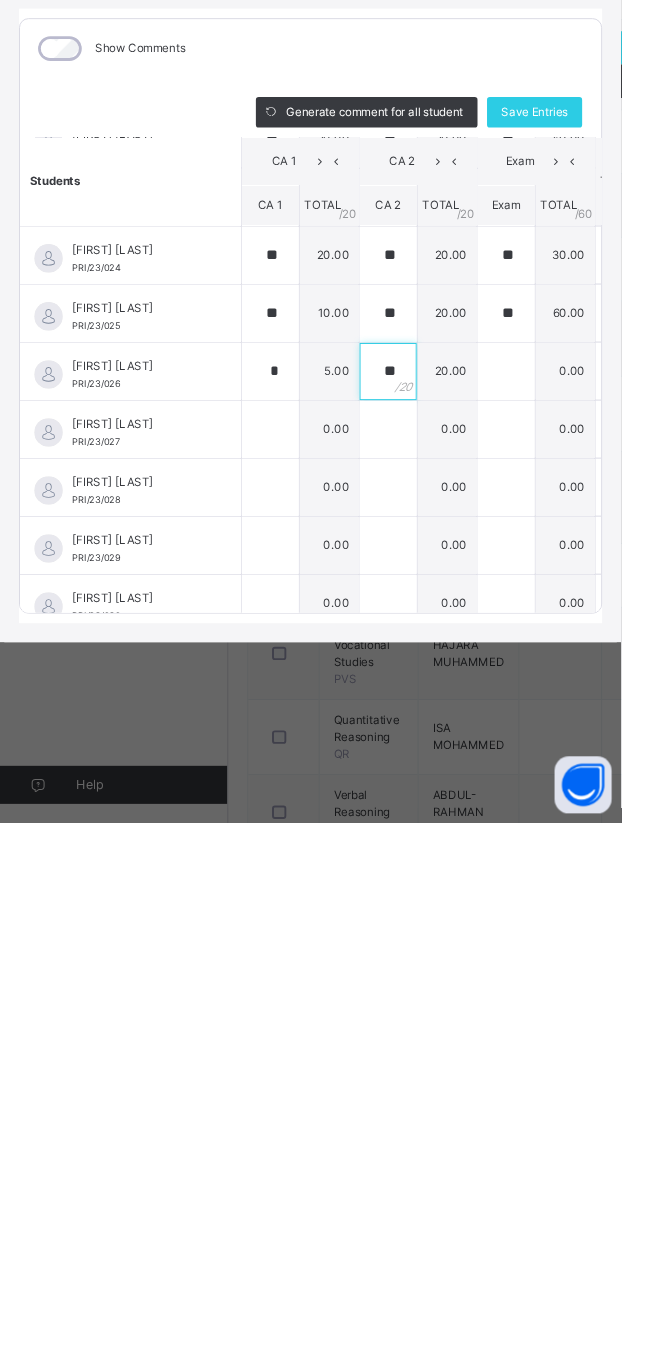 type on "**" 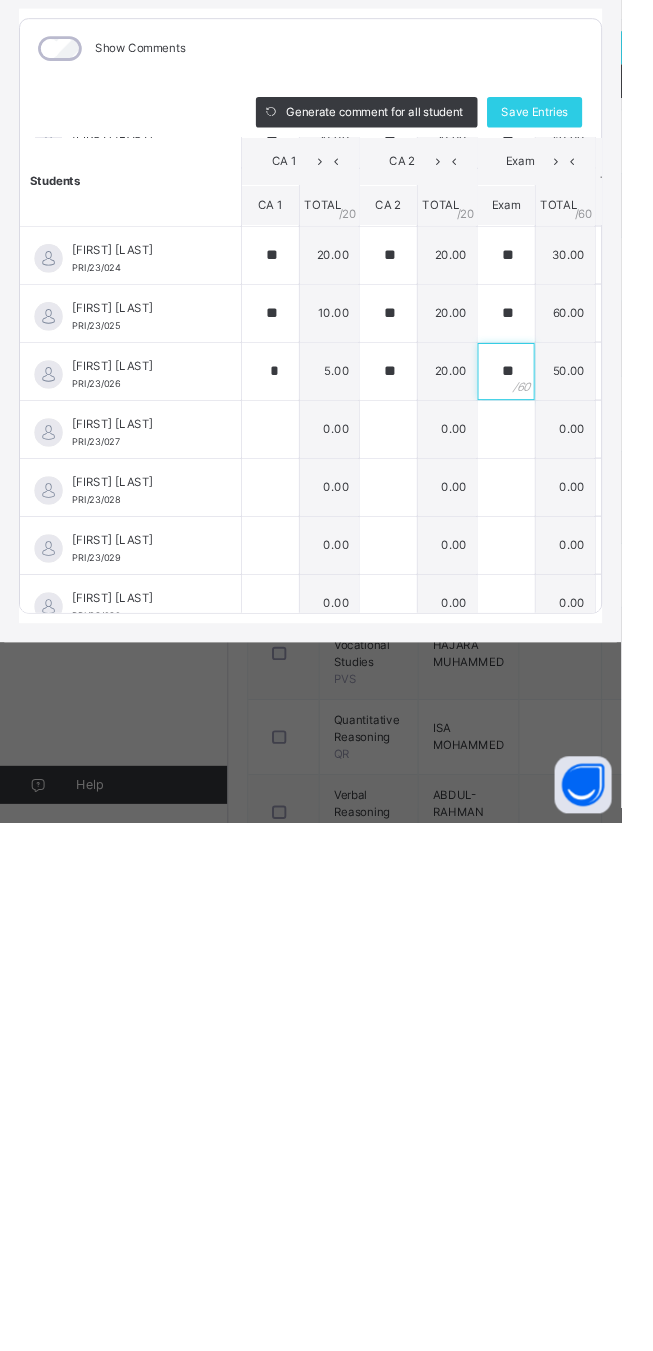 type on "**" 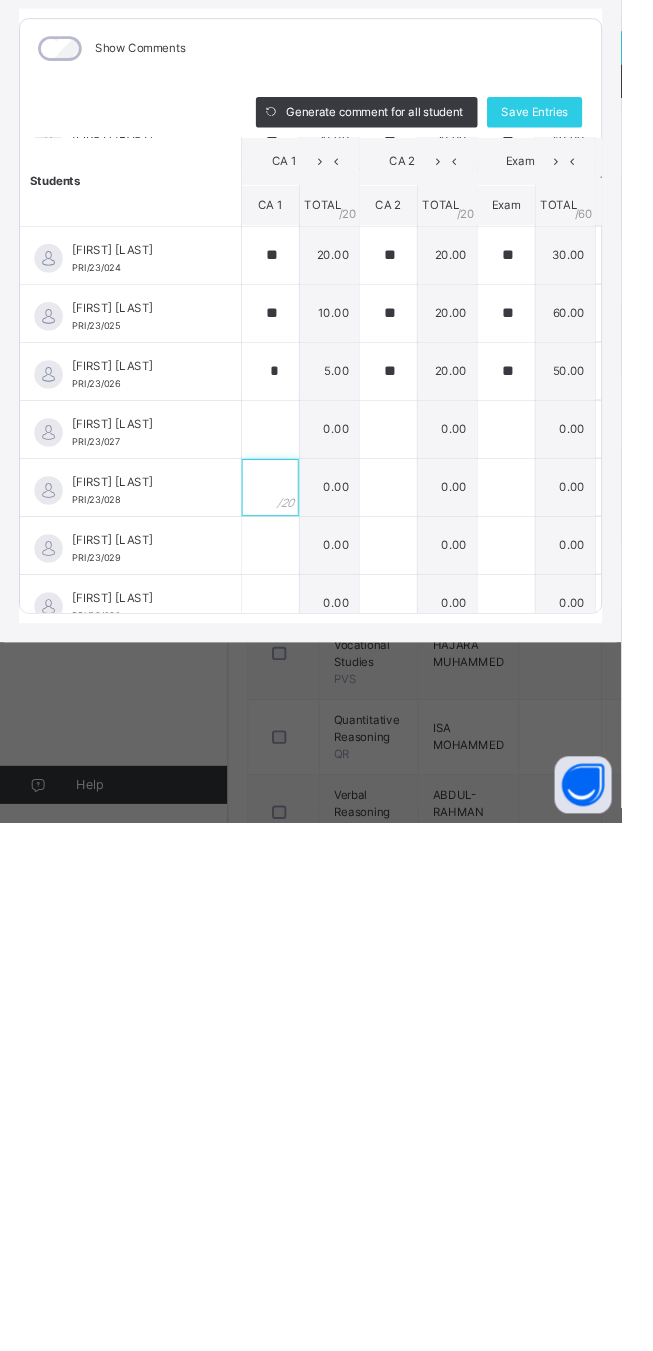click at bounding box center [284, 998] 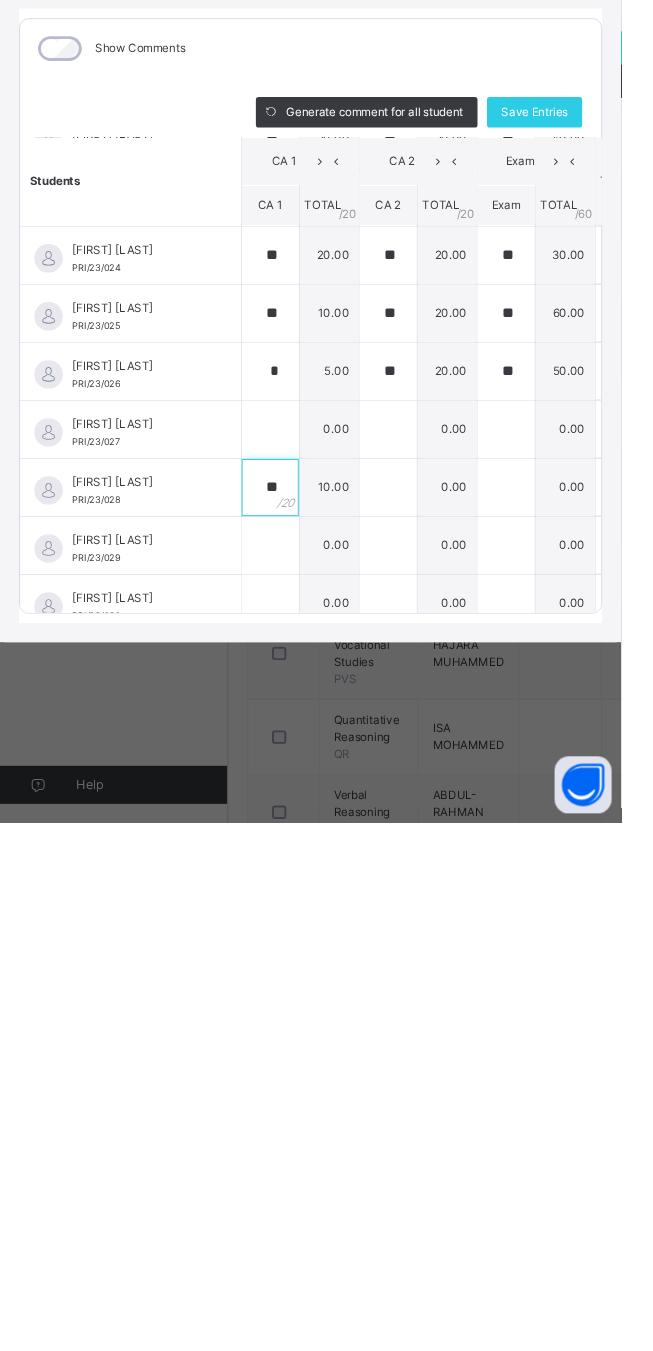 type on "**" 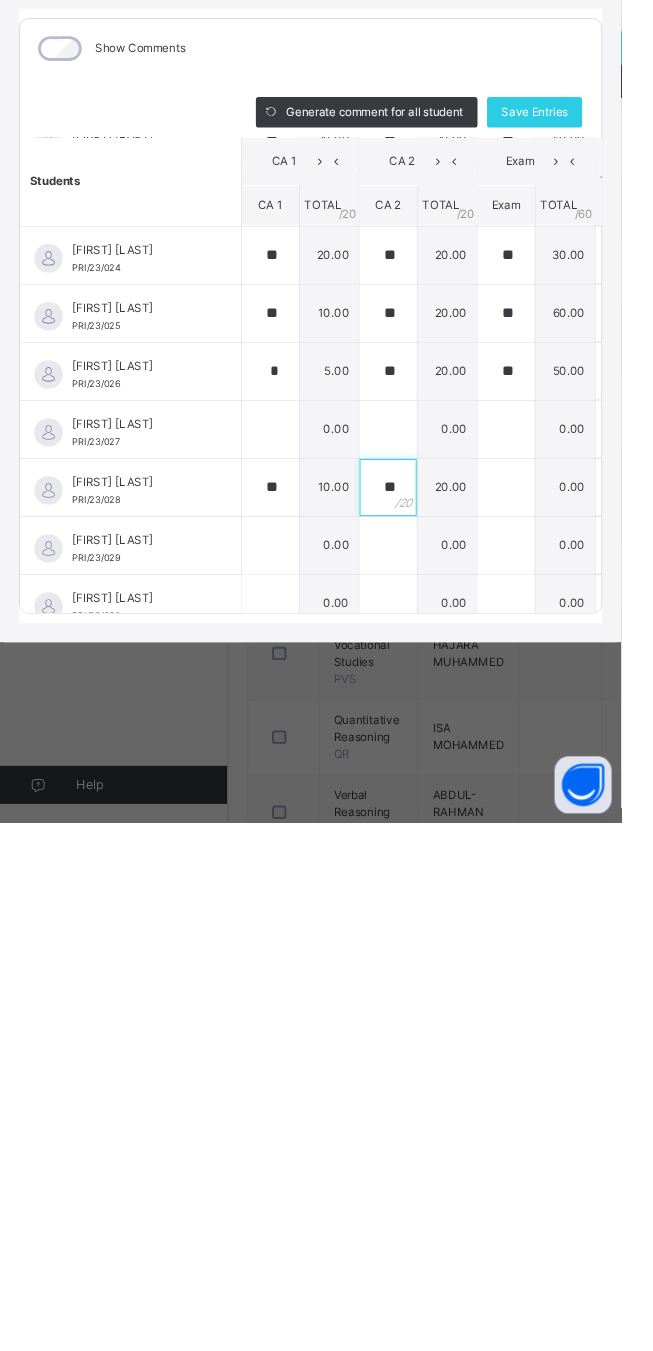 type on "**" 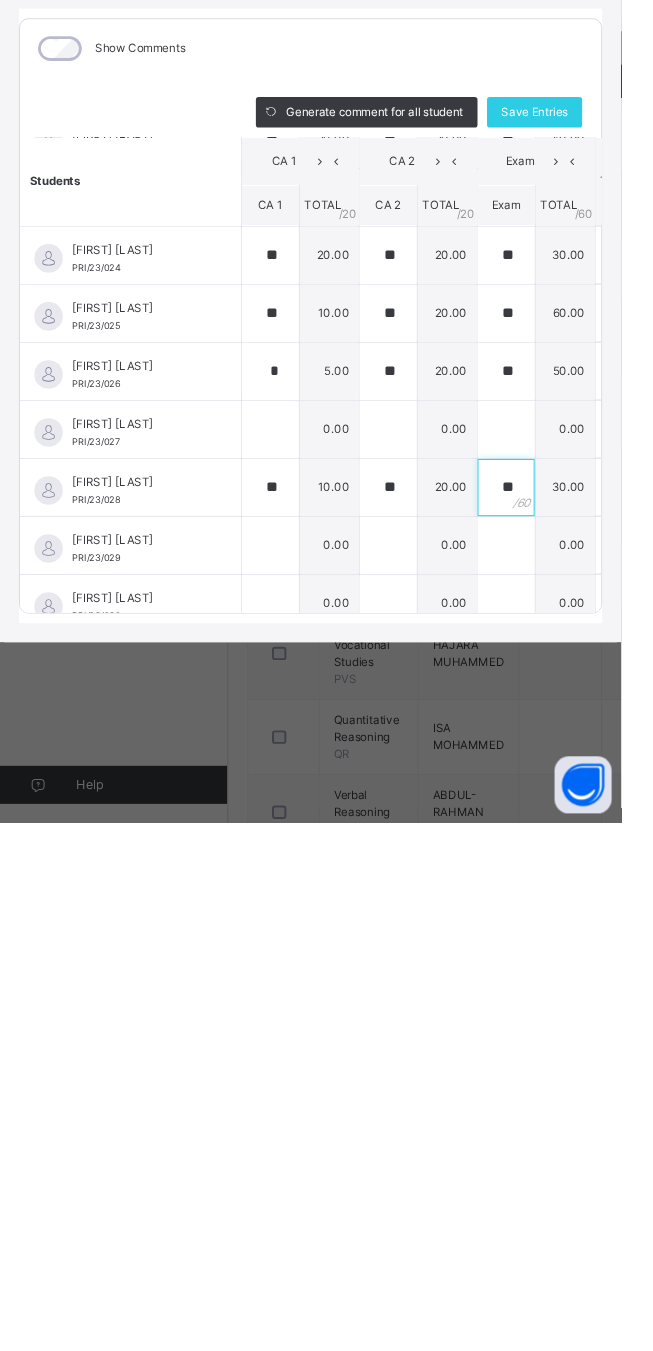 type on "**" 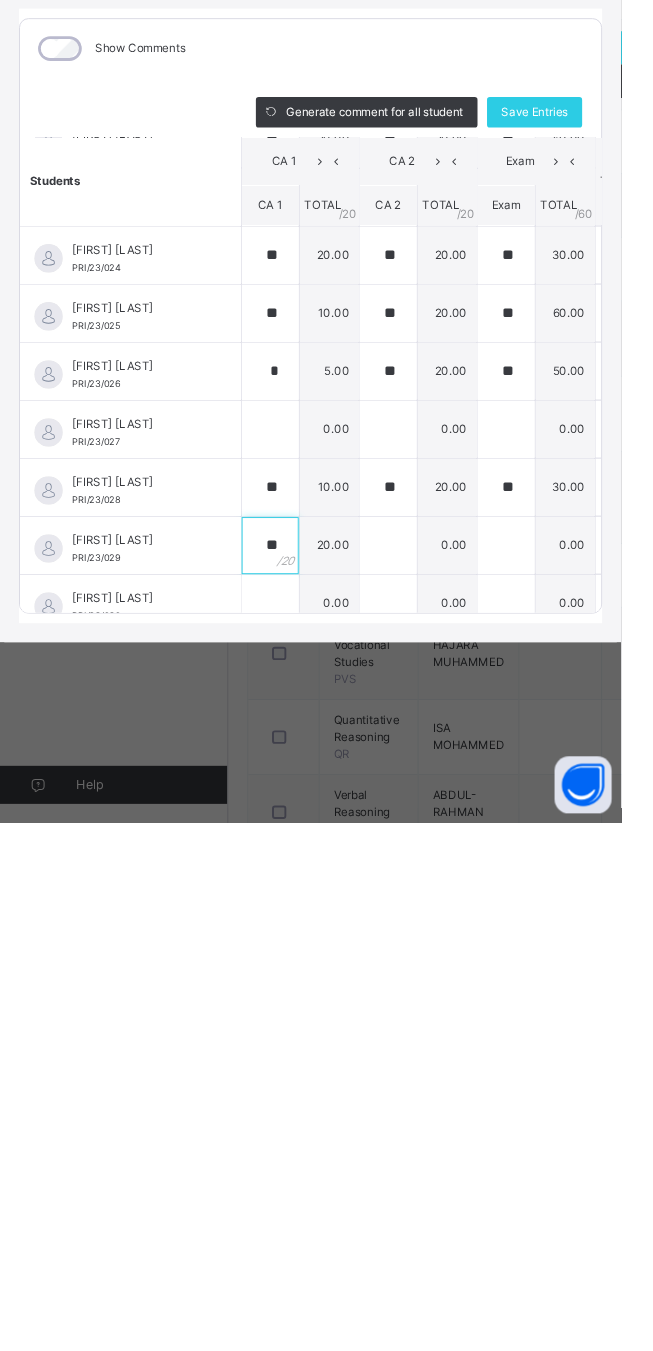 type on "**" 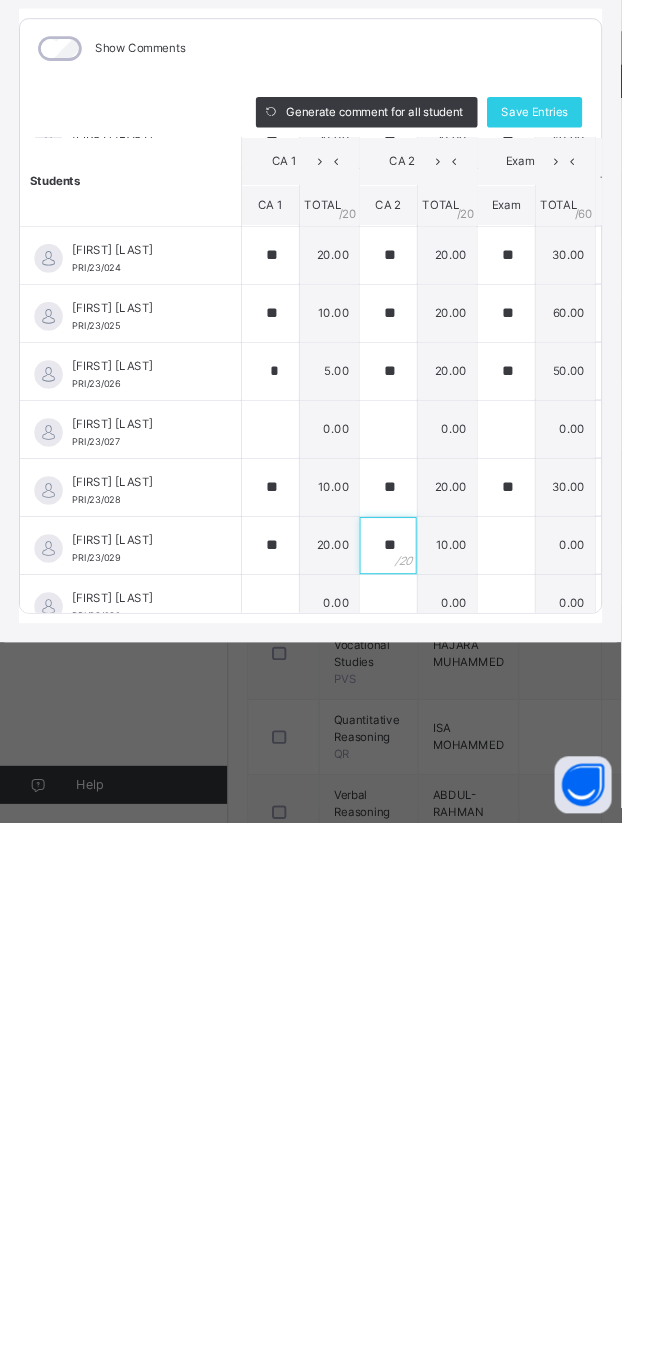 type on "**" 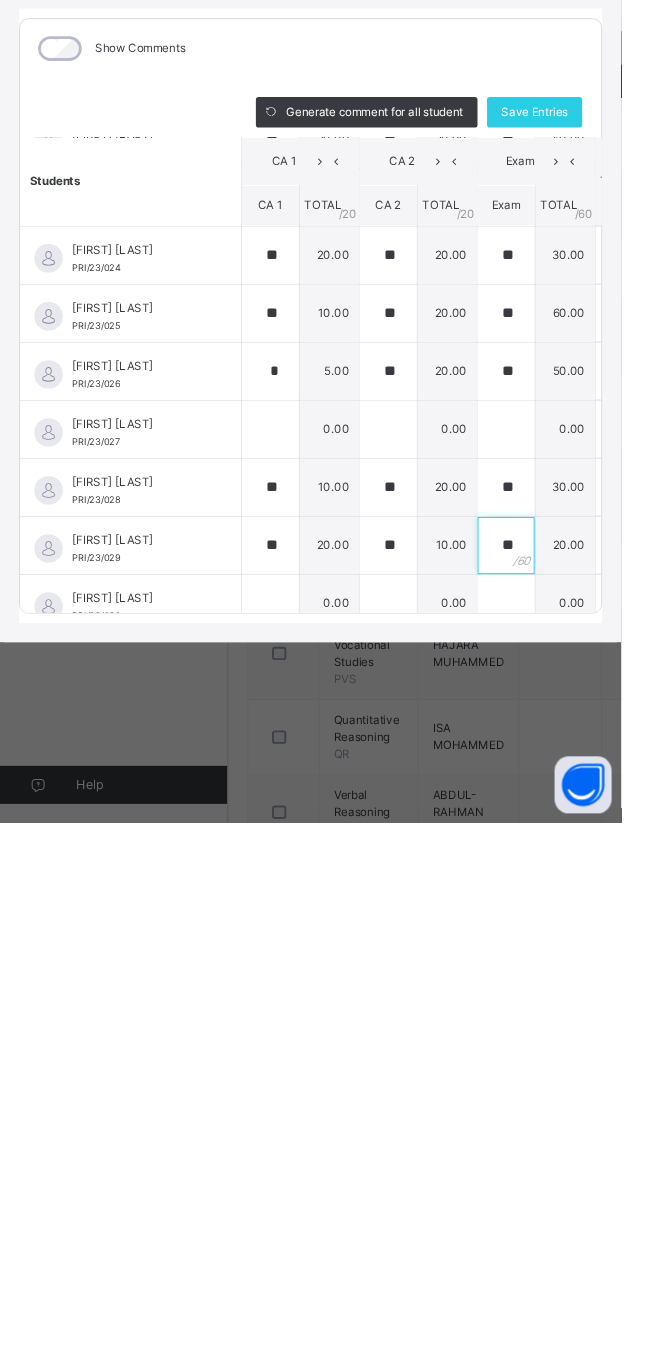 type on "**" 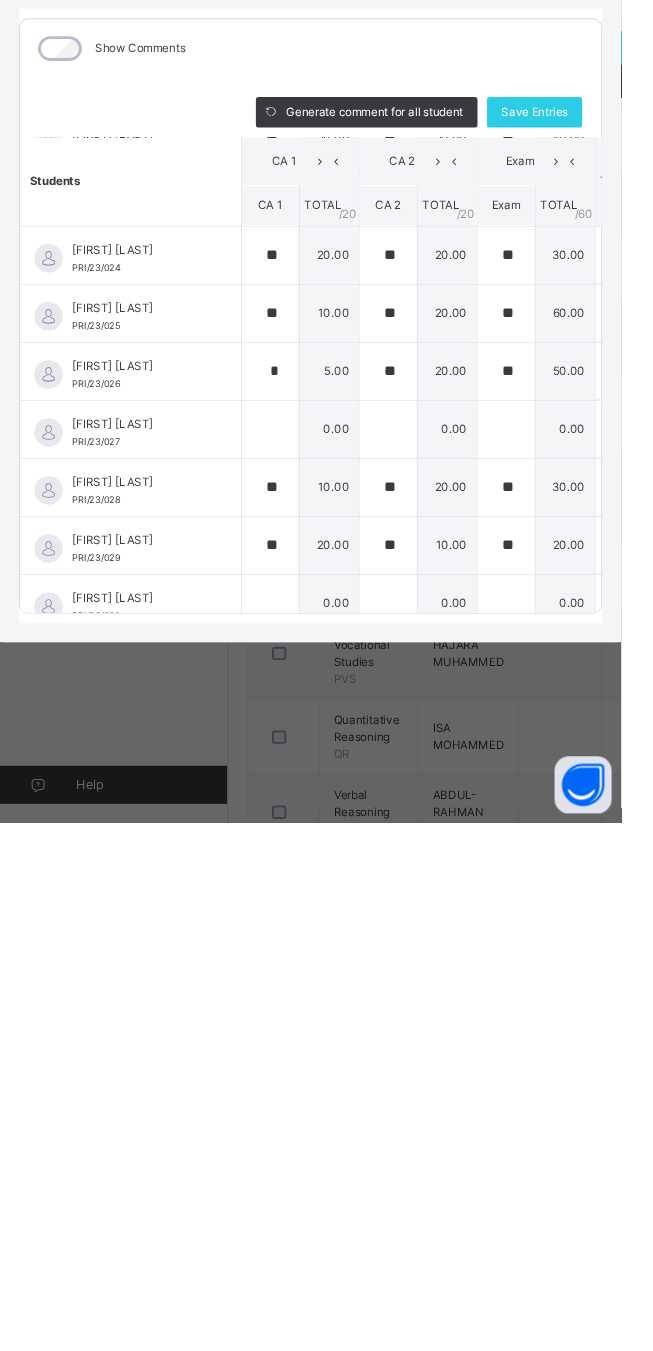 click at bounding box center (284, 1181) 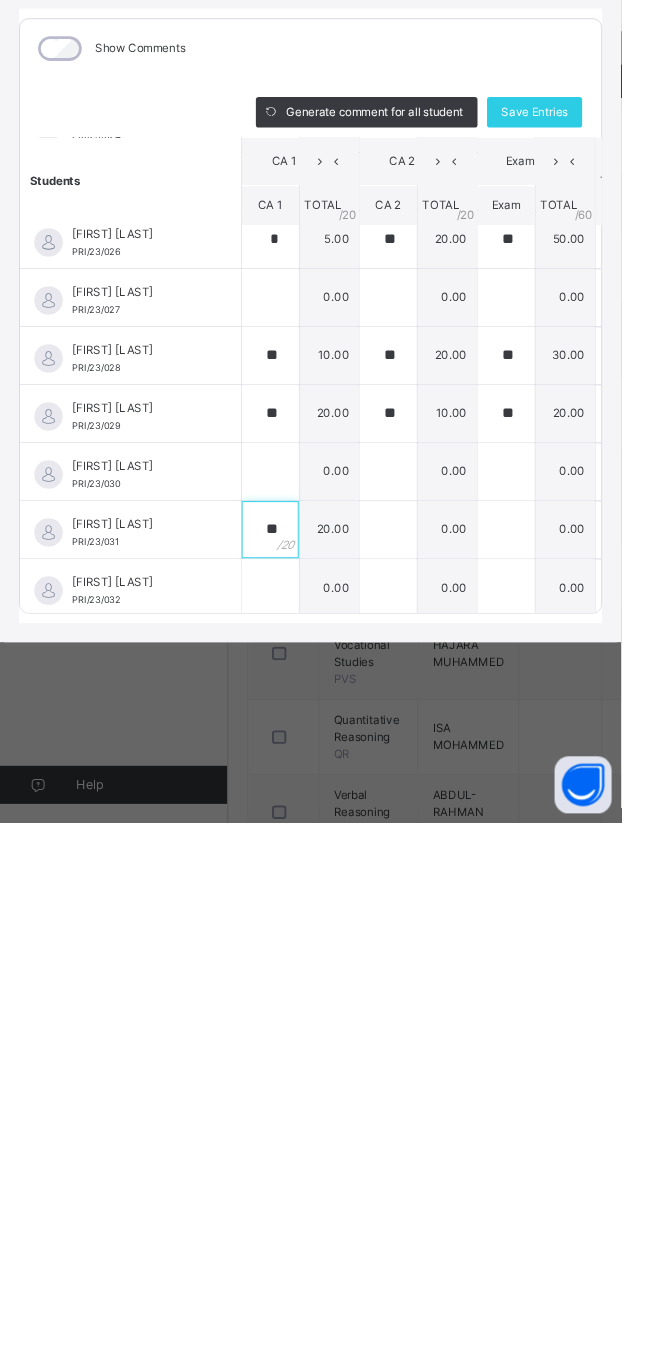 type on "**" 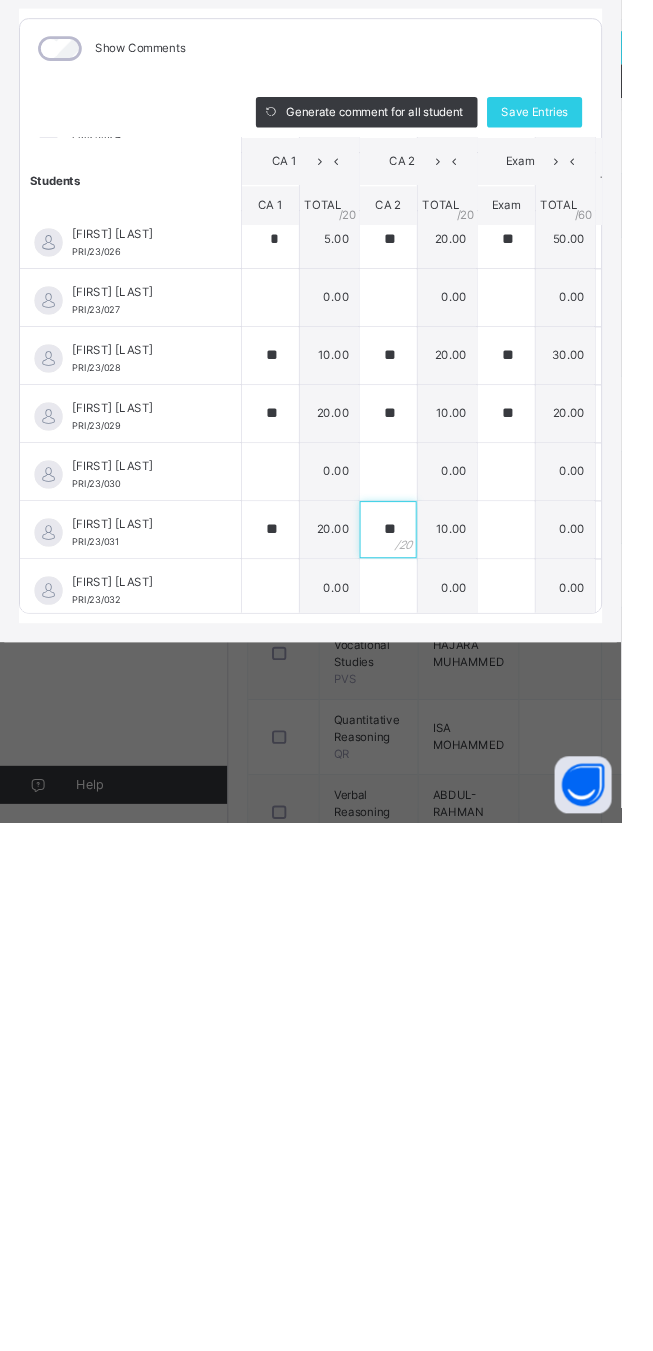 type on "**" 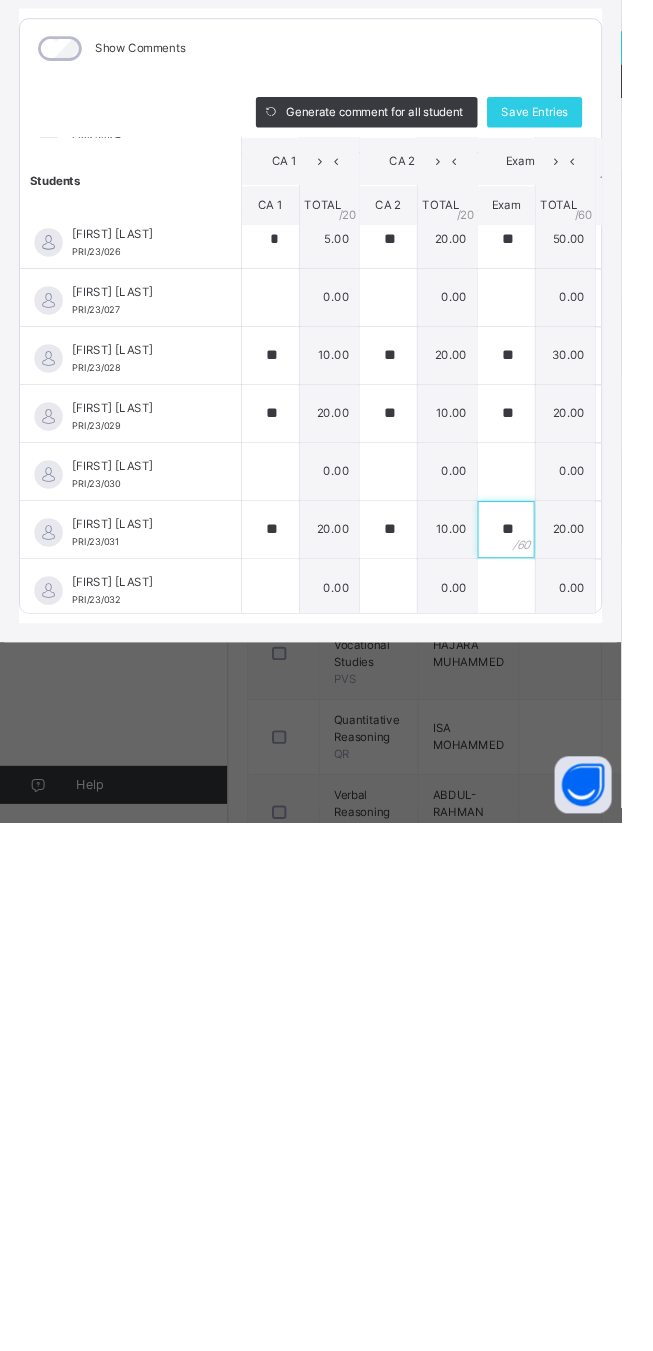 type on "**" 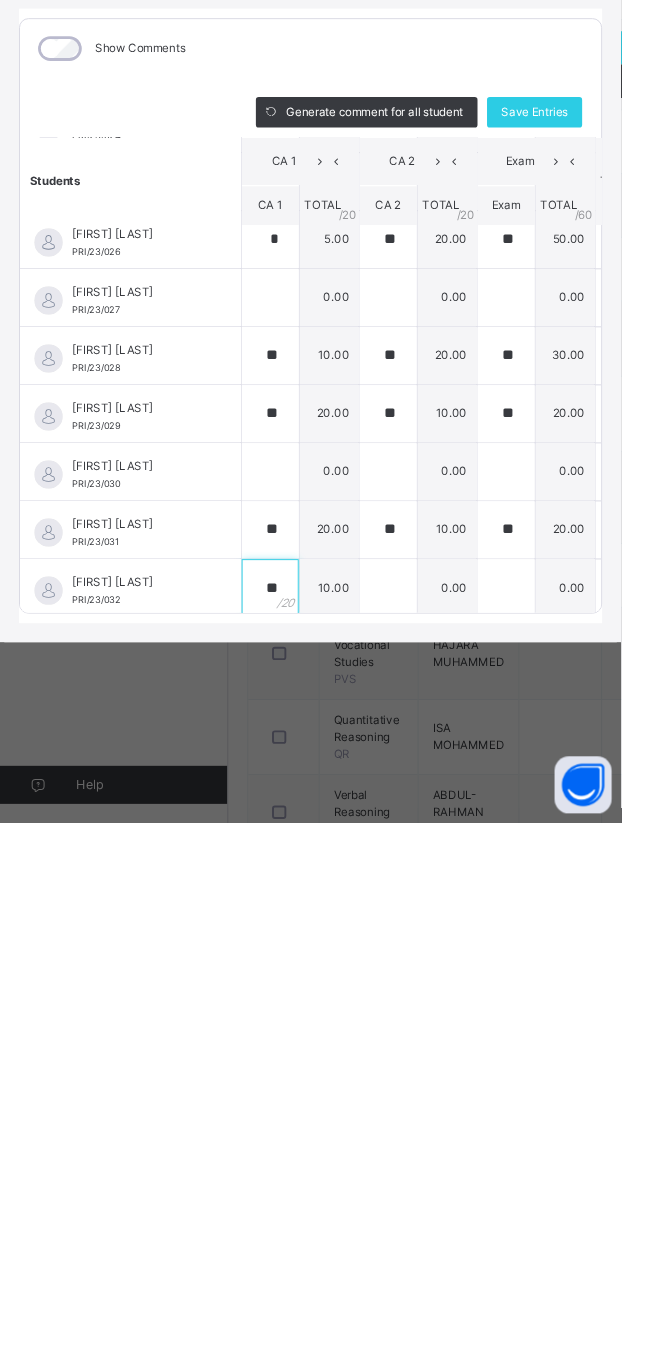 type on "**" 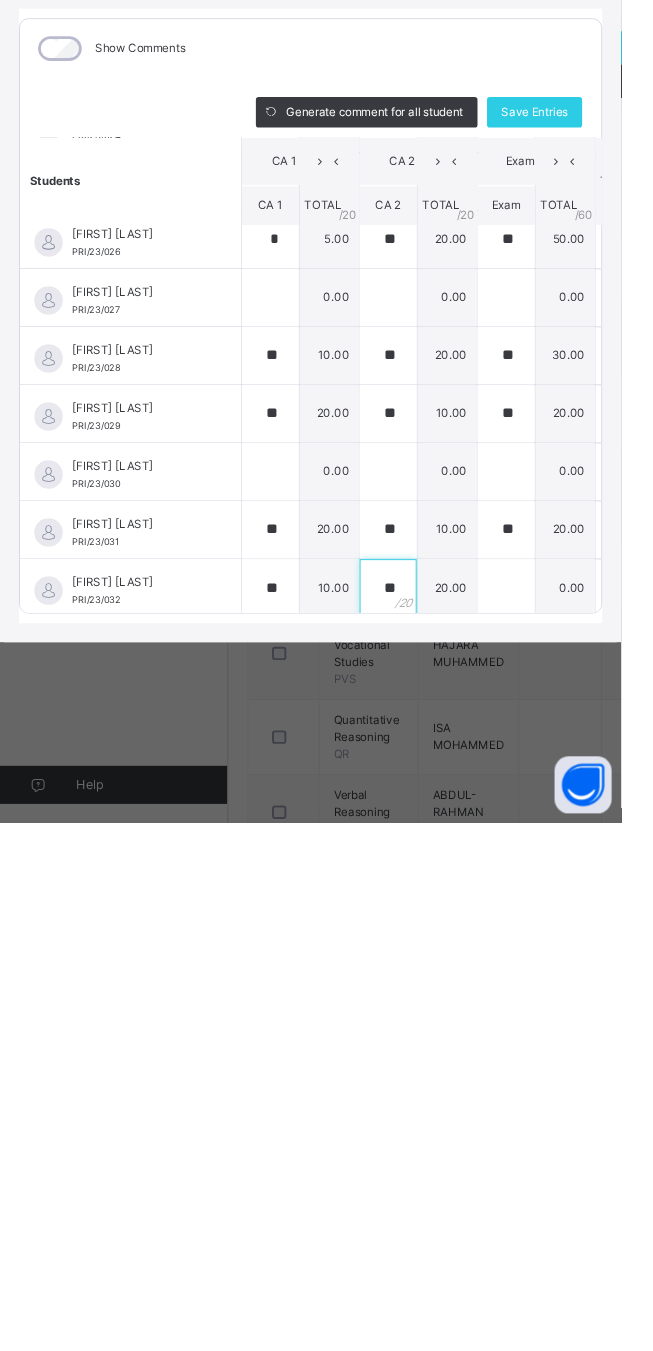 type on "**" 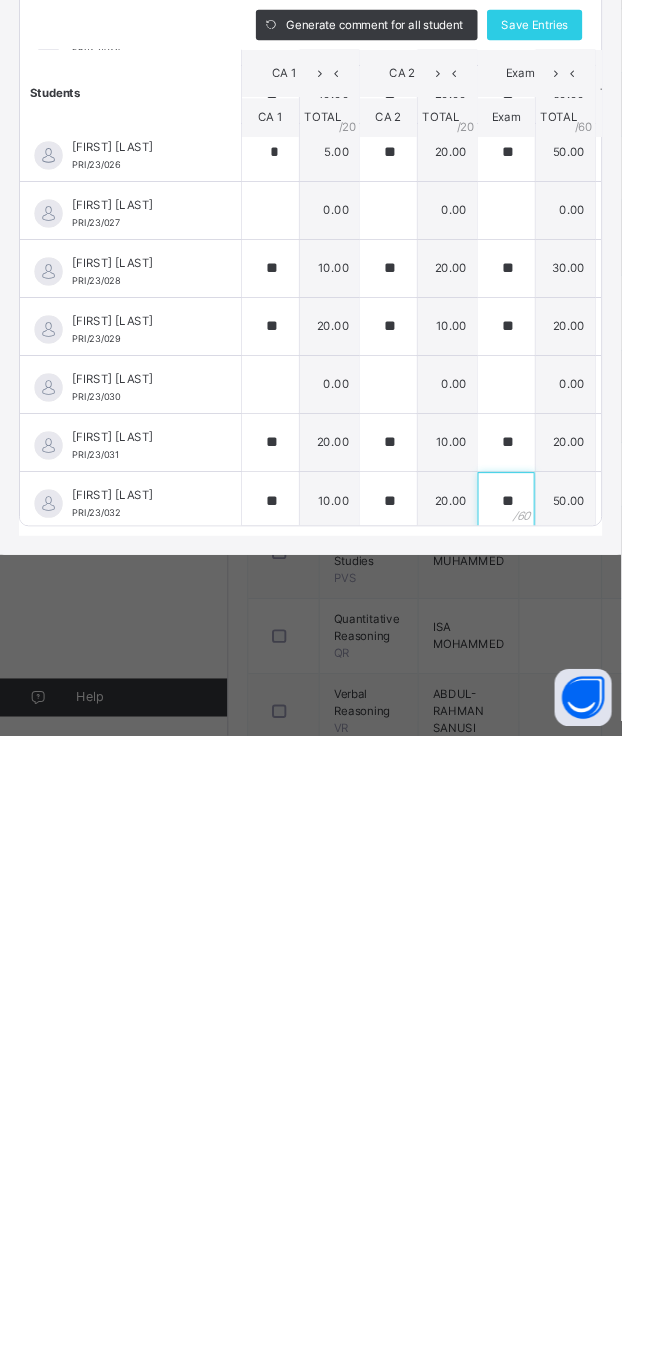 scroll, scrollTop: 213, scrollLeft: 0, axis: vertical 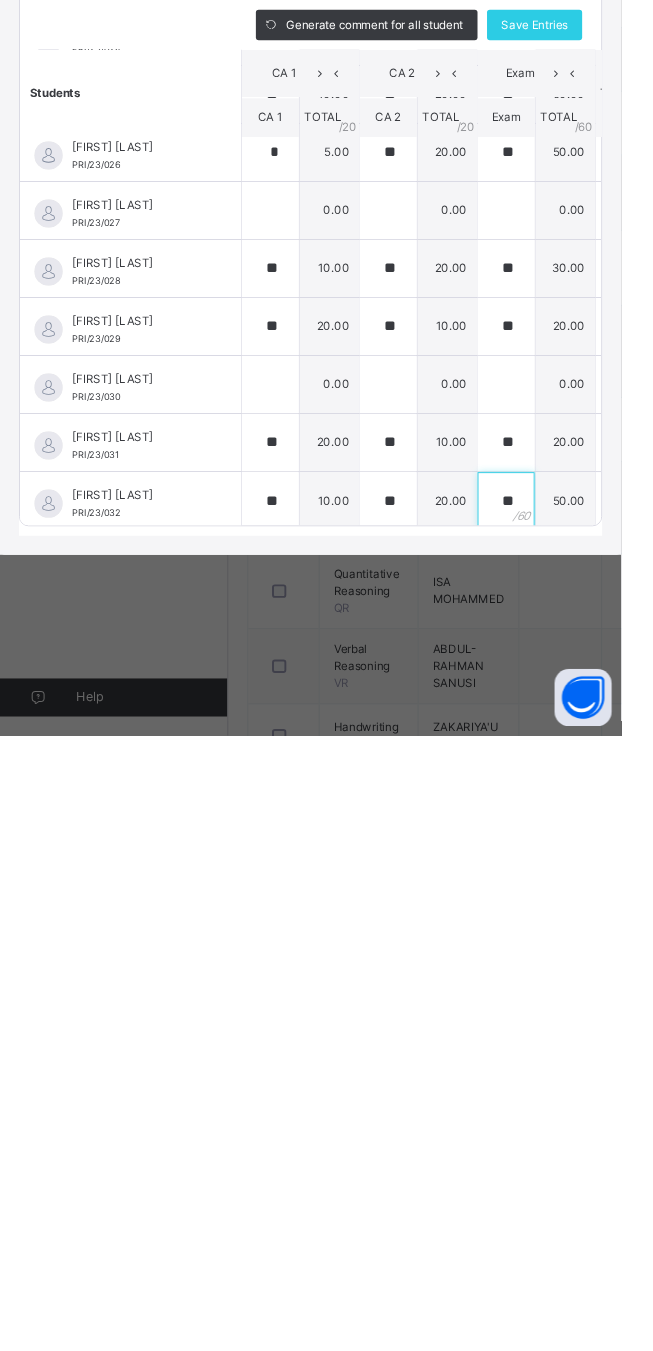 type on "**" 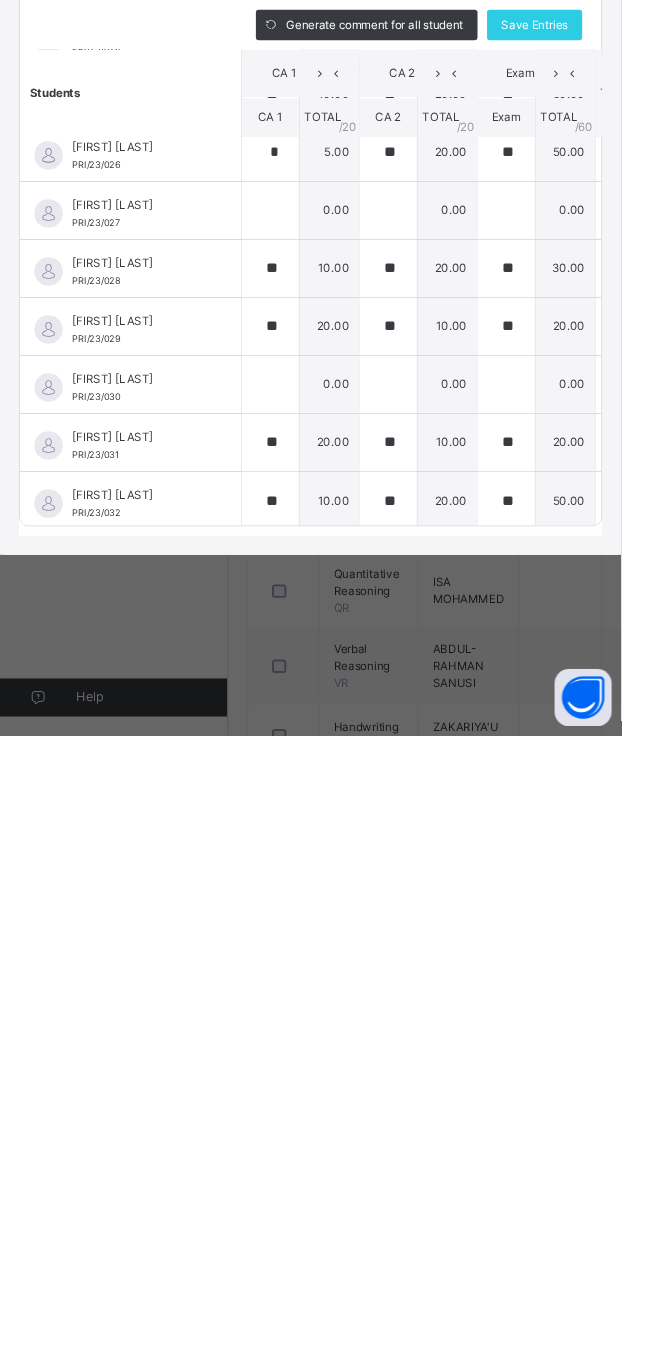 click on "Save Entries" at bounding box center (562, 604) 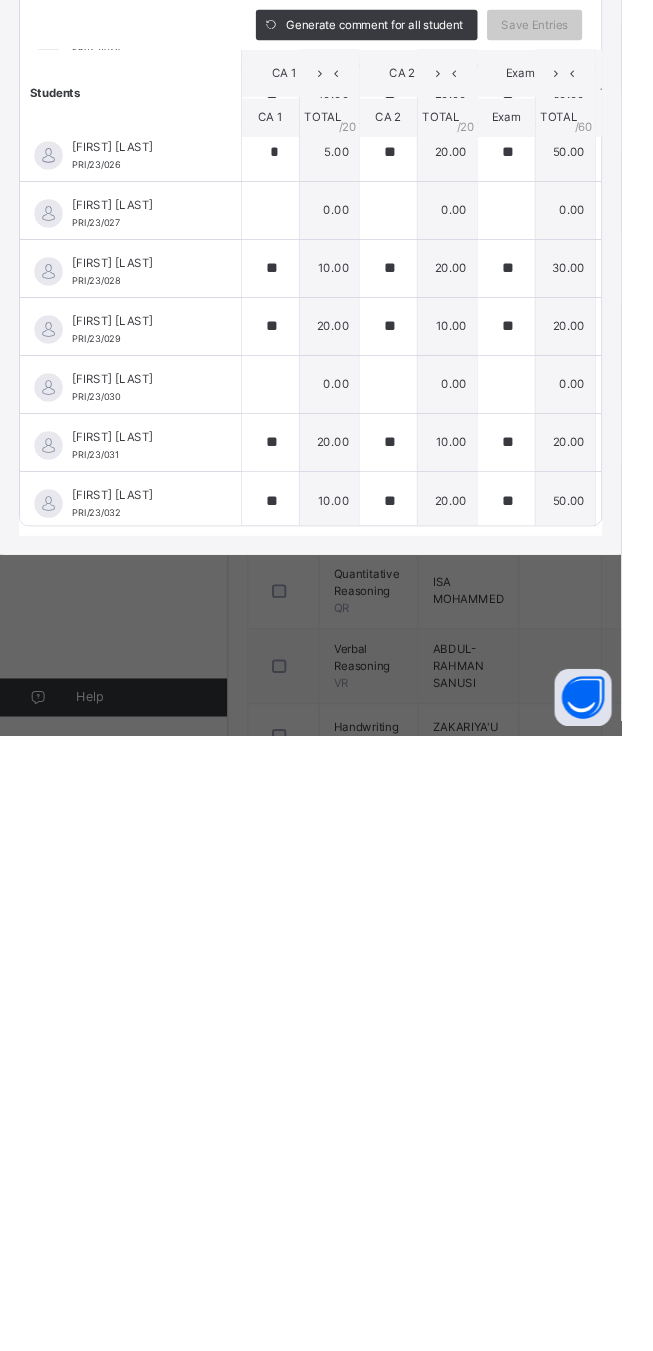 scroll, scrollTop: 0, scrollLeft: 0, axis: both 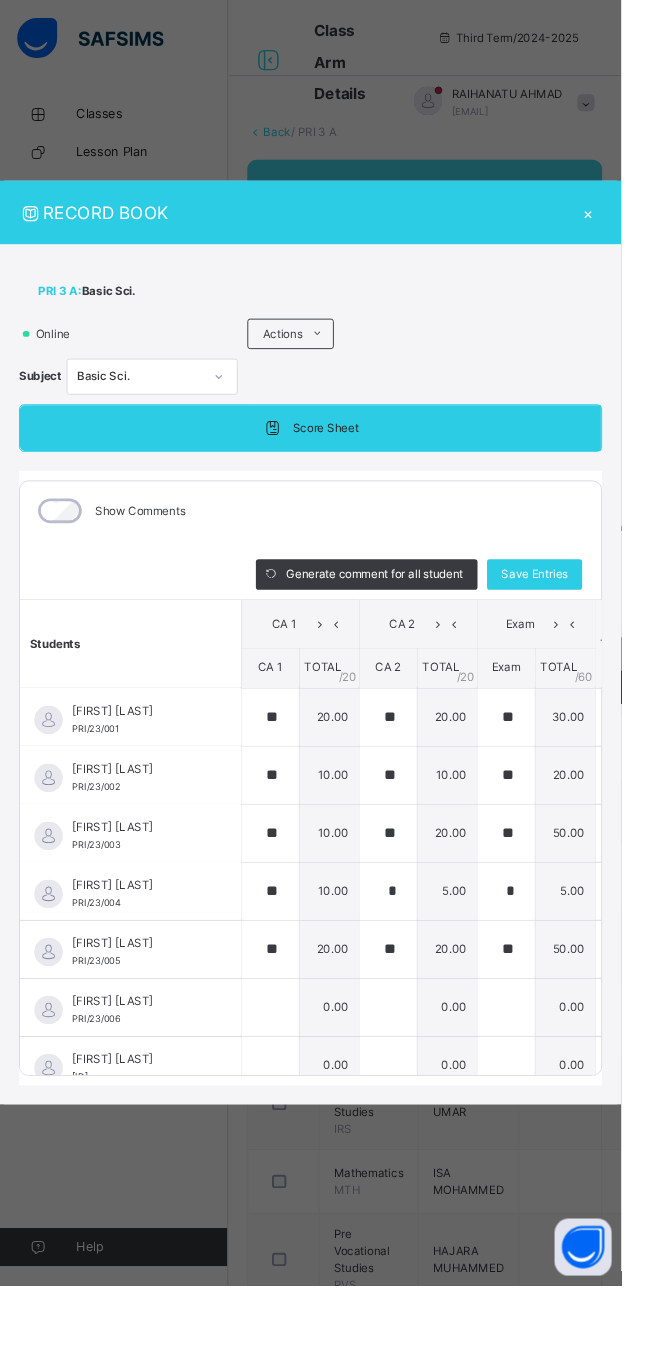 type on "**" 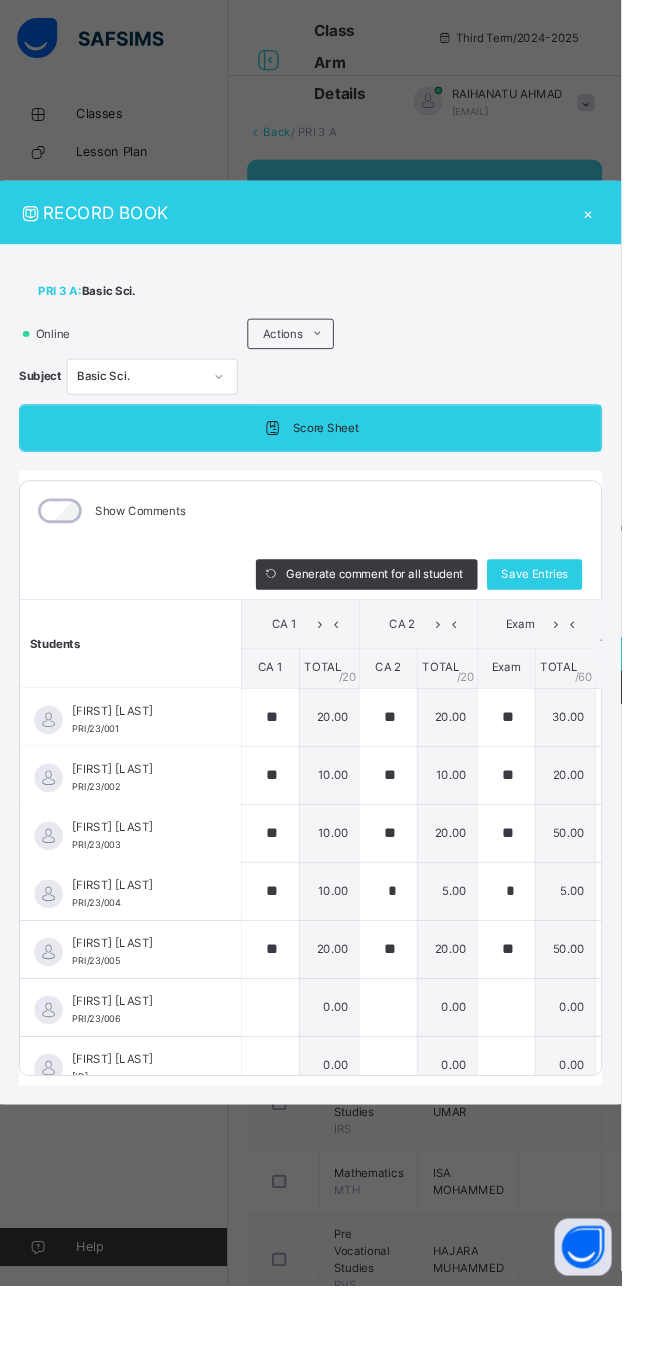 click on "×" at bounding box center [618, 223] 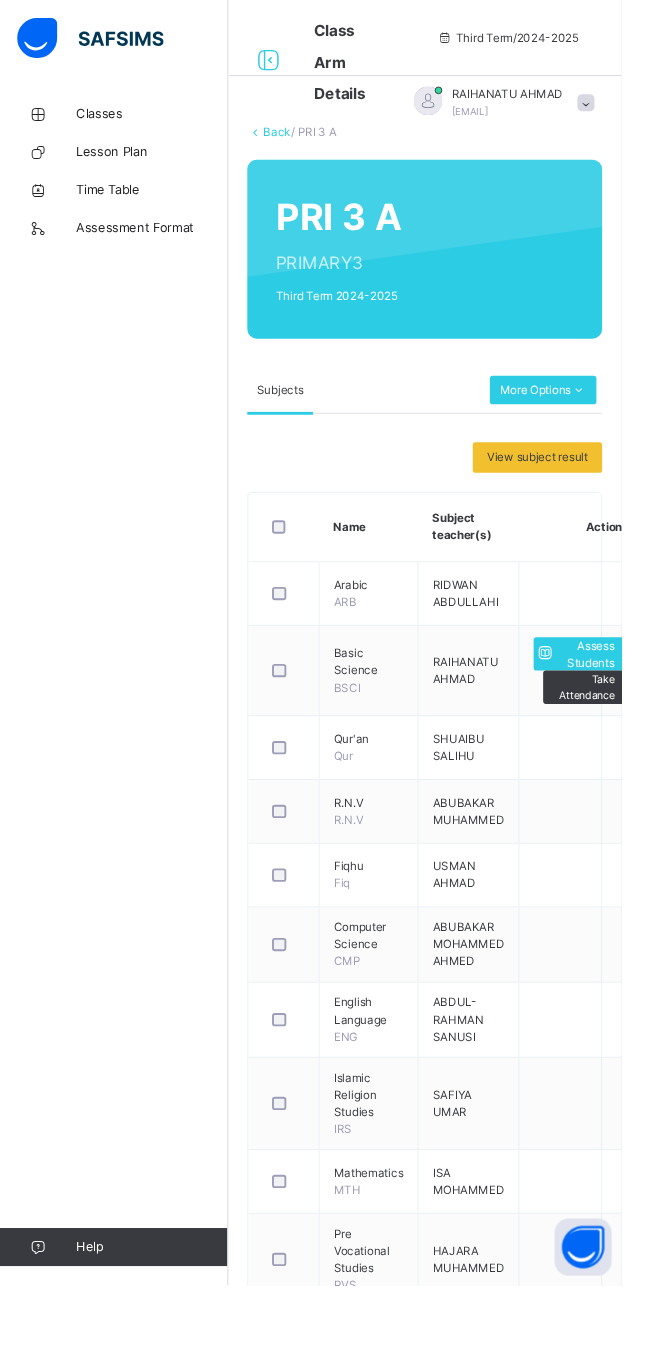 click on "Back" at bounding box center [291, 138] 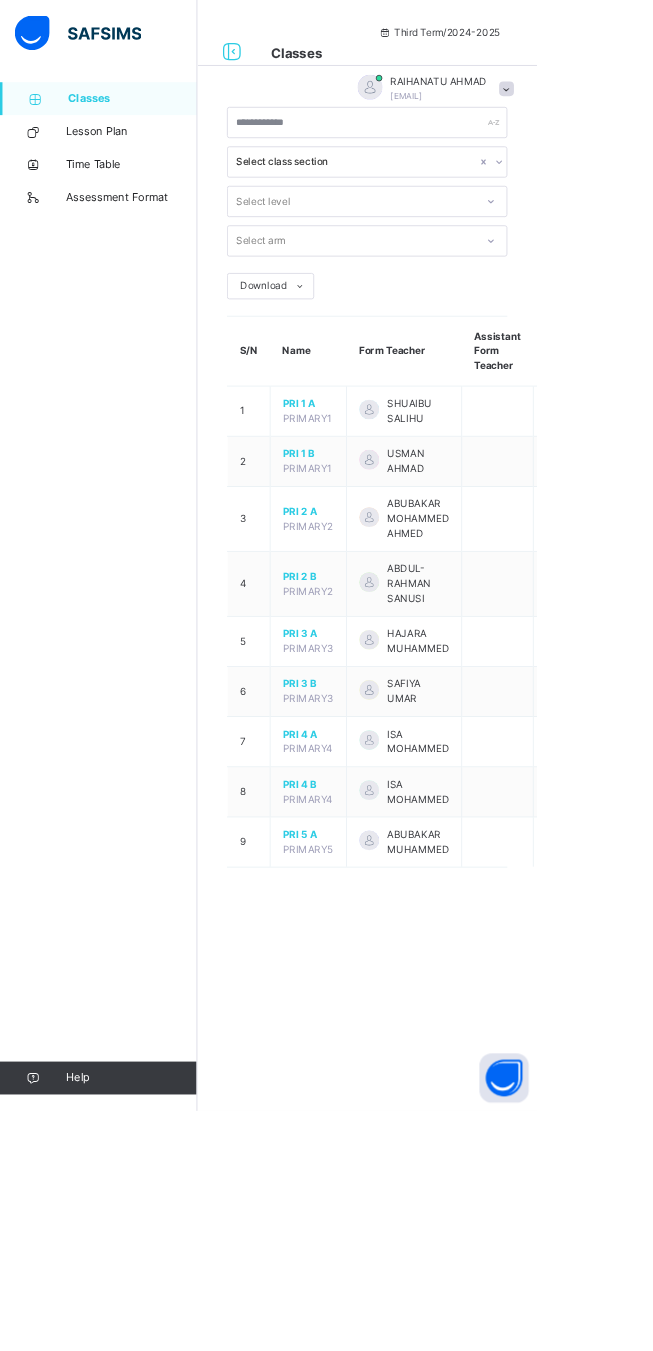 click on "PRI 2   A" at bounding box center (375, 622) 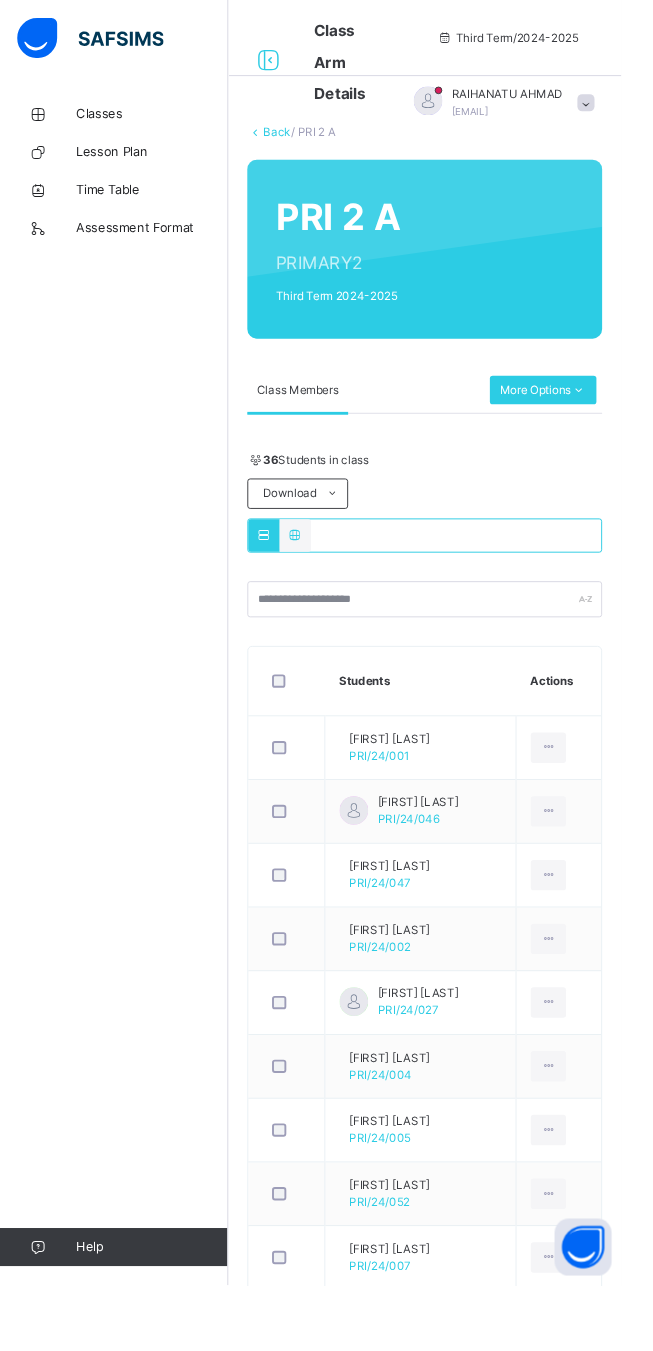 click on "More Options" at bounding box center [571, 410] 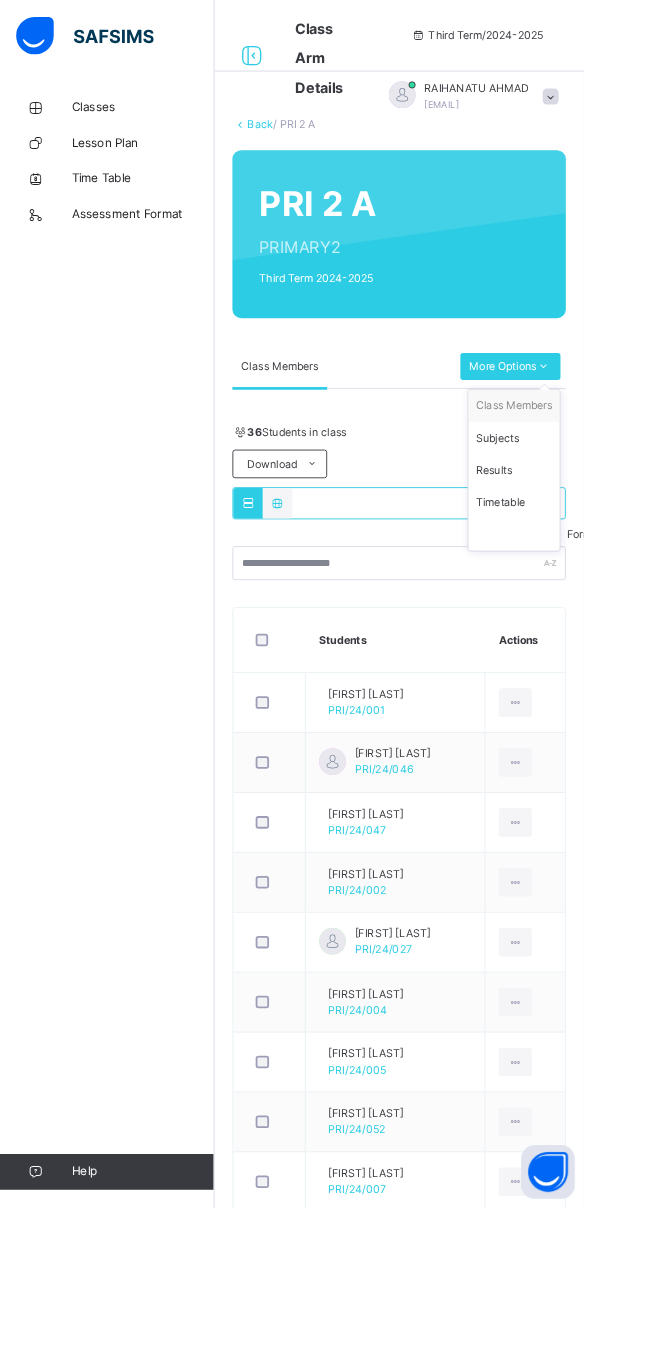 click on "Subjects" at bounding box center (575, 490) 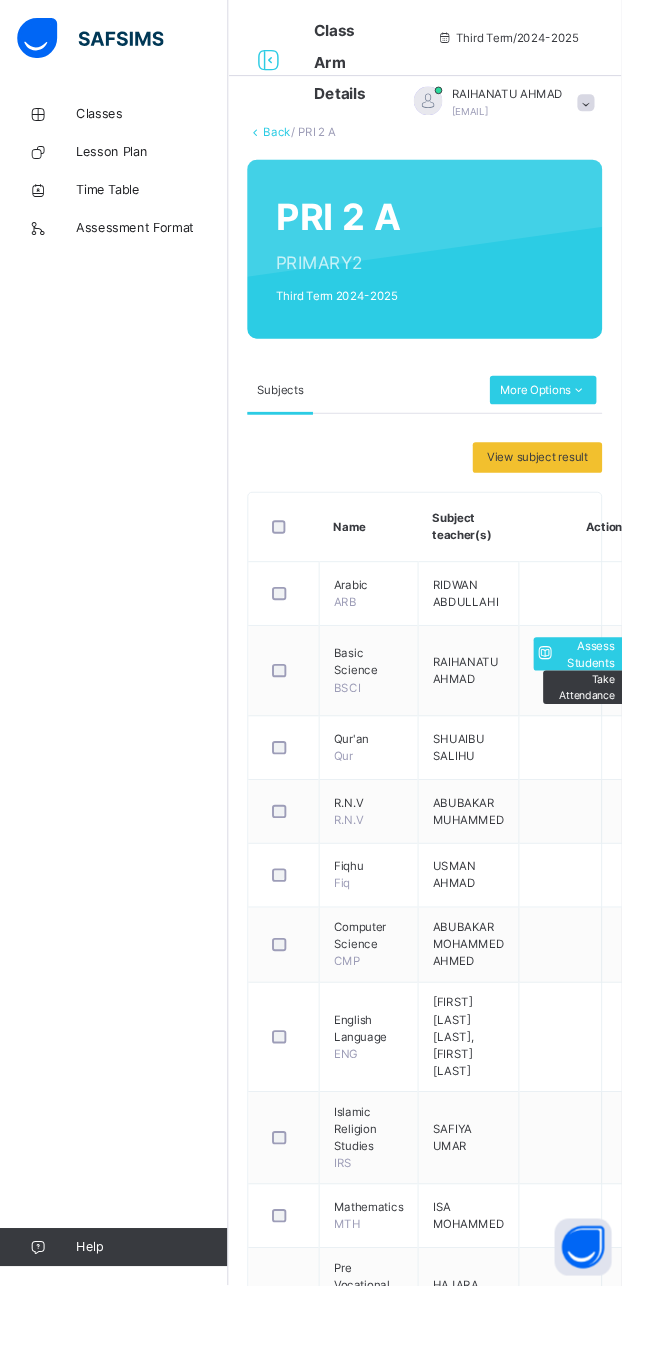 click on "Assess Students" at bounding box center (615, 688) 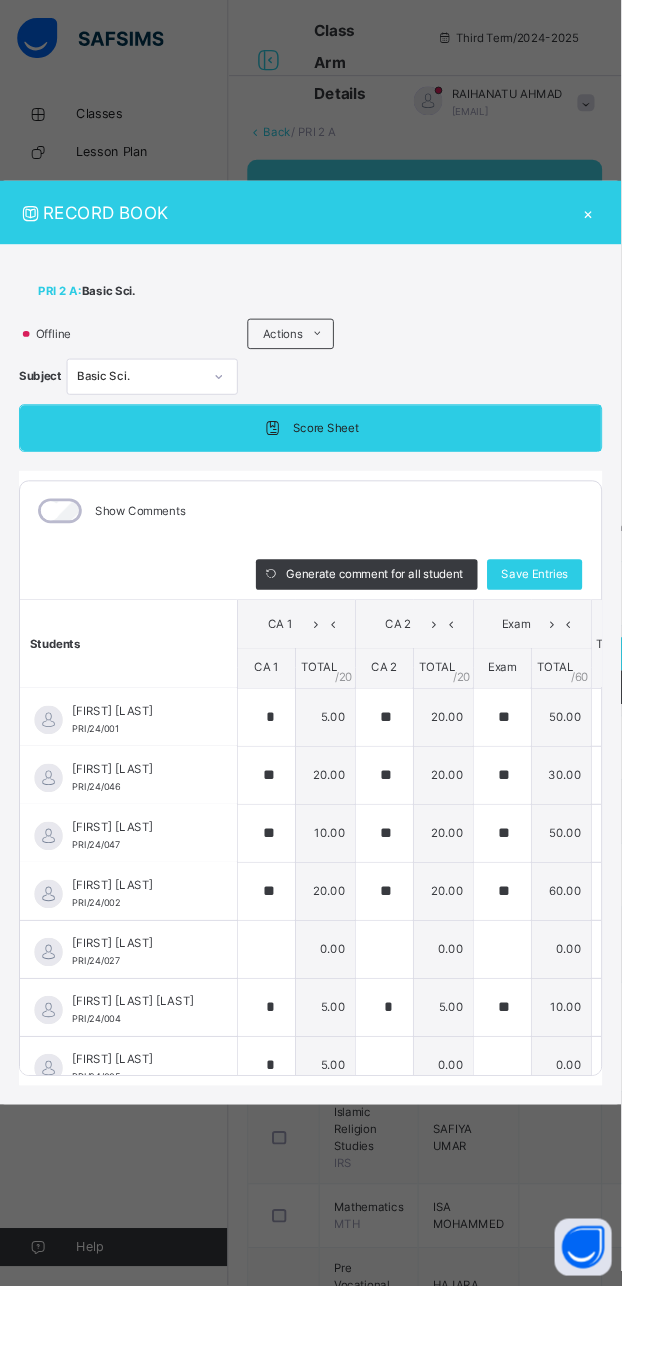type on "*" 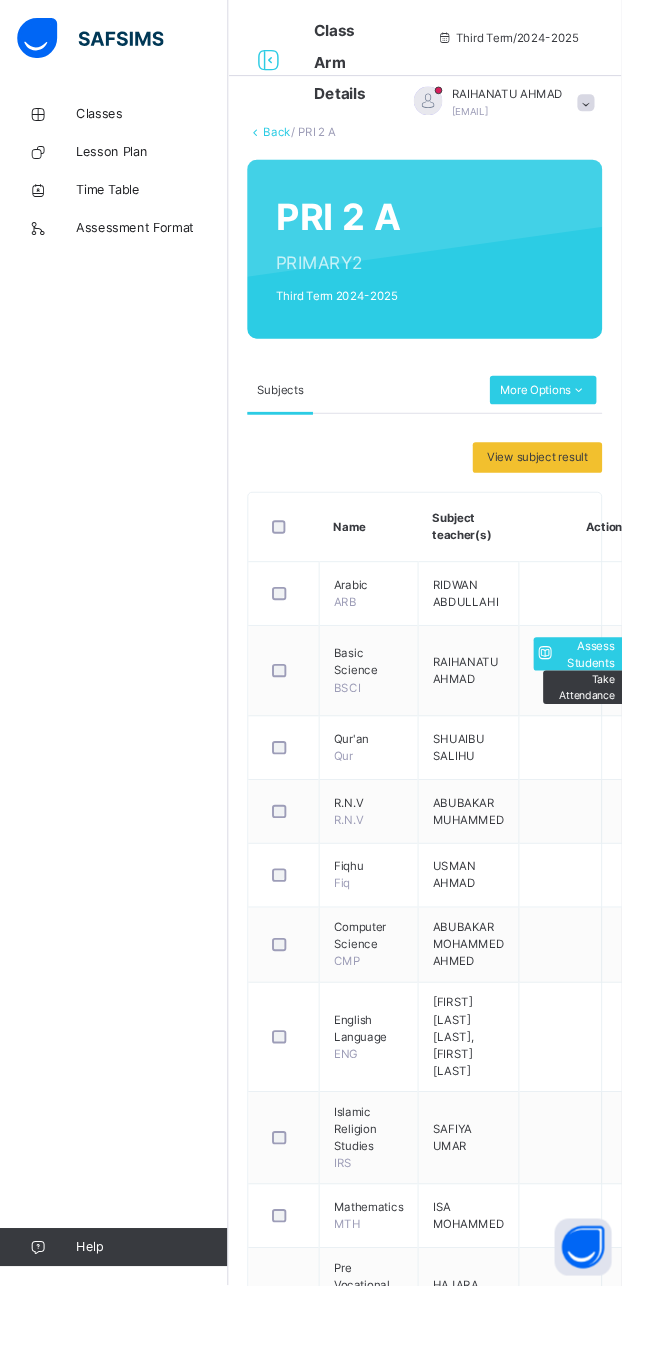 click on "Back" at bounding box center (291, 138) 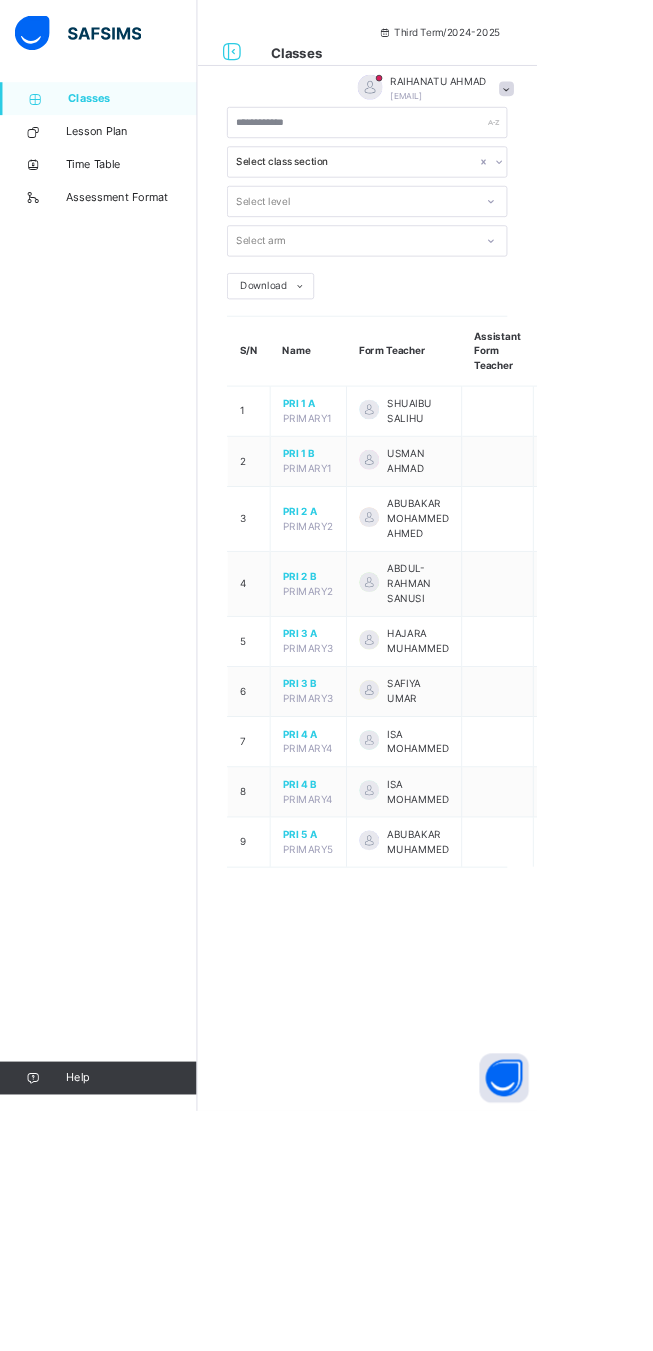 click on "PRI 3   B" at bounding box center [375, 832] 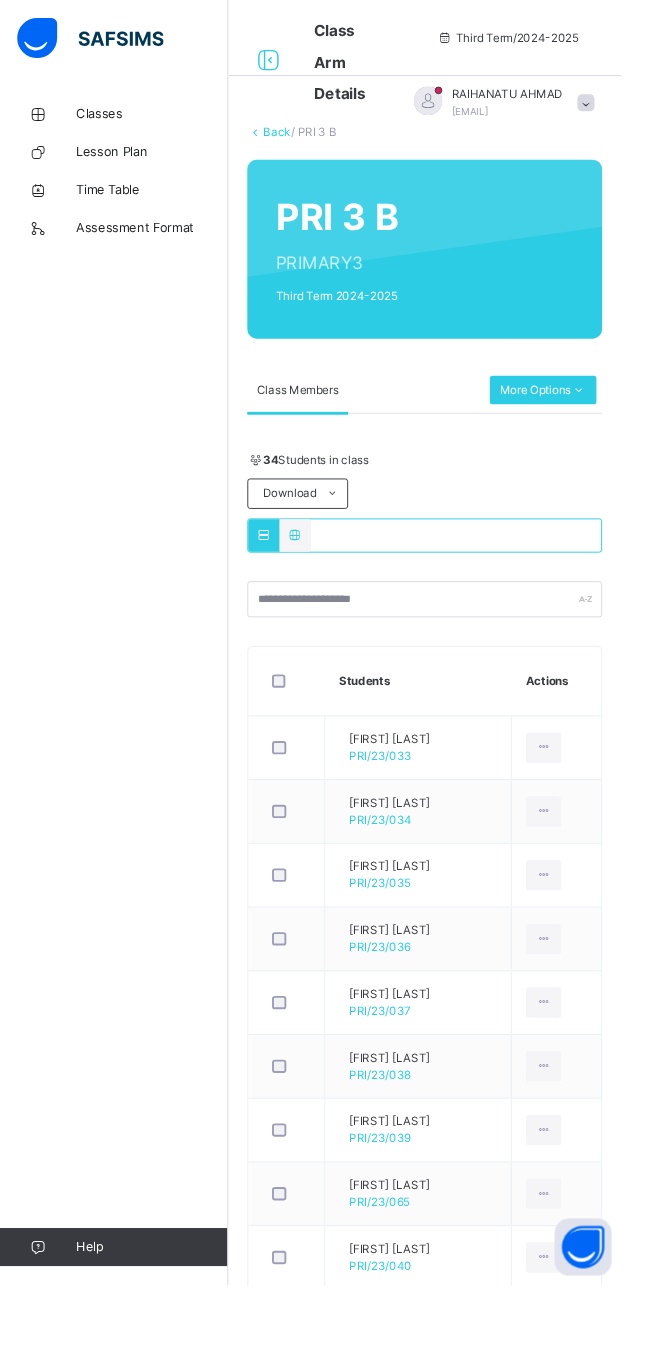 click on "More Options" at bounding box center [571, 410] 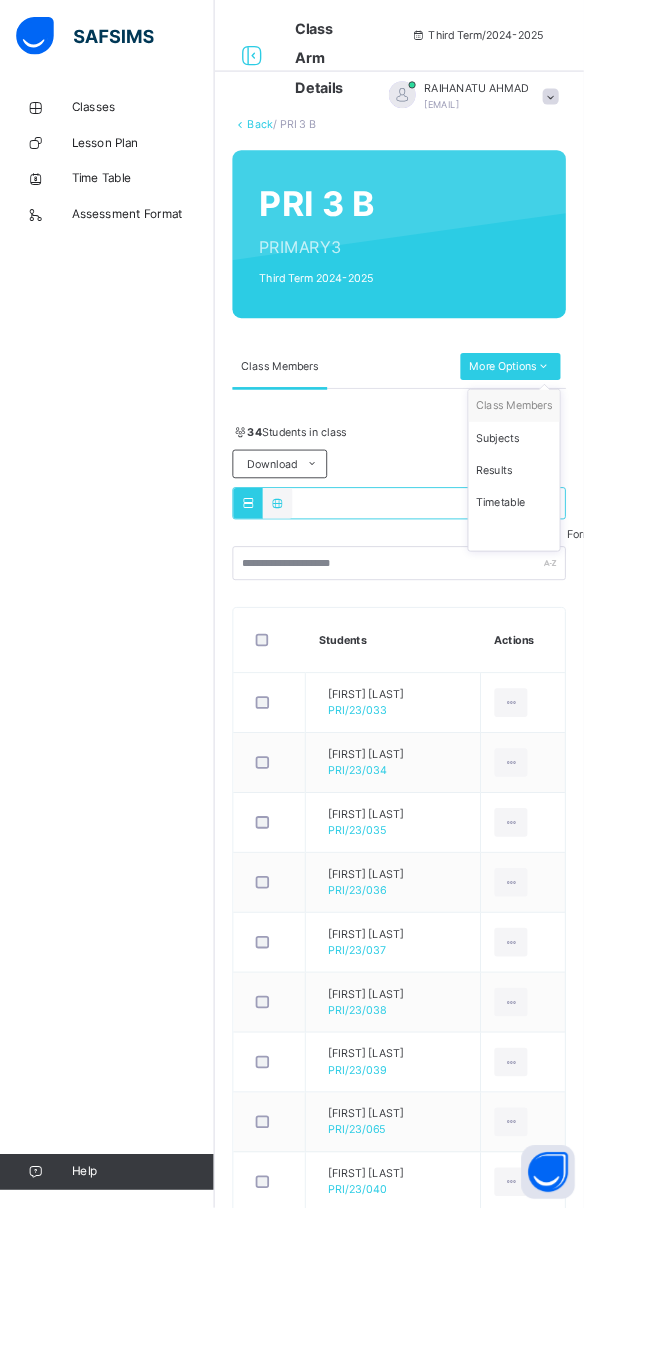 click on "Subjects" at bounding box center (575, 490) 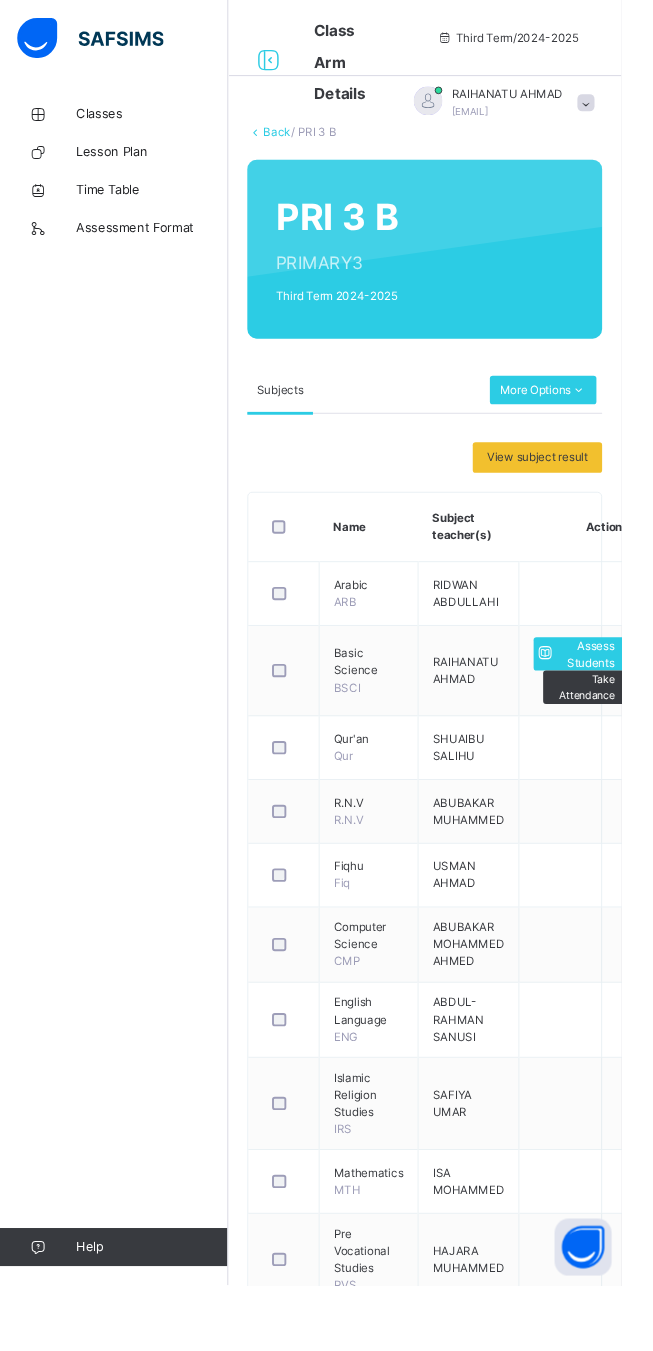 click on "Assess Students" at bounding box center (615, 688) 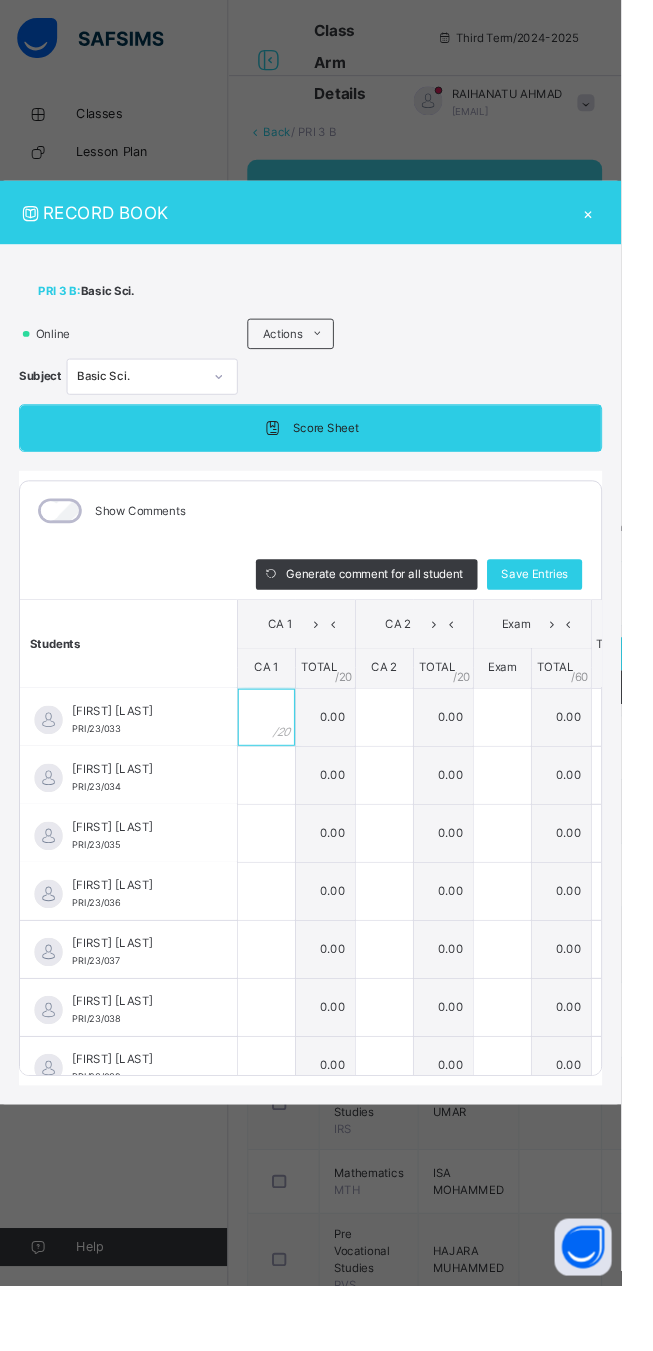 click at bounding box center [280, 754] 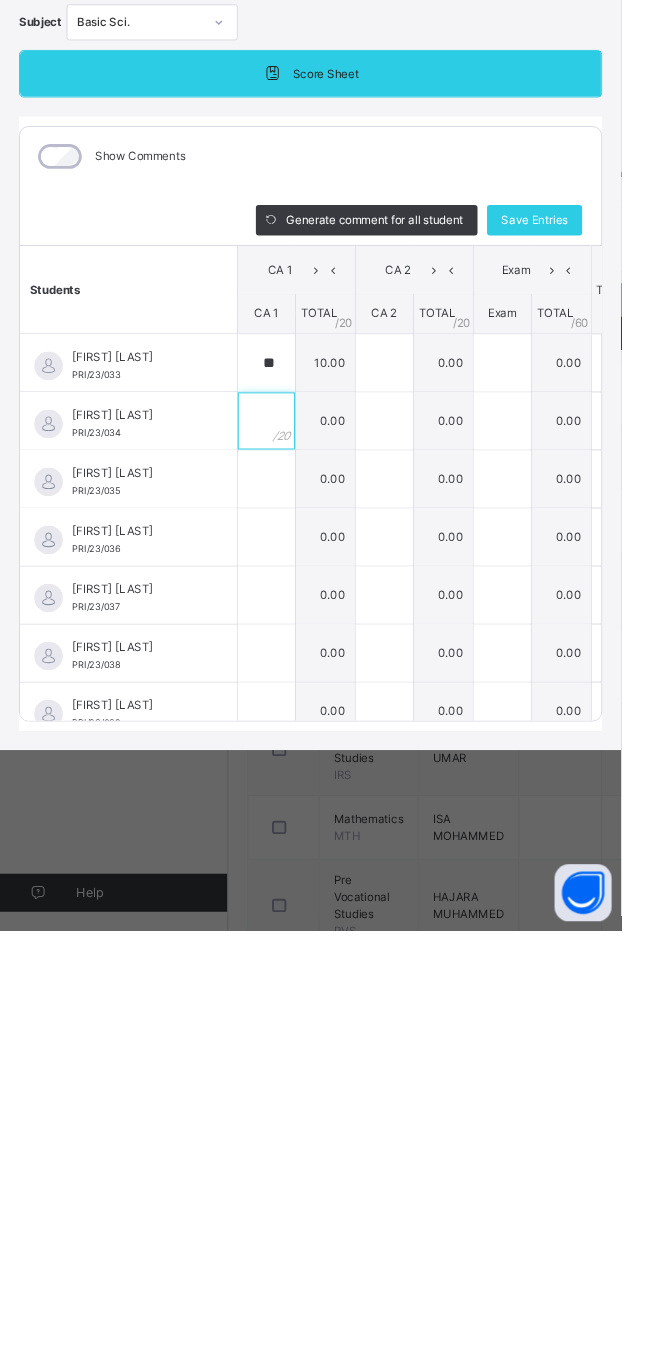 click at bounding box center (280, 815) 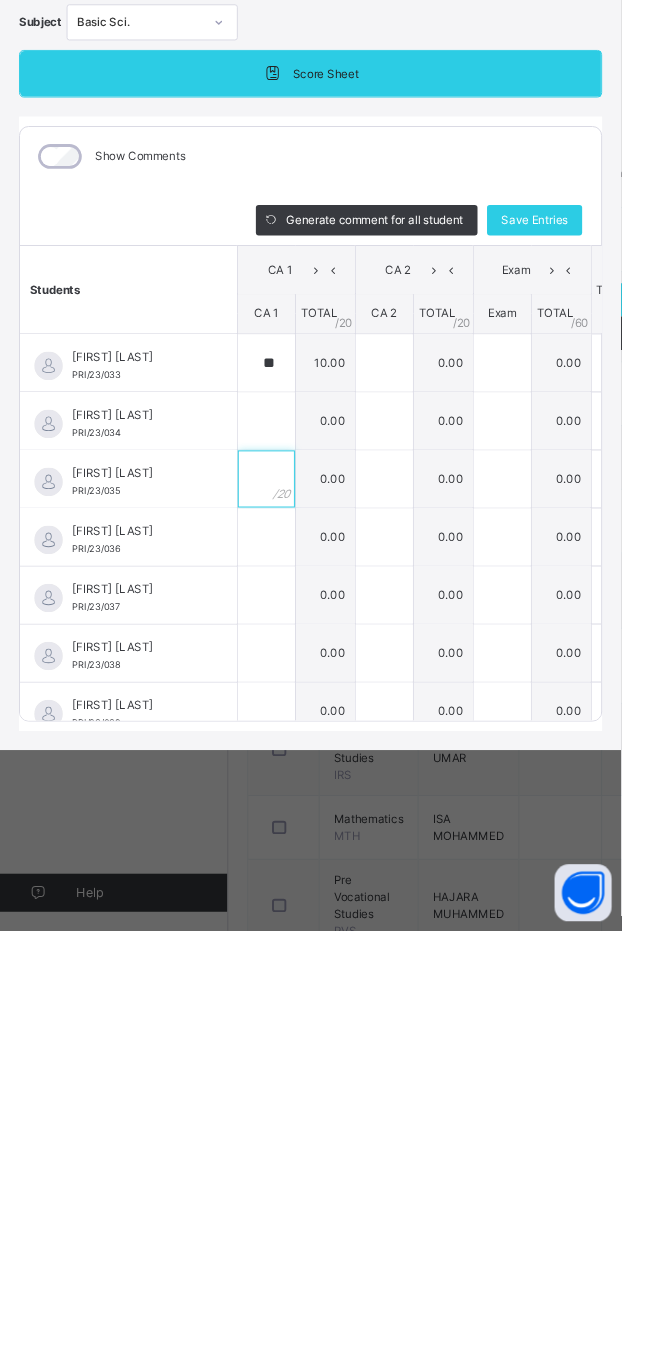click at bounding box center (280, 876) 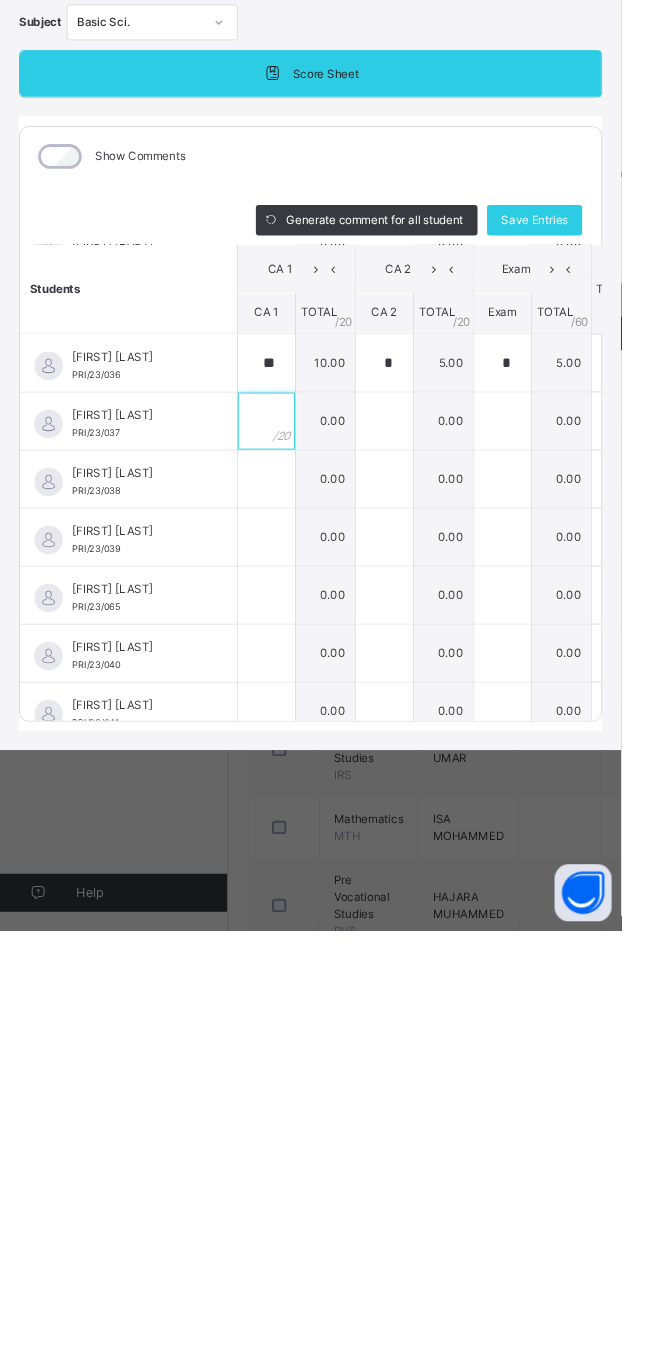 scroll, scrollTop: 187, scrollLeft: 0, axis: vertical 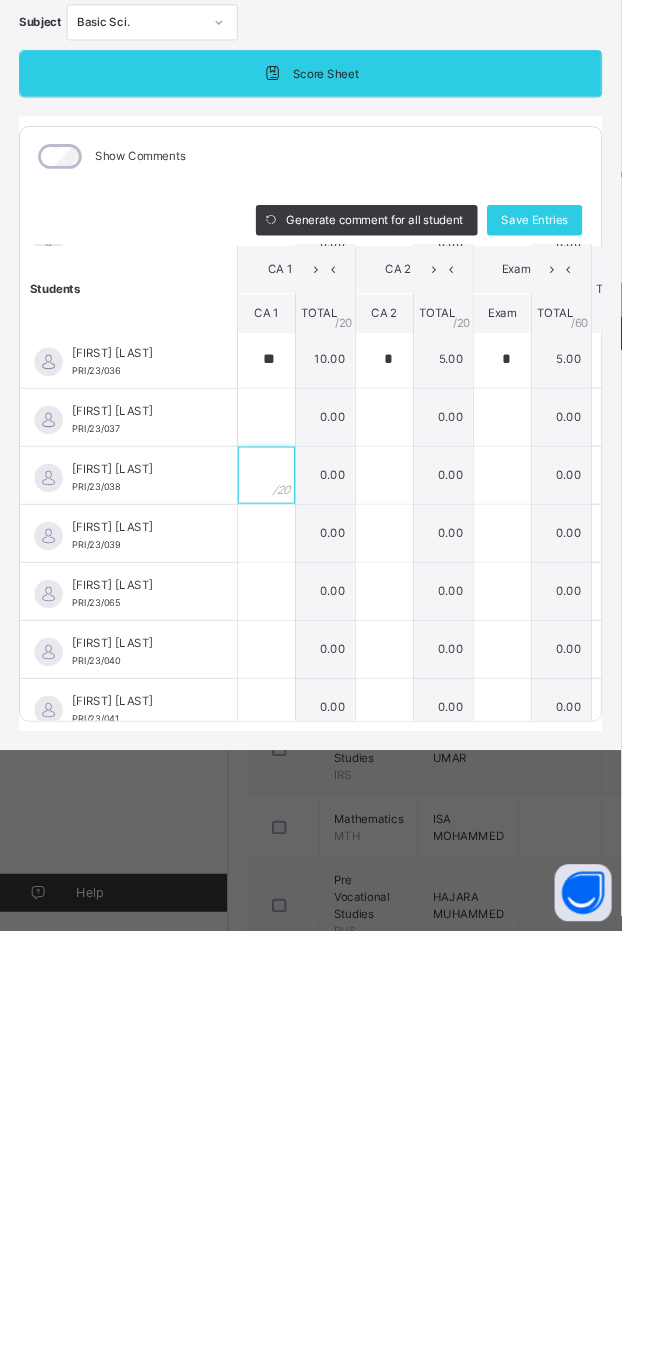 click at bounding box center [280, 872] 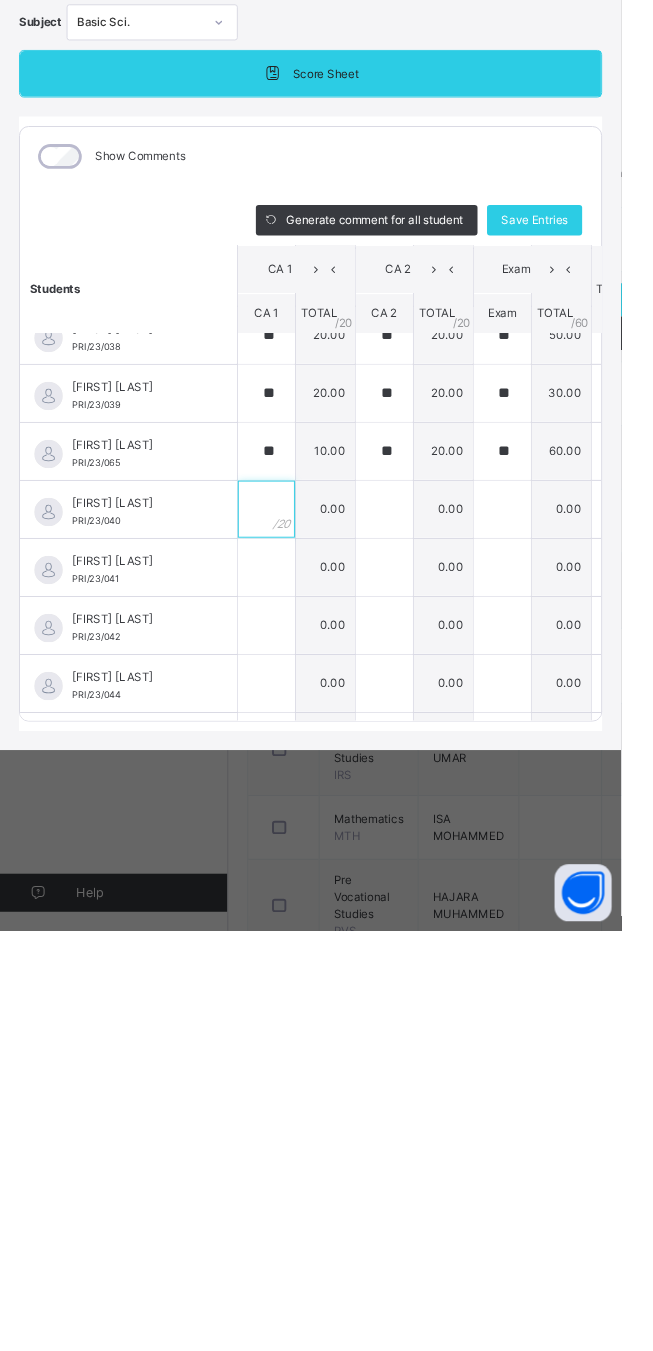 scroll, scrollTop: 337, scrollLeft: 0, axis: vertical 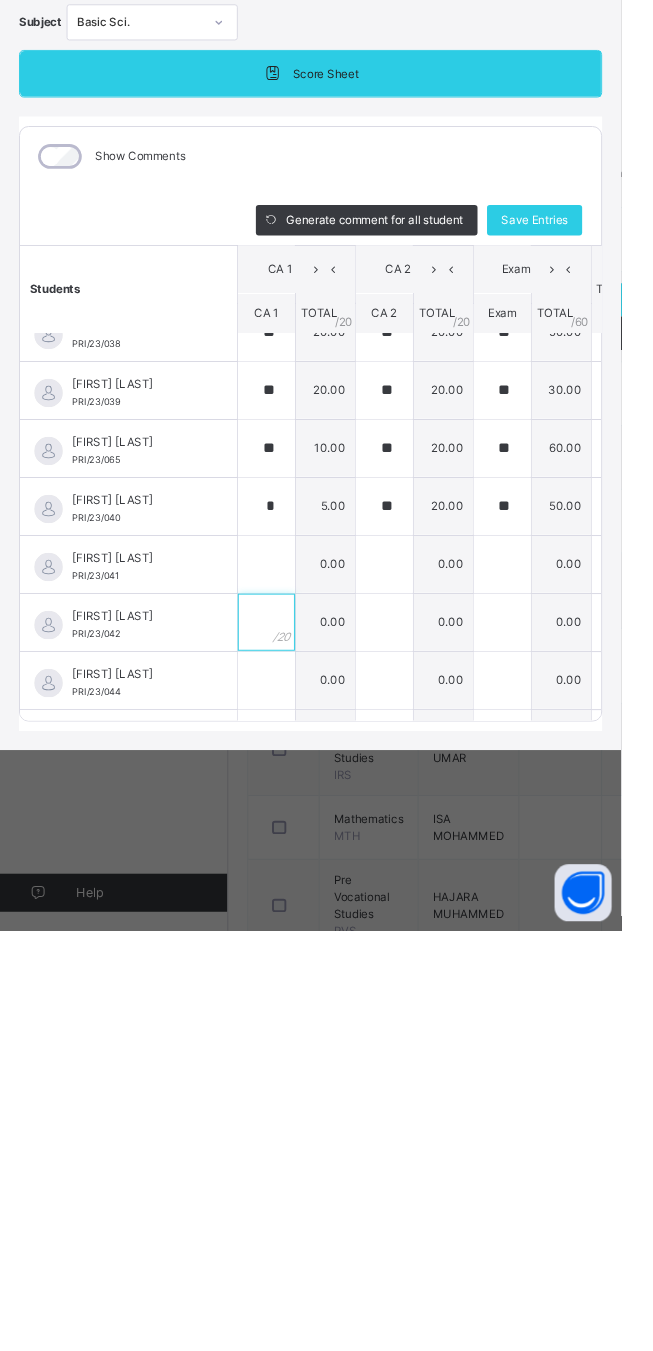 click at bounding box center (280, 1027) 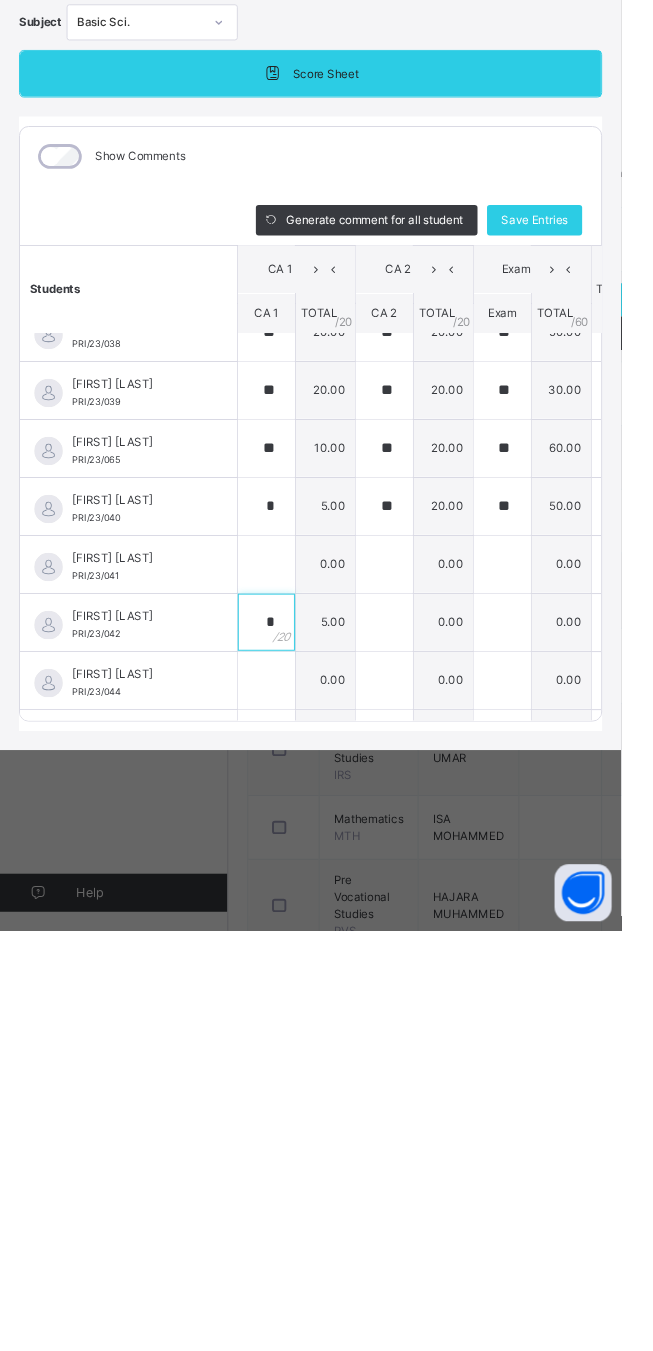 scroll, scrollTop: 574, scrollLeft: 0, axis: vertical 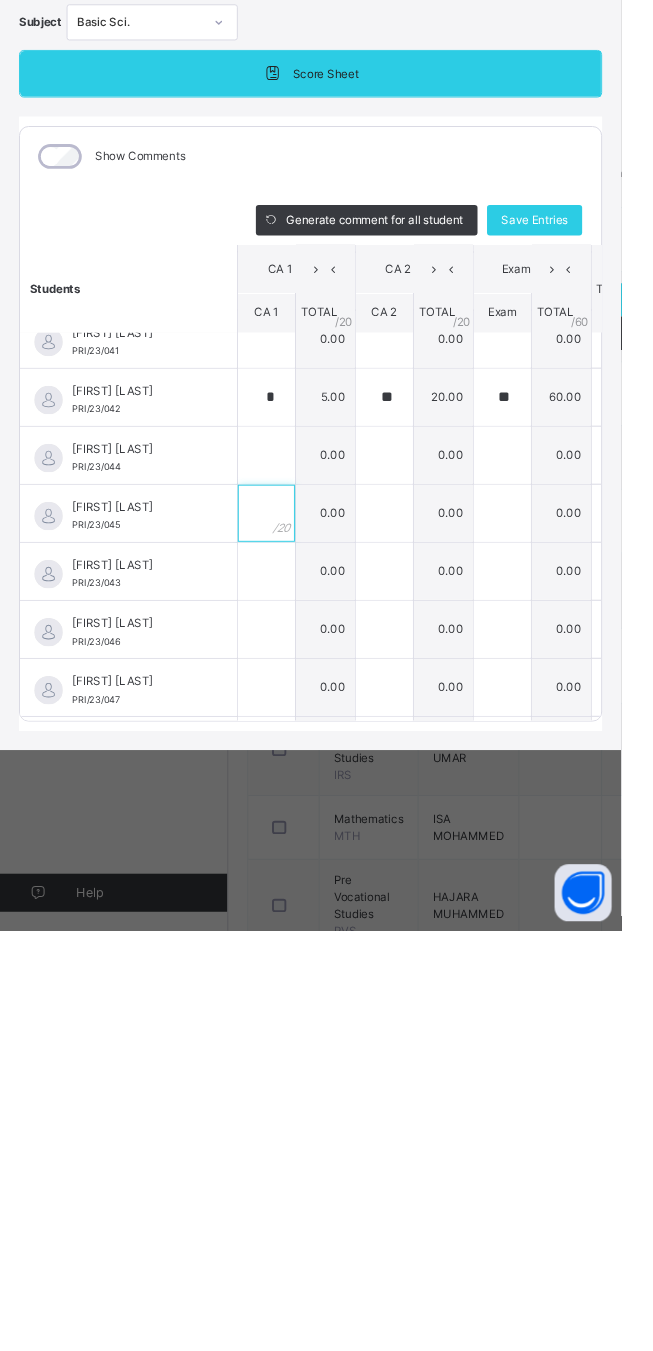 click at bounding box center (280, 912) 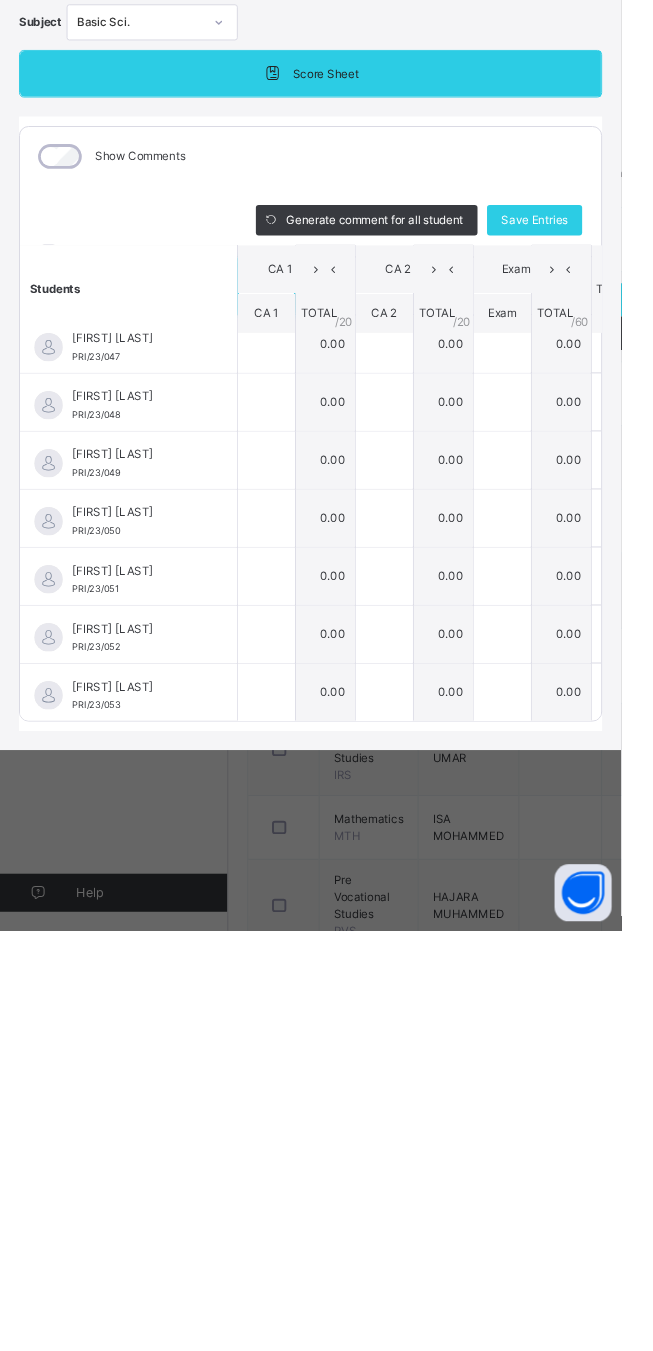 scroll, scrollTop: 828, scrollLeft: 0, axis: vertical 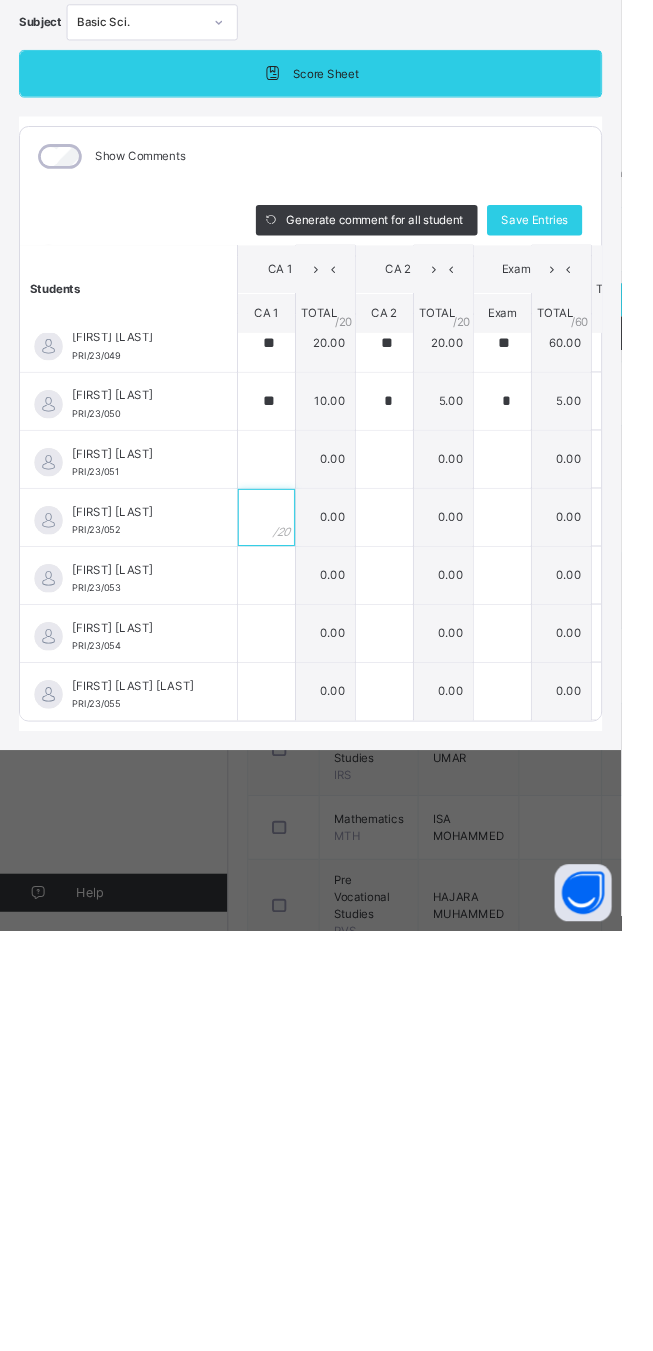 click at bounding box center [280, 916] 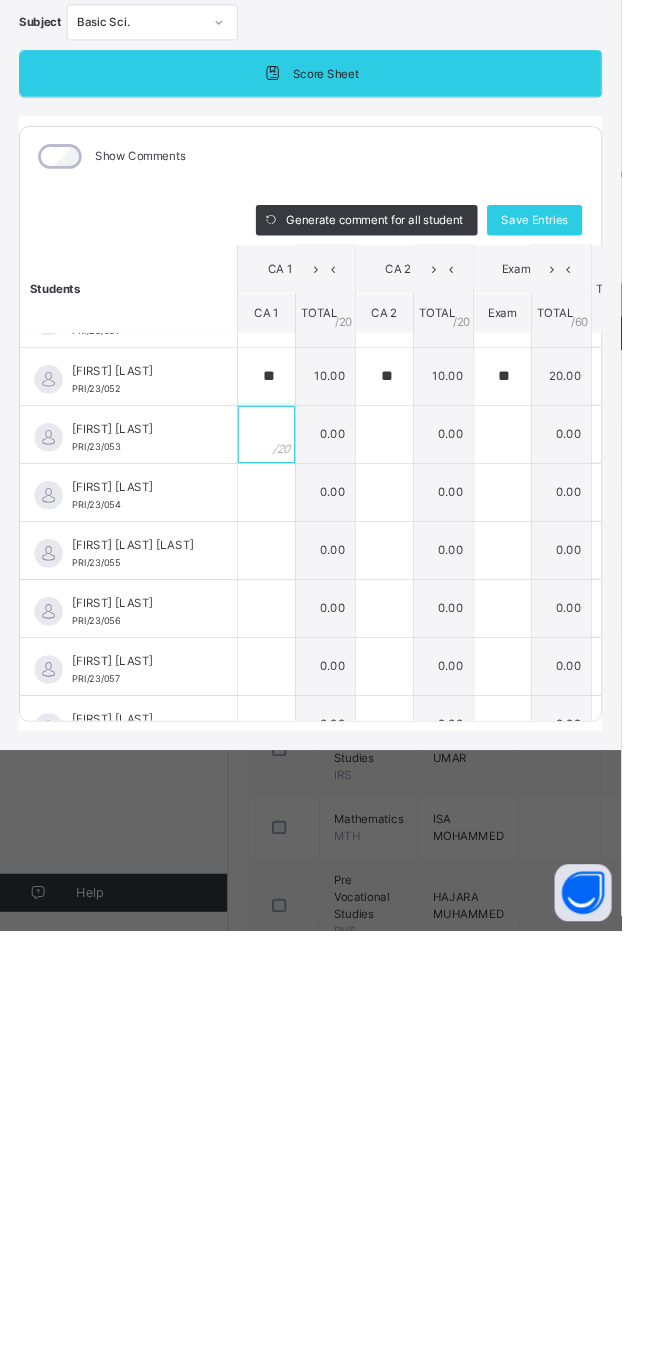 scroll, scrollTop: 1234, scrollLeft: 0, axis: vertical 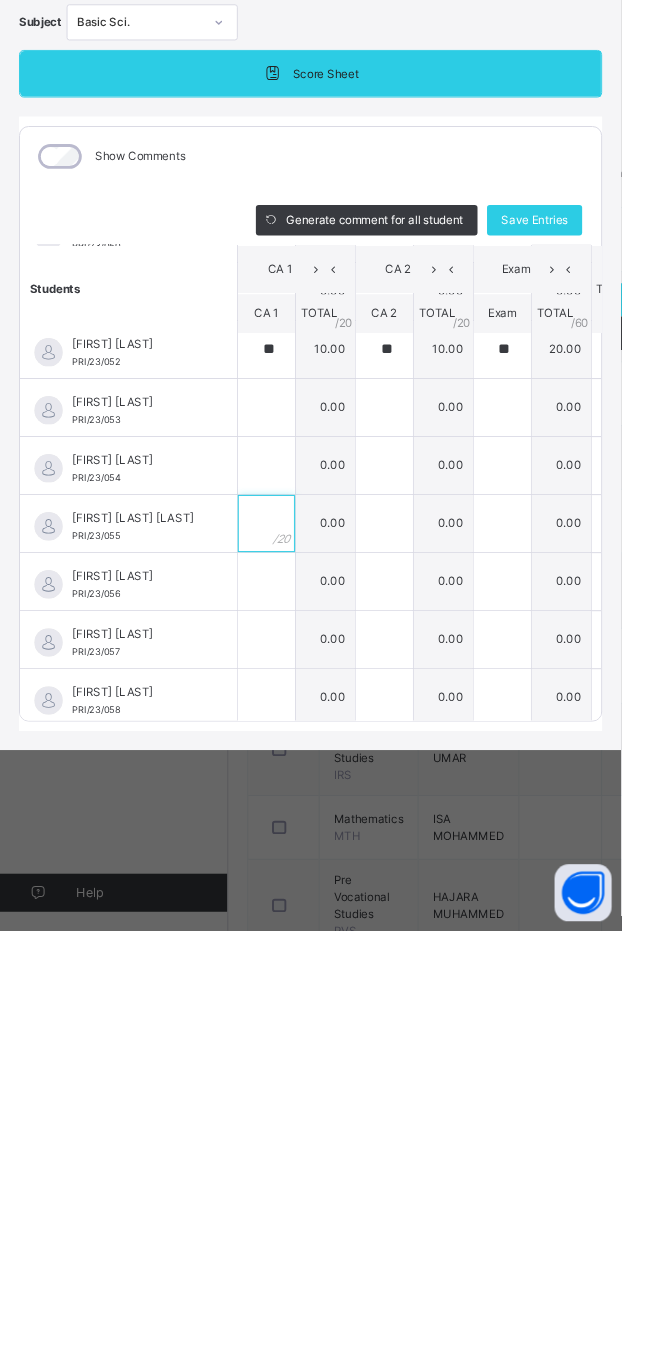 click at bounding box center (280, 923) 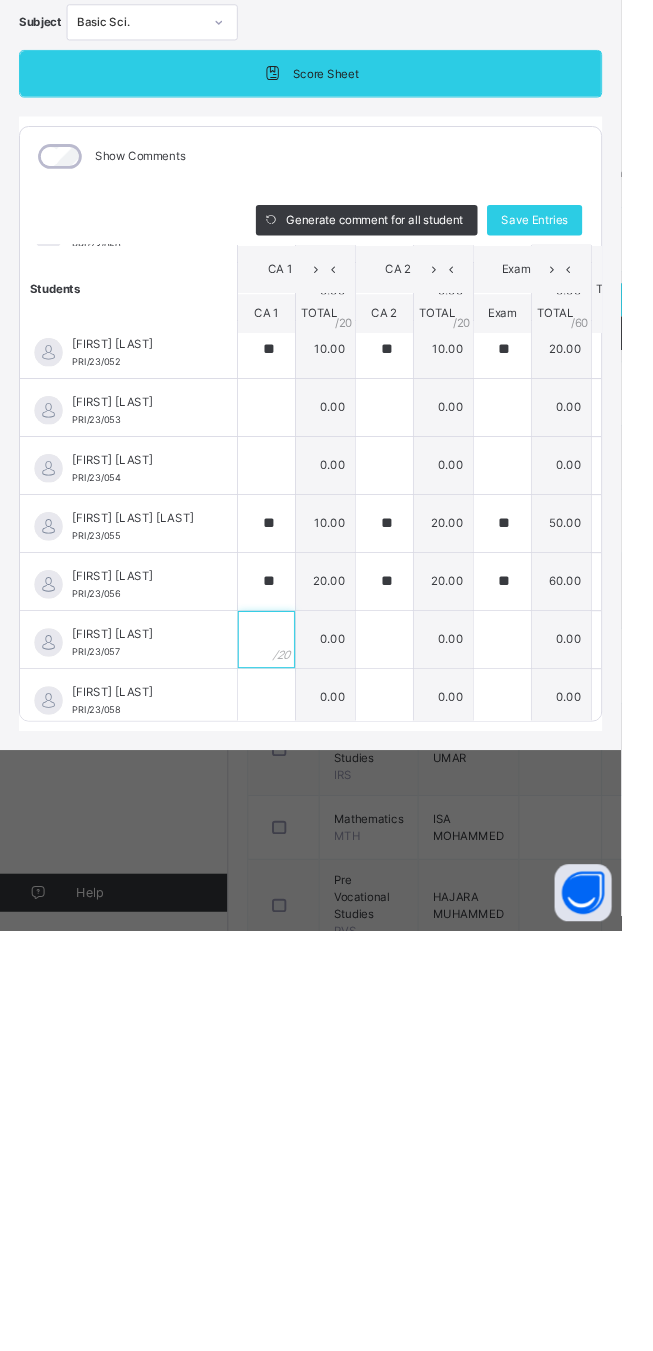 click at bounding box center [280, 1045] 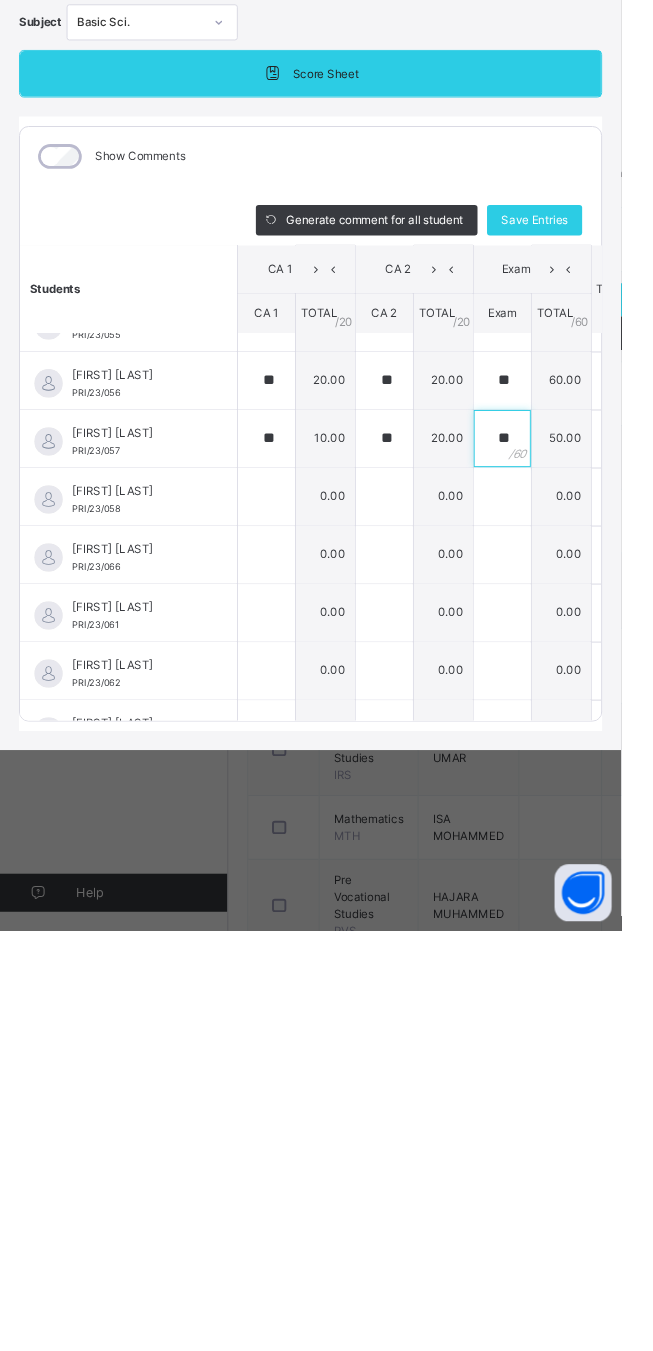 scroll, scrollTop: 1447, scrollLeft: 0, axis: vertical 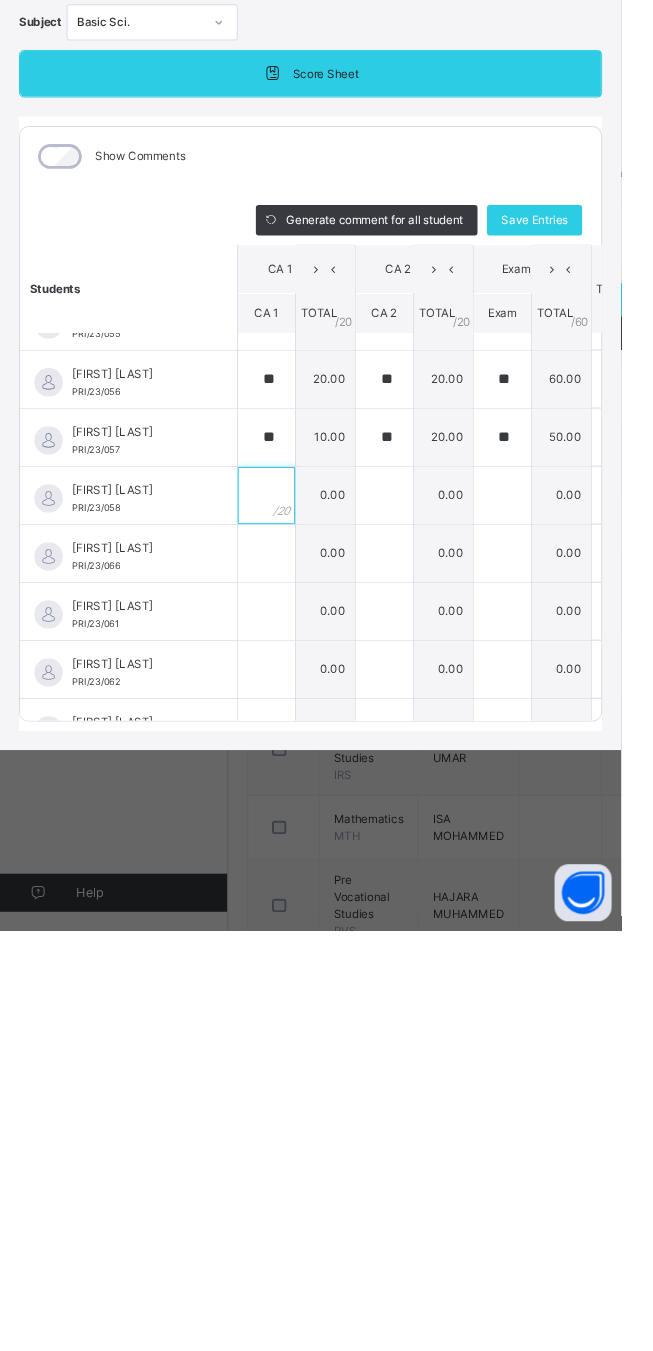 click at bounding box center (280, 893) 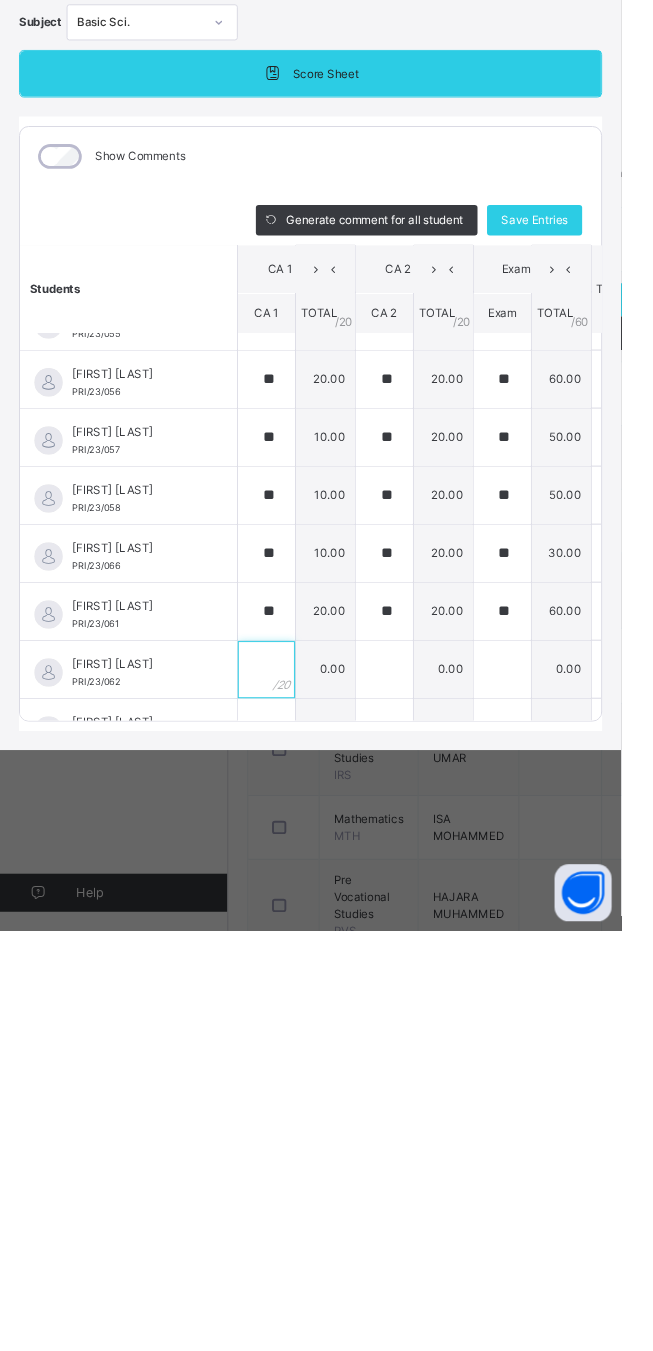scroll, scrollTop: 1541, scrollLeft: 0, axis: vertical 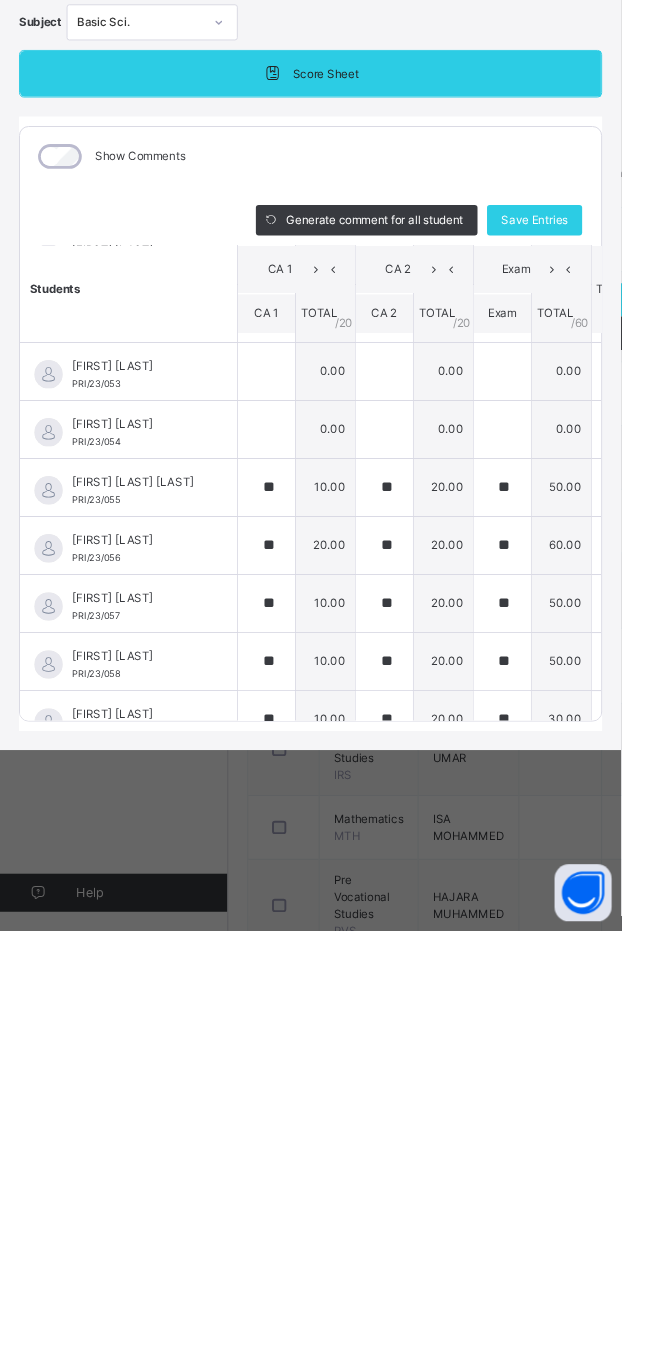 click on "Save Entries" at bounding box center (562, 604) 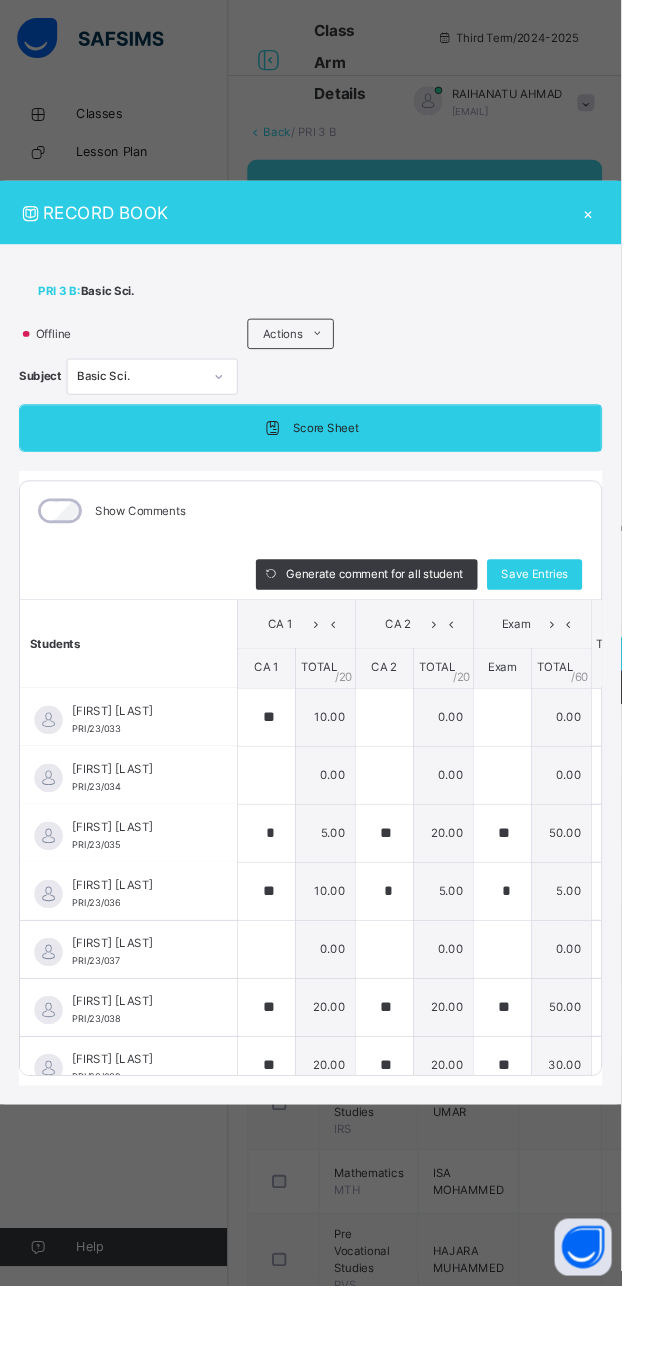 click on "×" at bounding box center (618, 223) 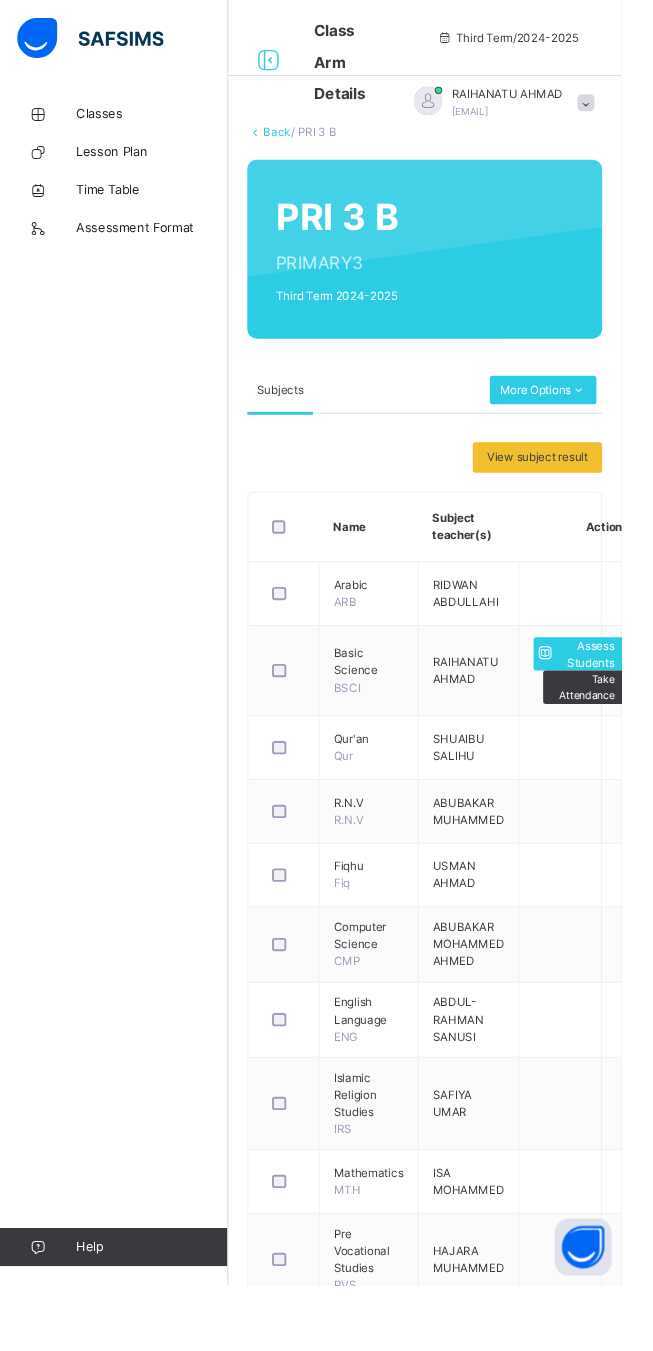 click on "Back" at bounding box center [291, 138] 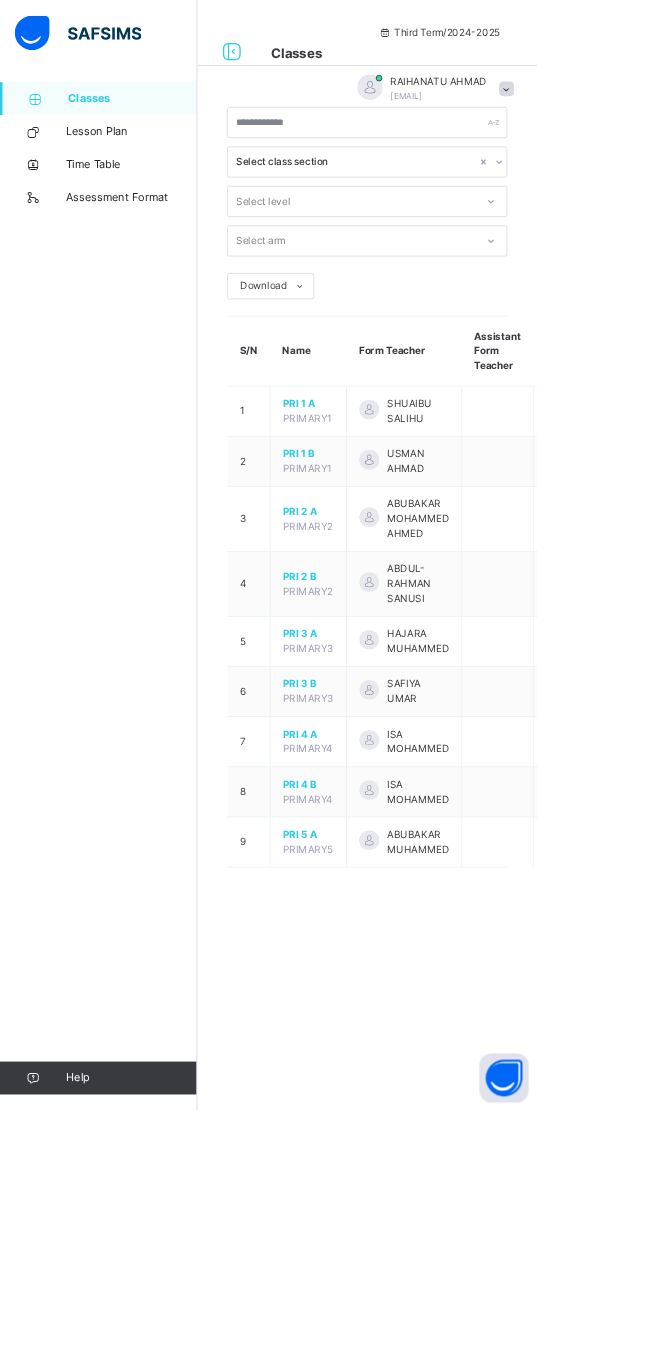 click on "PRI 4   A" at bounding box center (375, 893) 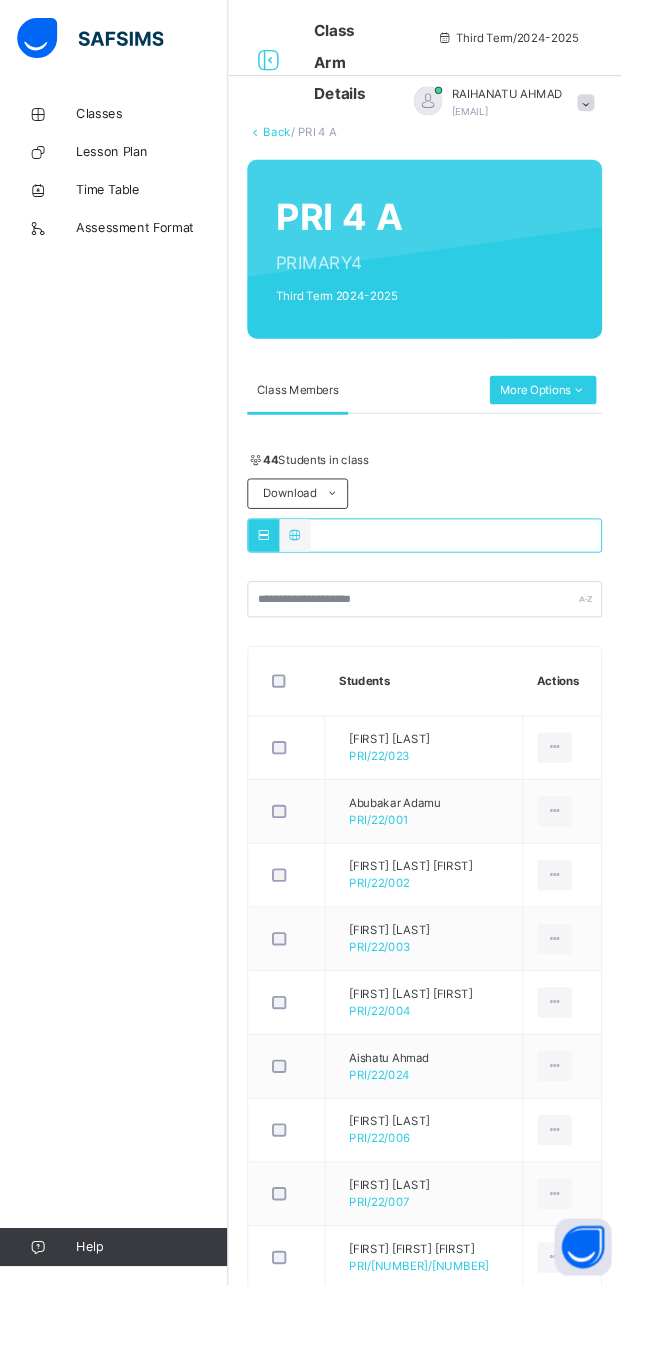 click on "More Options" at bounding box center [571, 410] 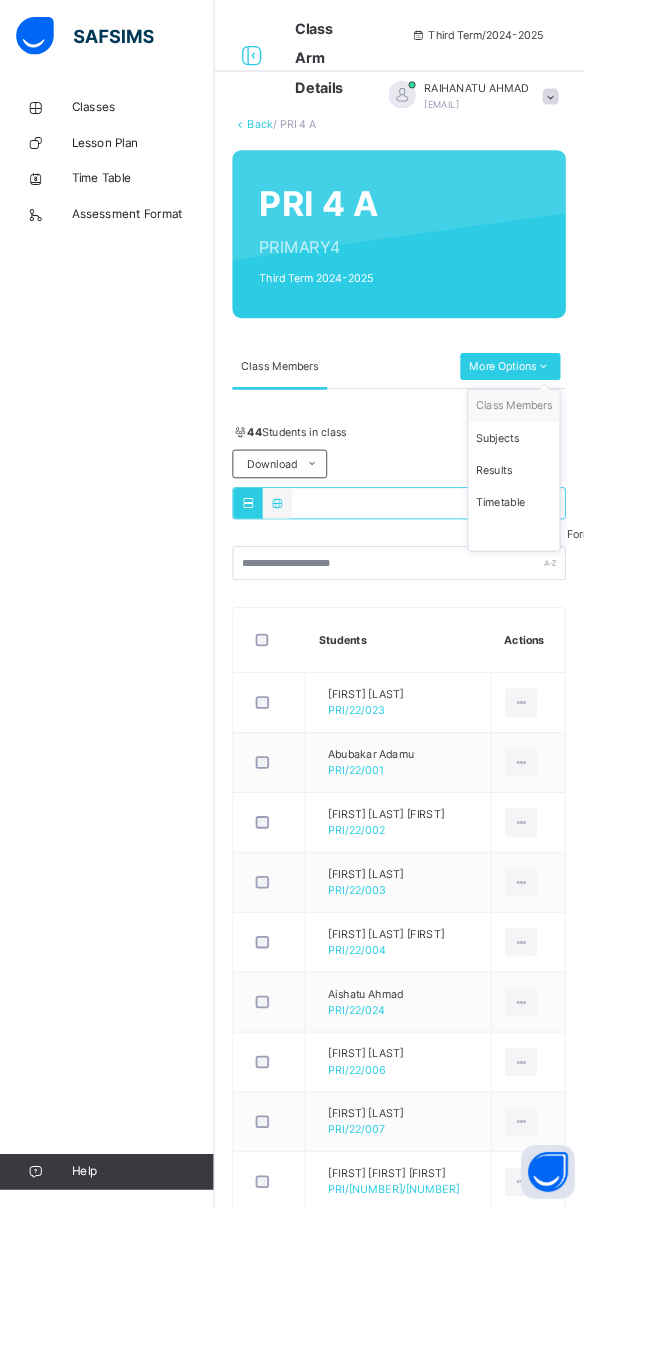 click on "Subjects" at bounding box center [575, 490] 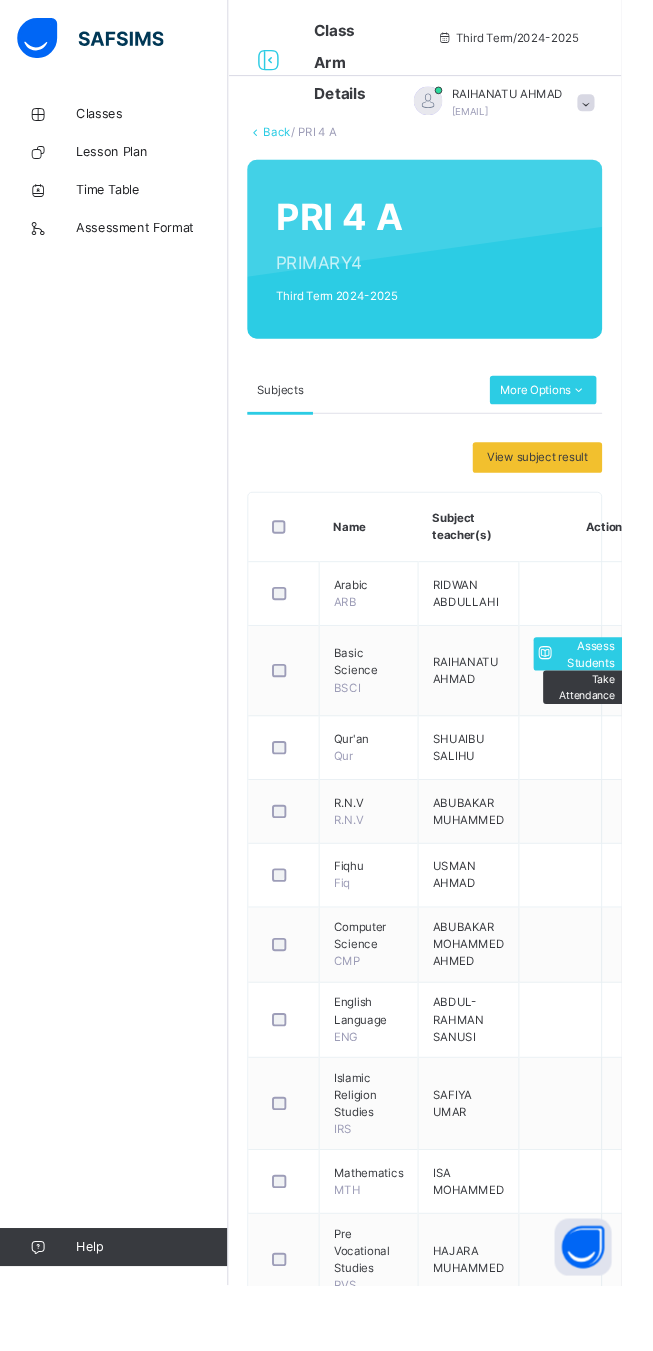 click on "Assess Students" at bounding box center (615, 688) 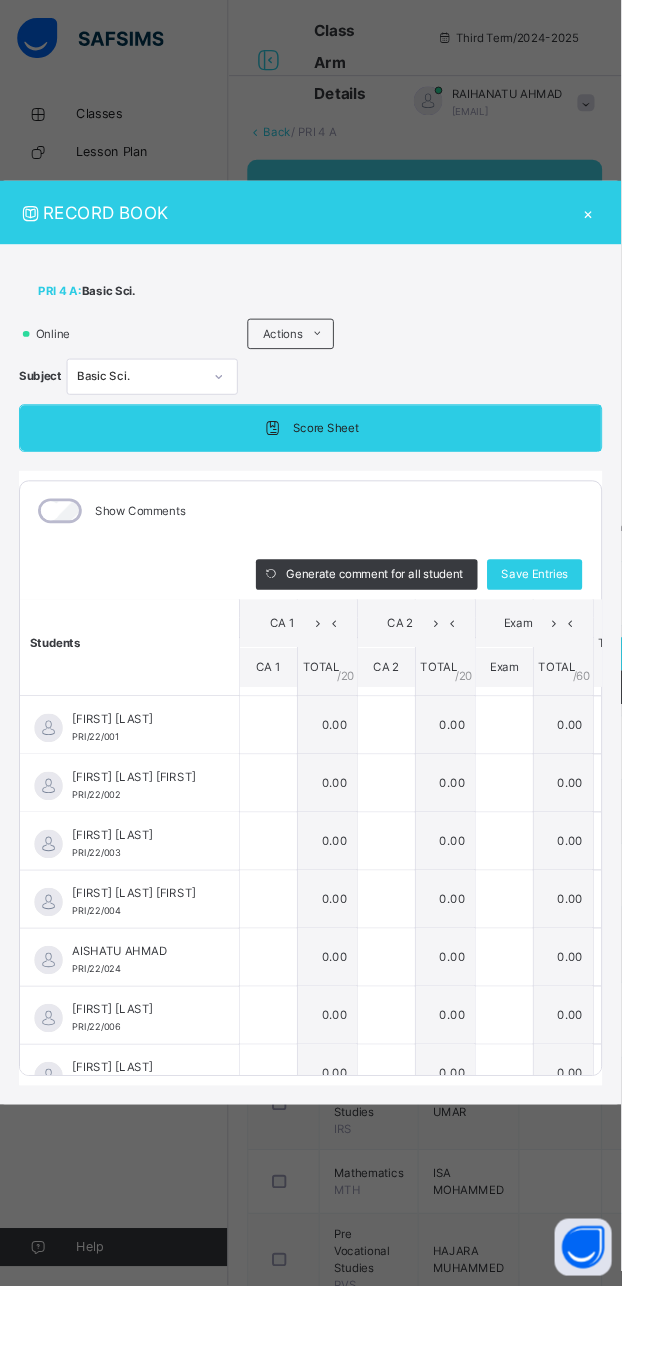 scroll, scrollTop: 53, scrollLeft: 0, axis: vertical 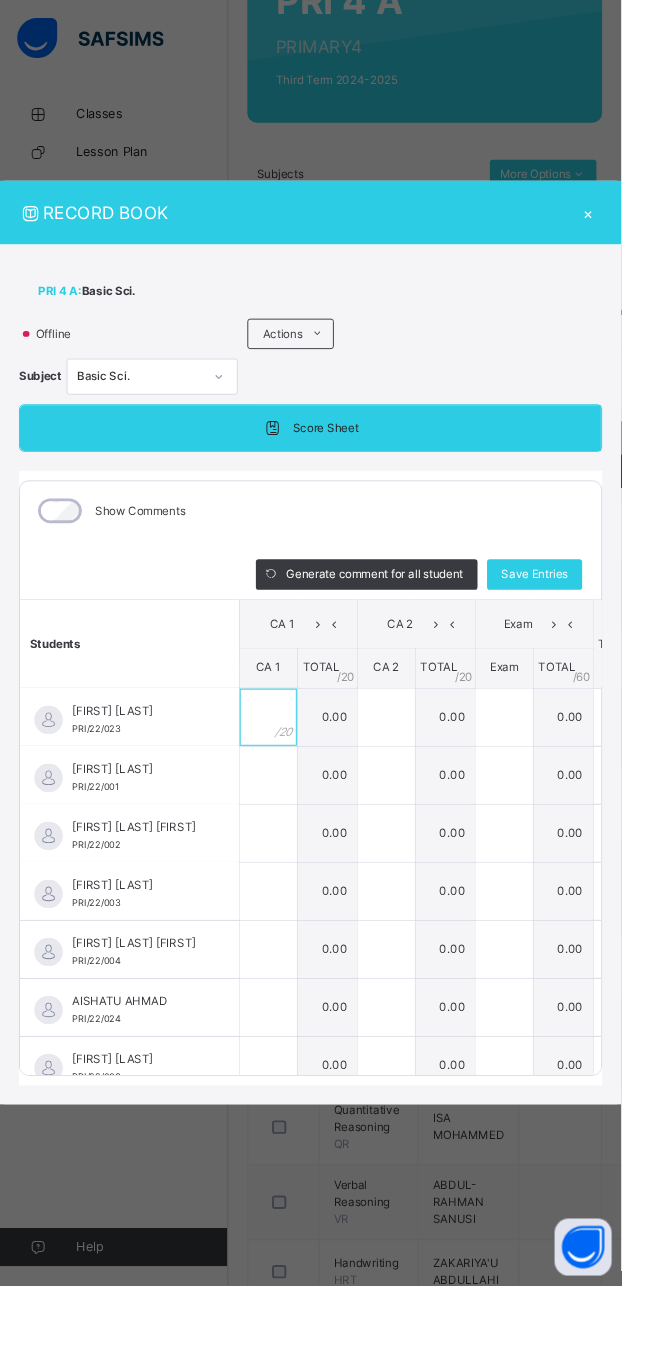 click at bounding box center [282, 754] 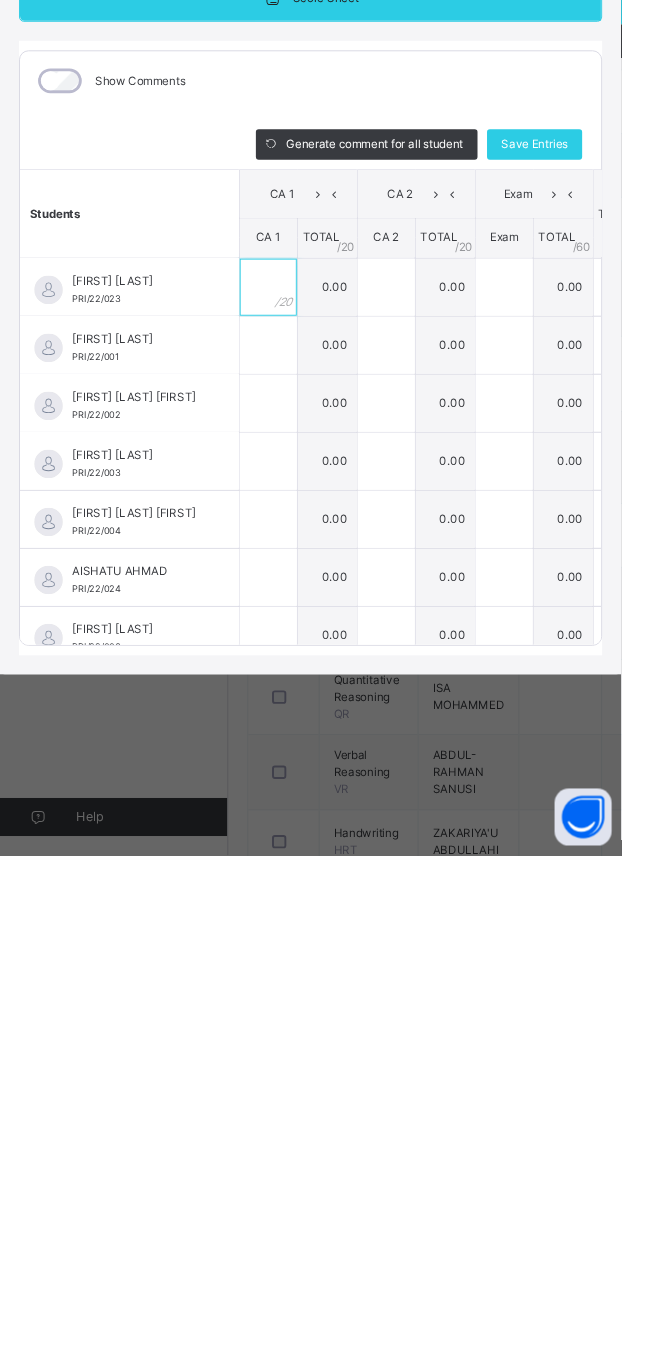 scroll, scrollTop: 227, scrollLeft: 0, axis: vertical 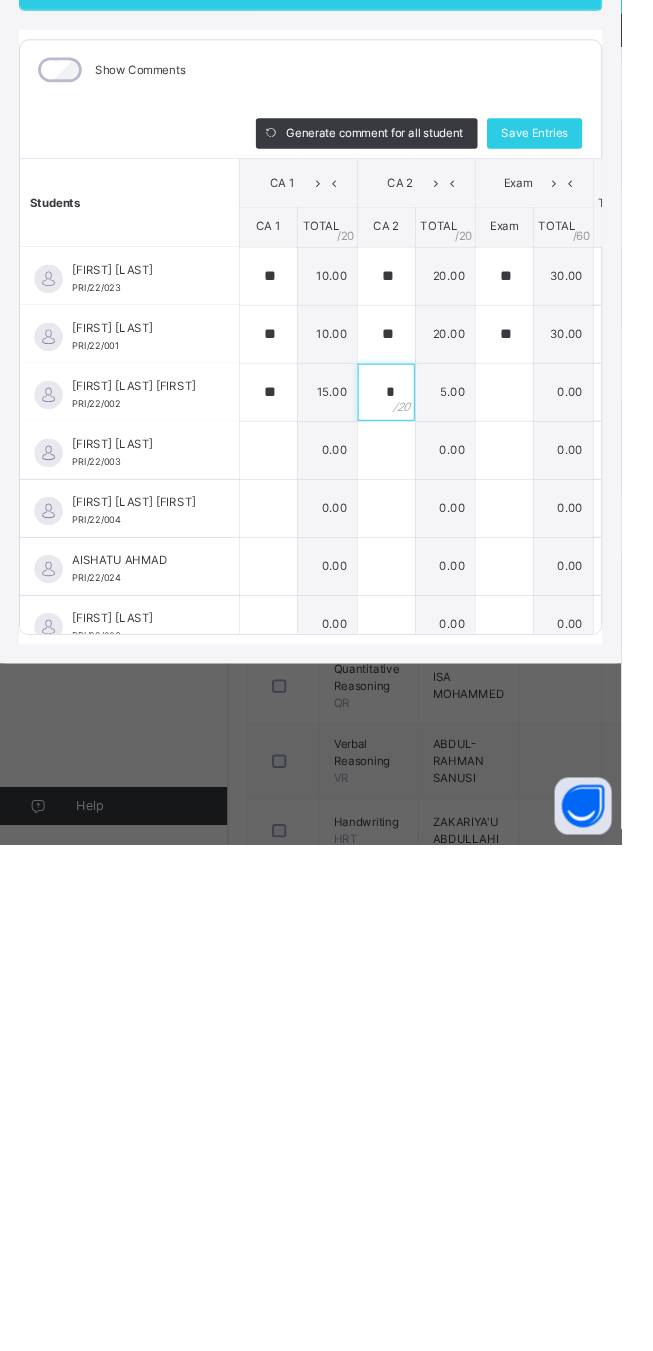 click on "*" at bounding box center (406, 876) 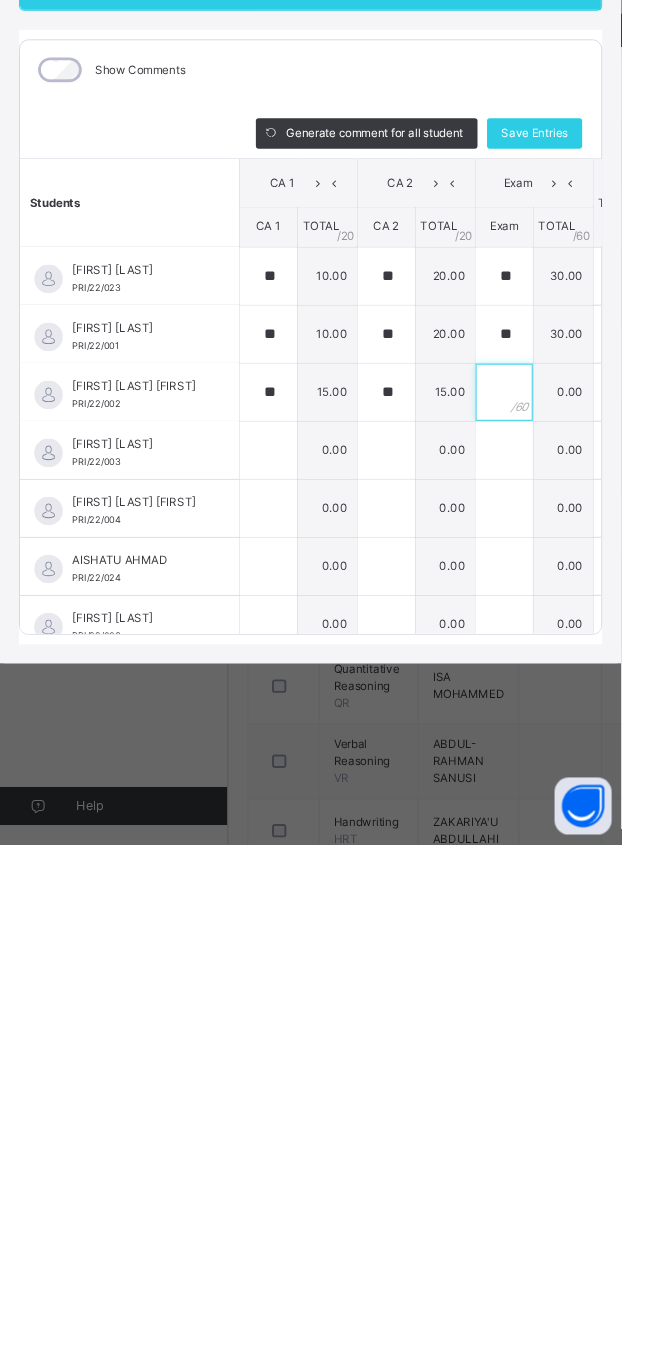 click at bounding box center [530, 876] 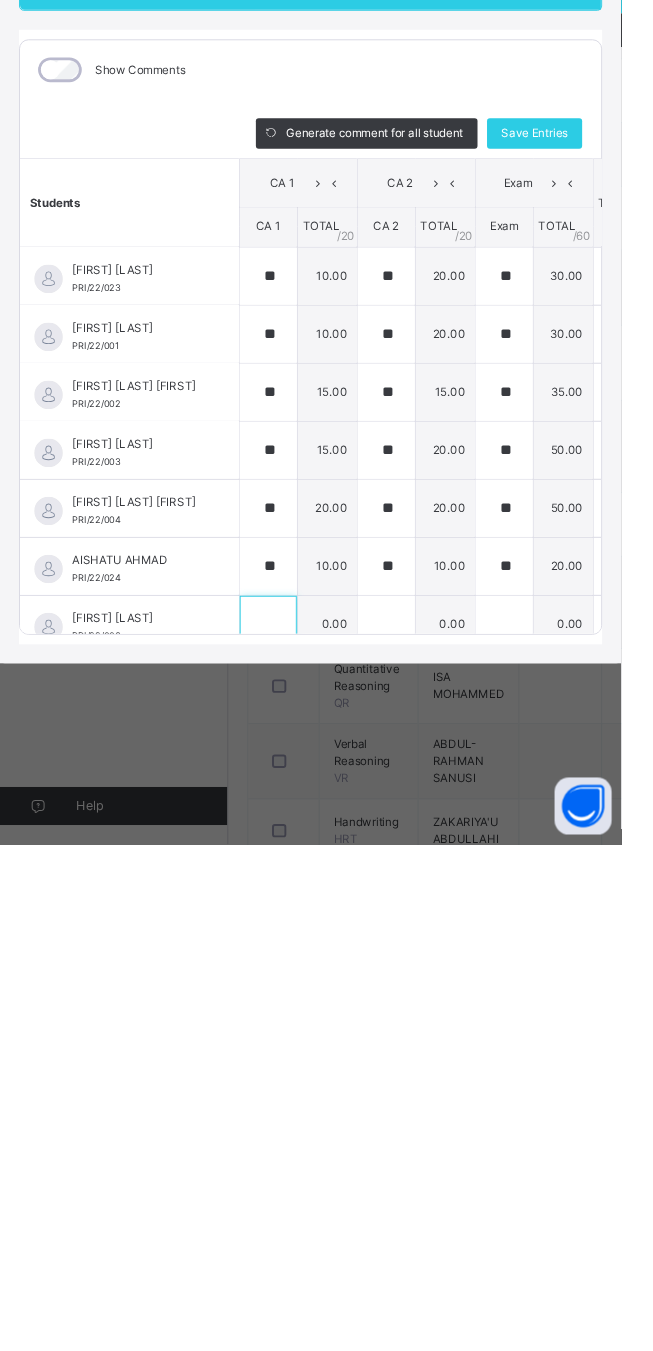 scroll, scrollTop: 18, scrollLeft: 0, axis: vertical 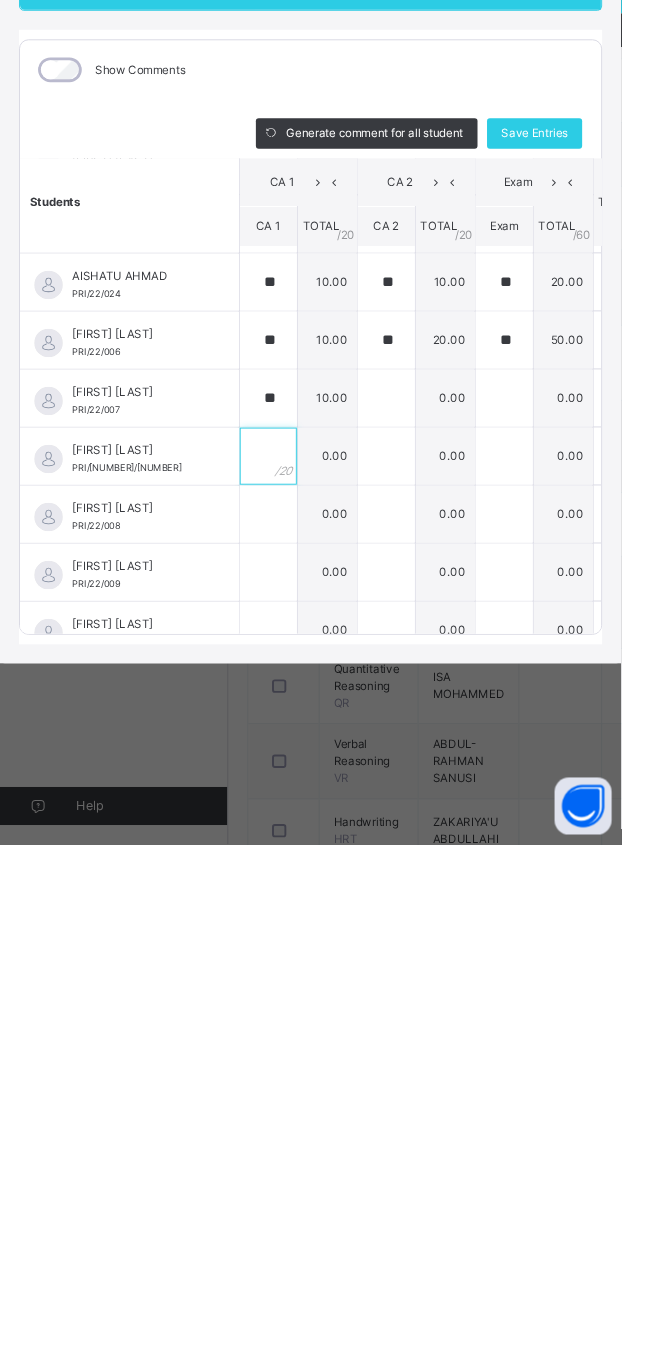 click at bounding box center (282, 943) 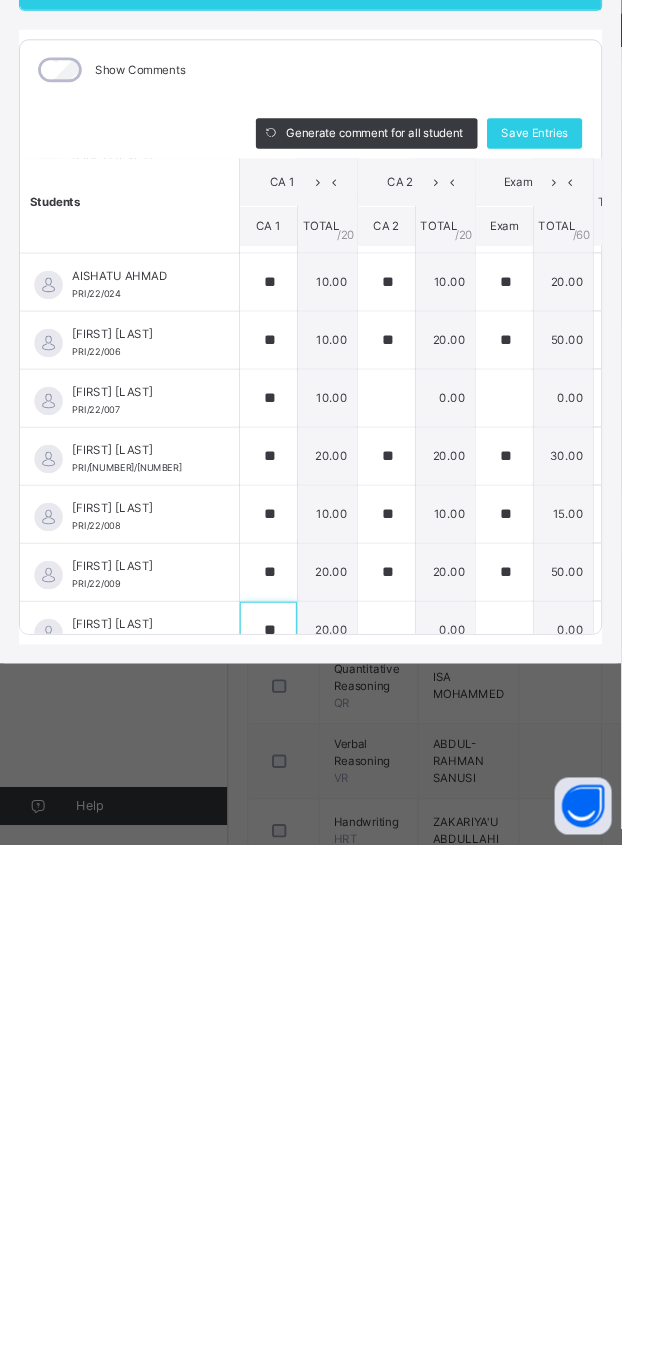 scroll, scrollTop: 322, scrollLeft: 0, axis: vertical 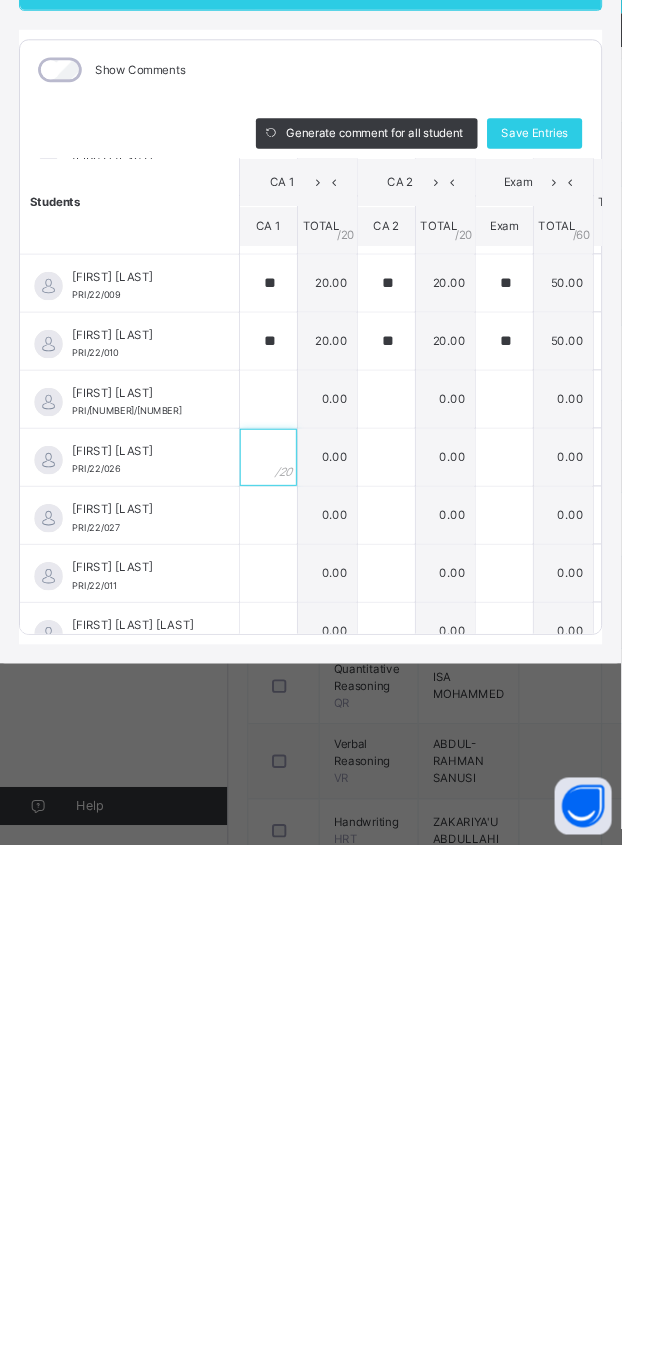 click at bounding box center [282, 944] 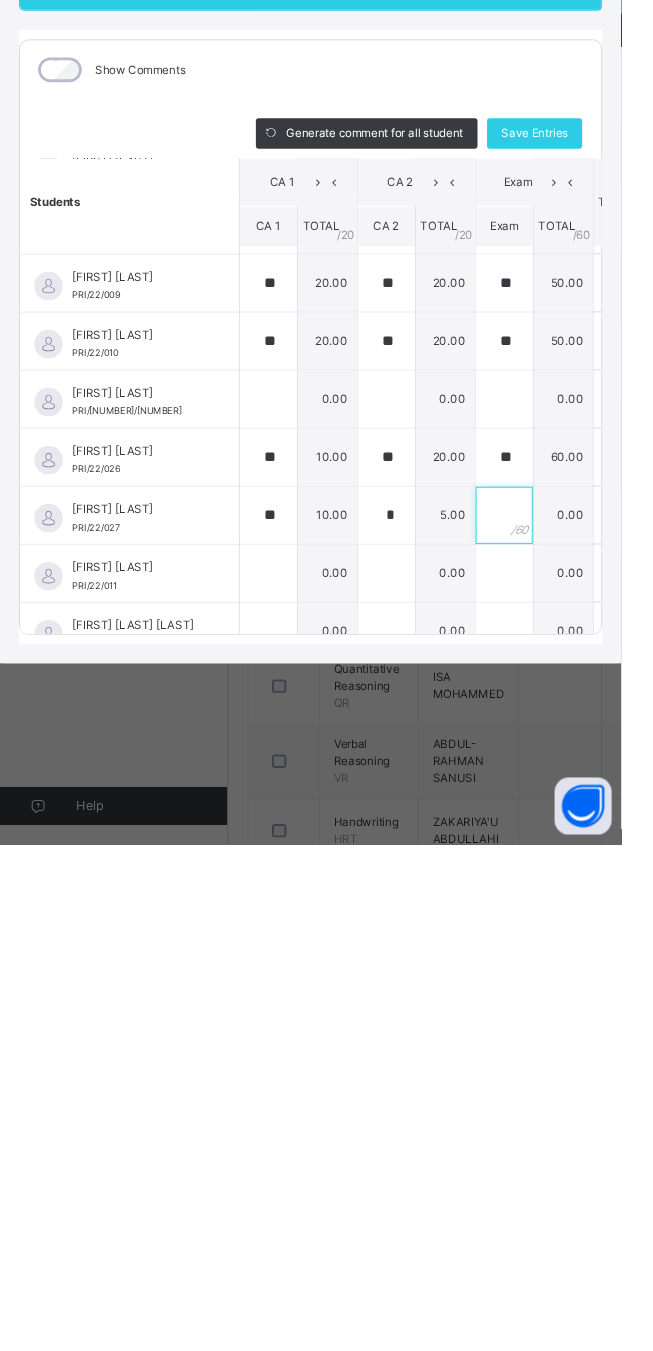 click at bounding box center [530, 1005] 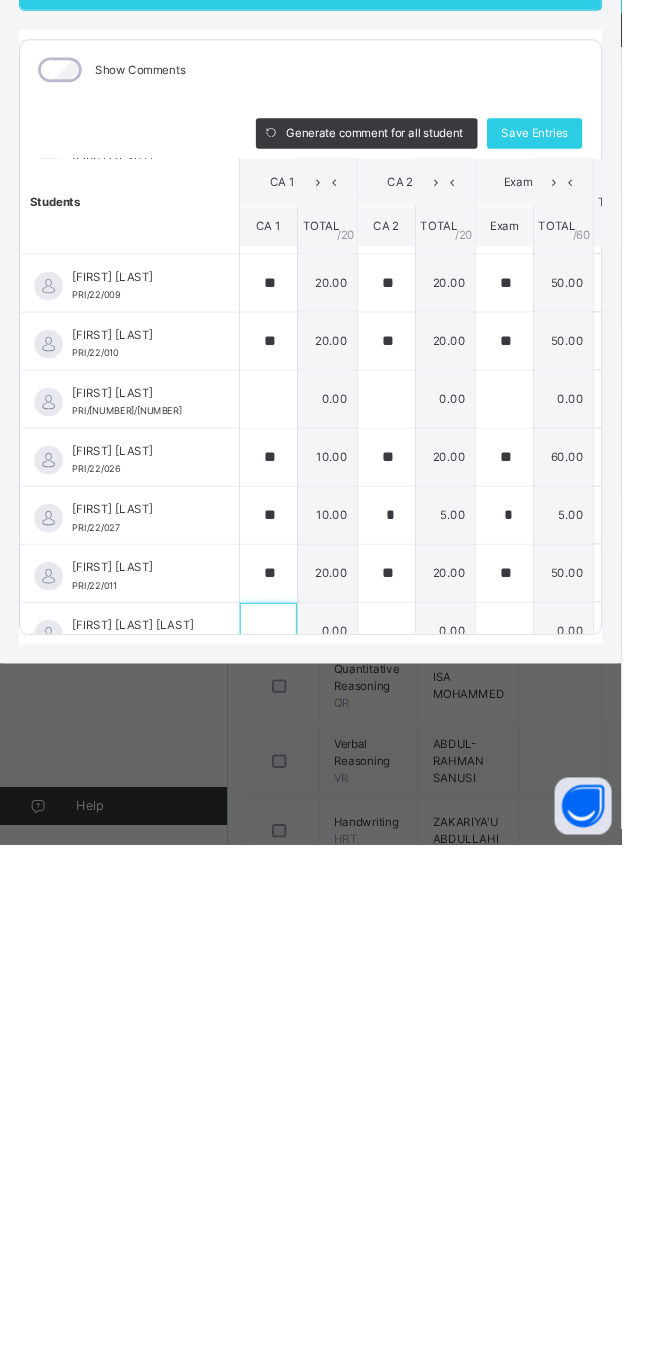 scroll, scrollTop: 627, scrollLeft: 0, axis: vertical 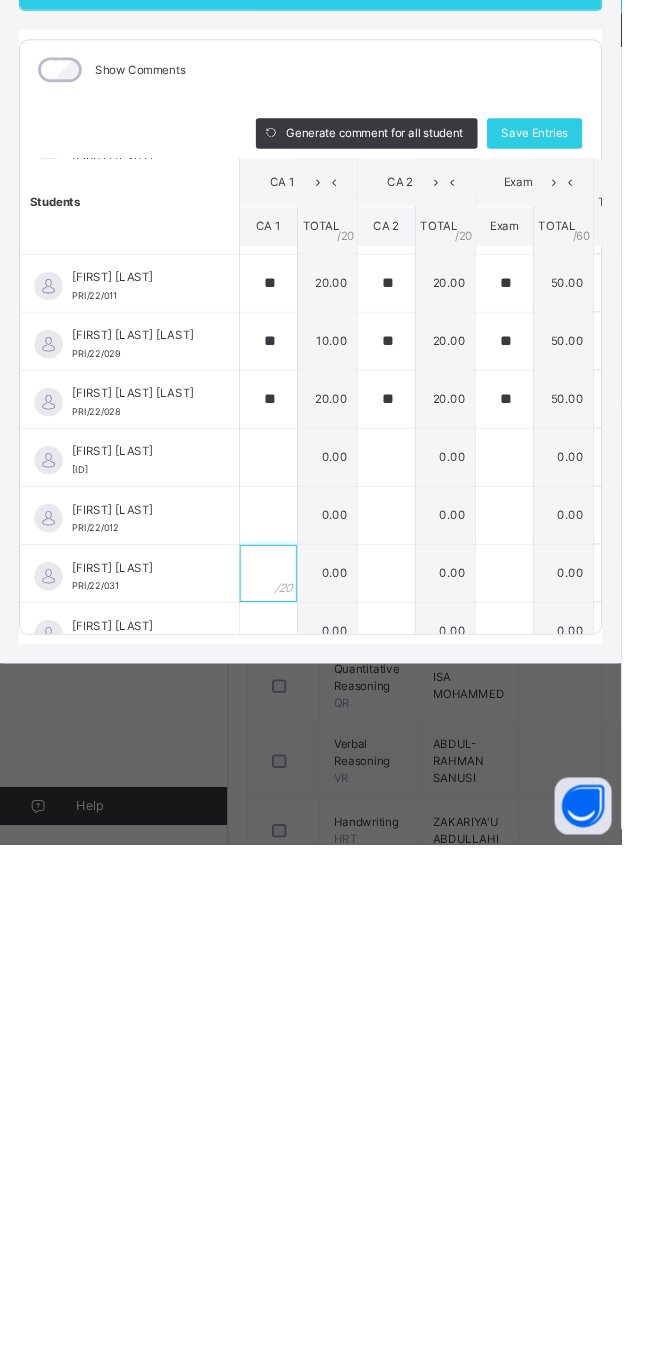 click at bounding box center (282, 1066) 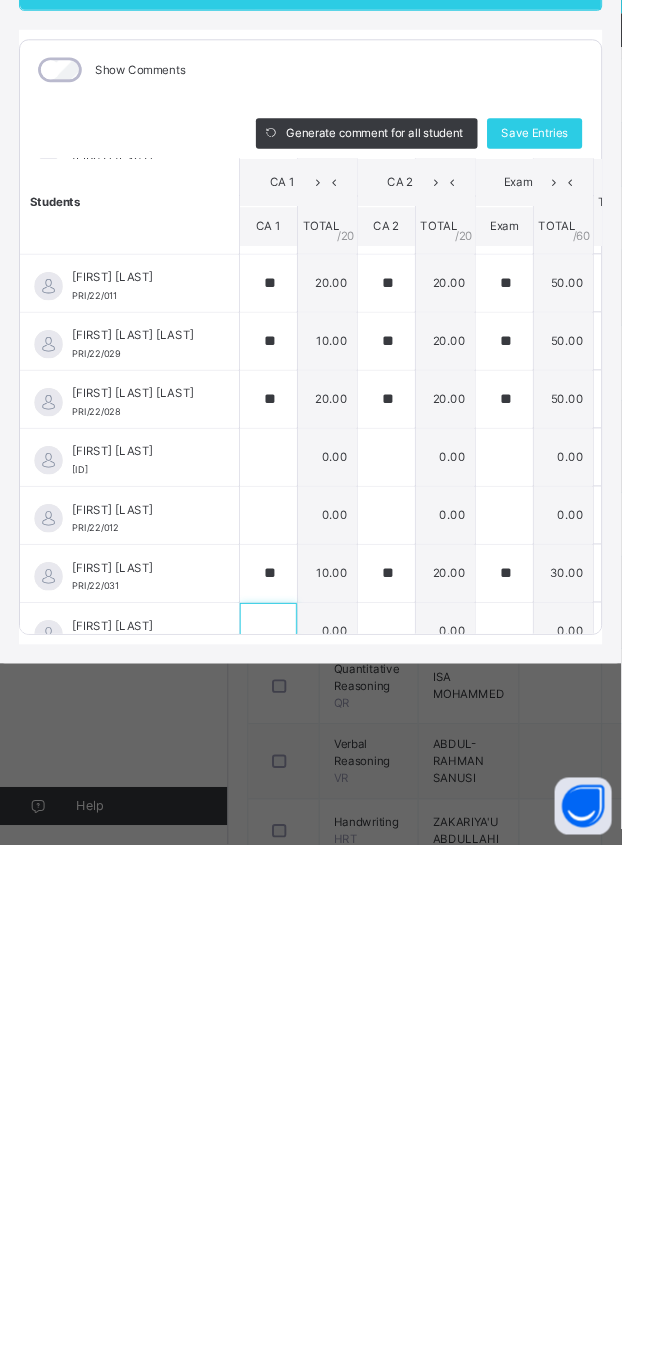 scroll, scrollTop: 931, scrollLeft: 0, axis: vertical 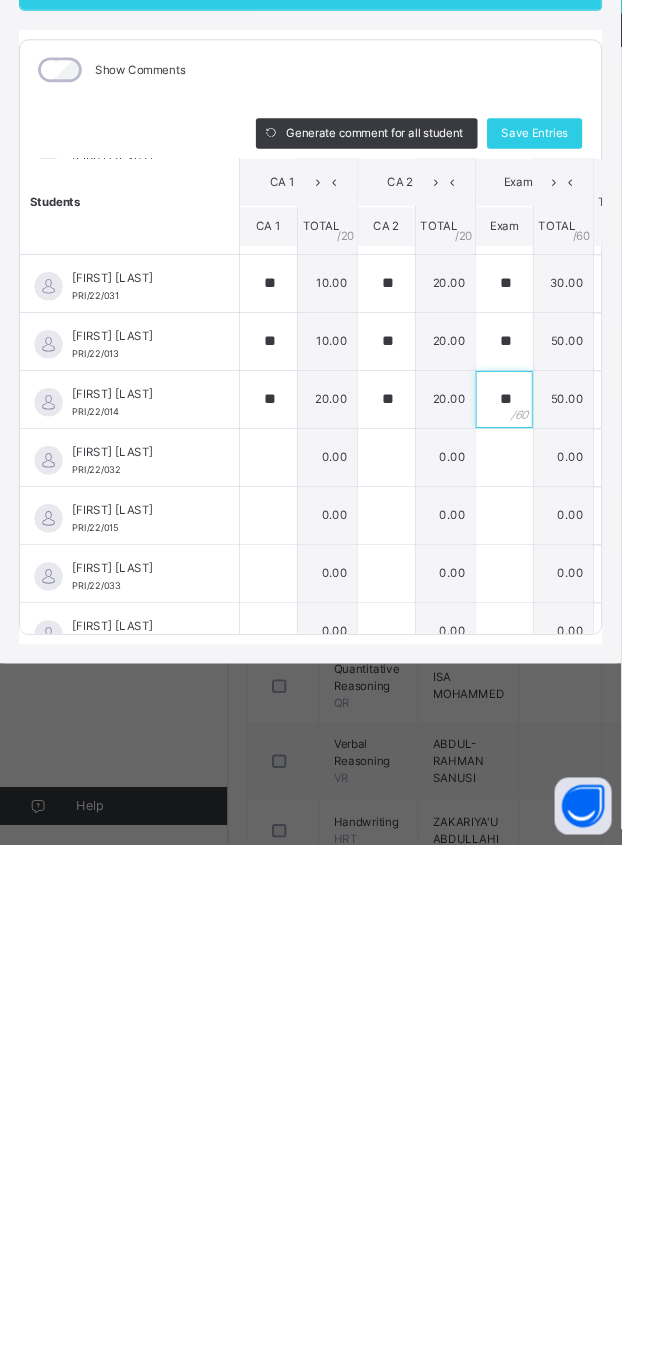 click on "**" at bounding box center [530, 884] 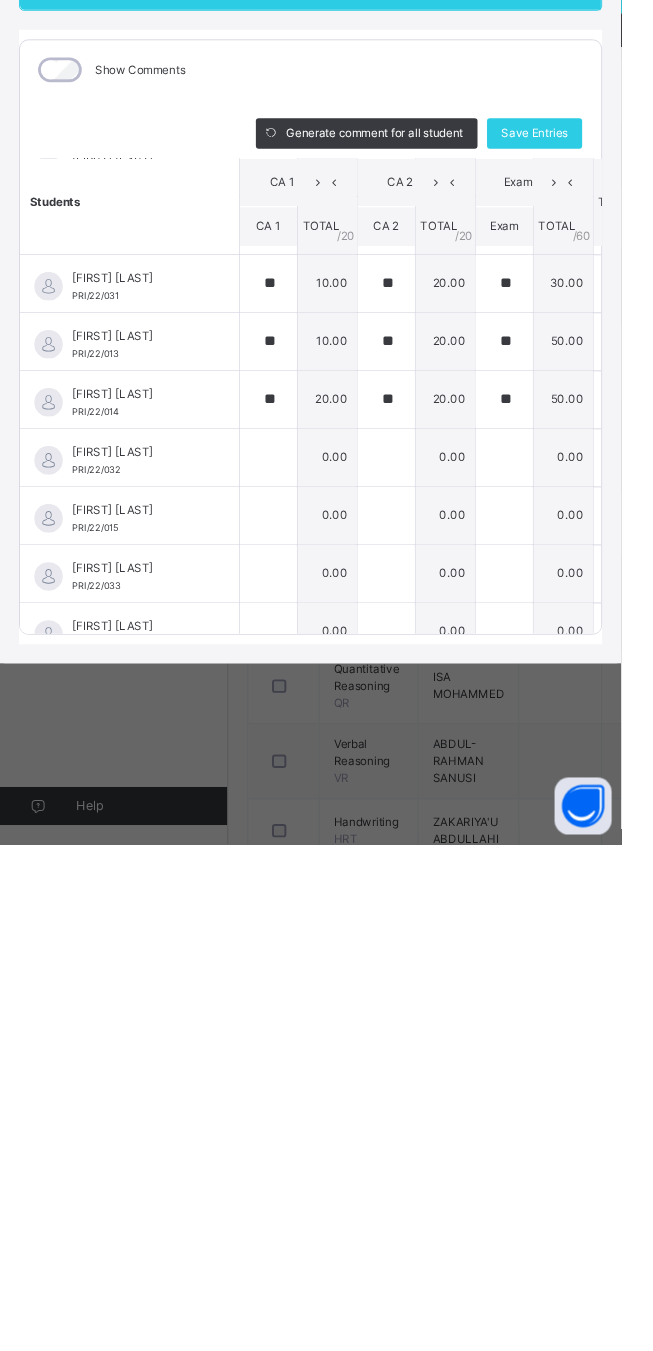 click on "**" at bounding box center [530, 884] 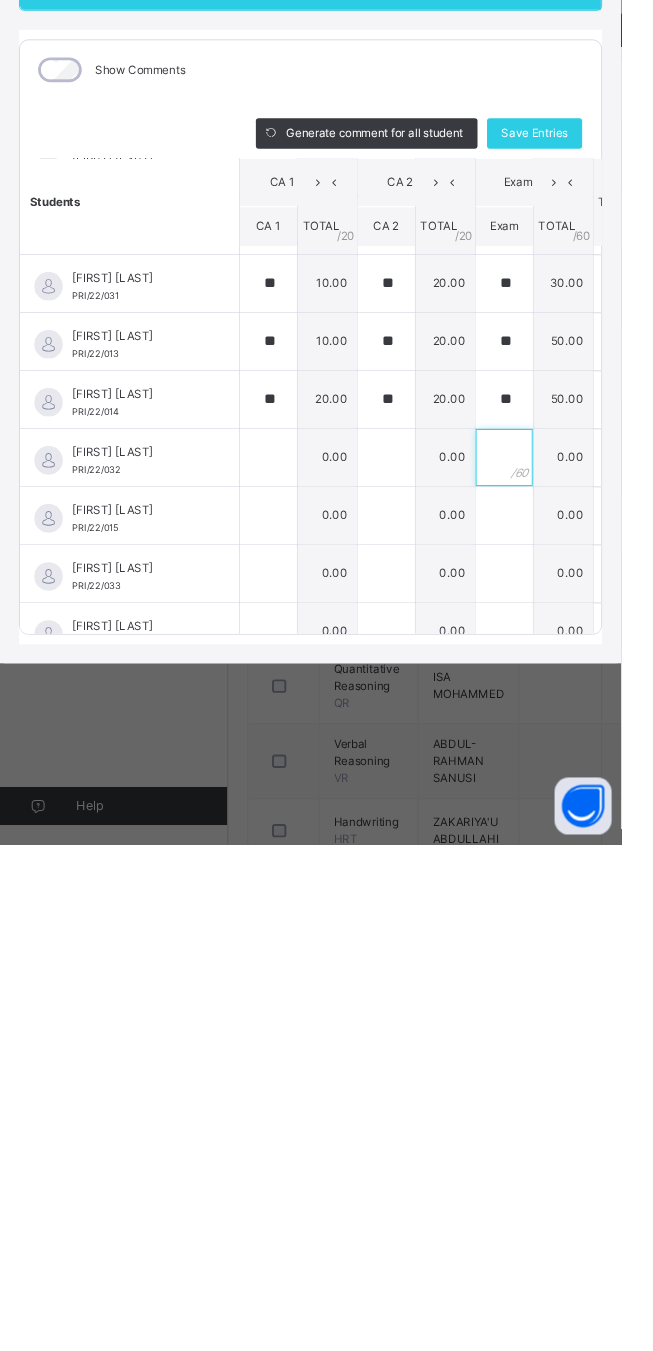 click at bounding box center [530, 945] 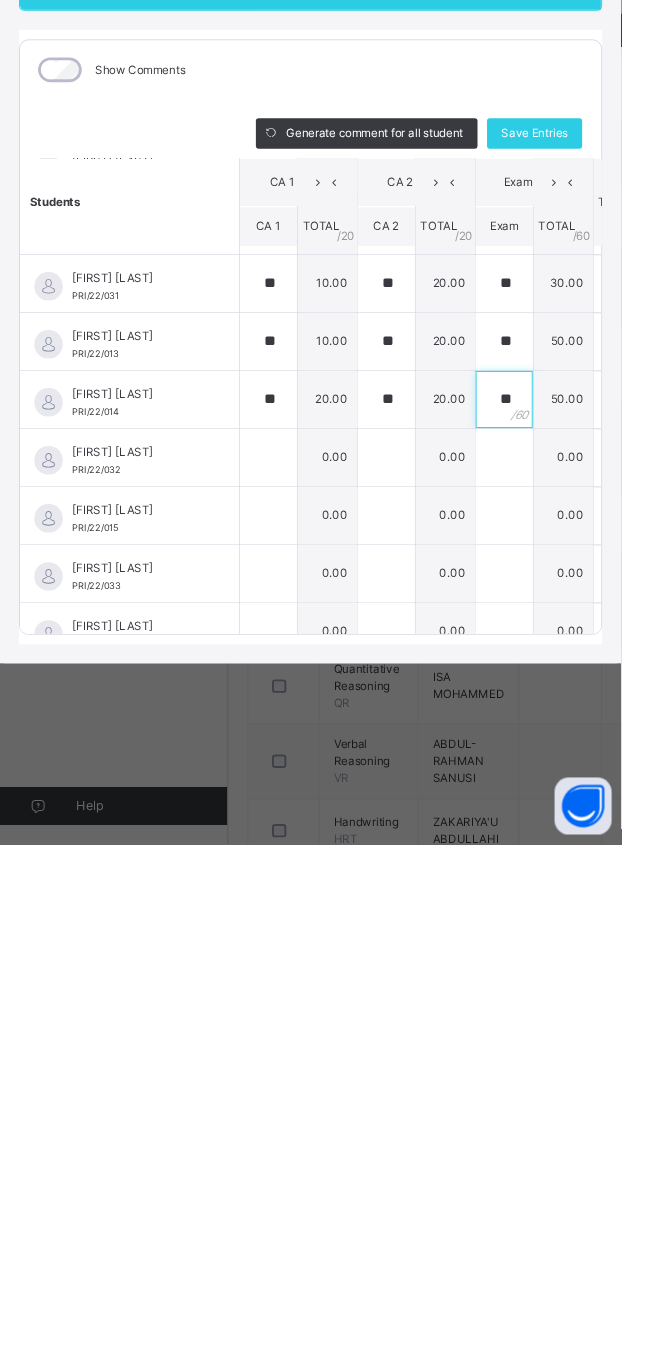 click on "**" at bounding box center (530, 884) 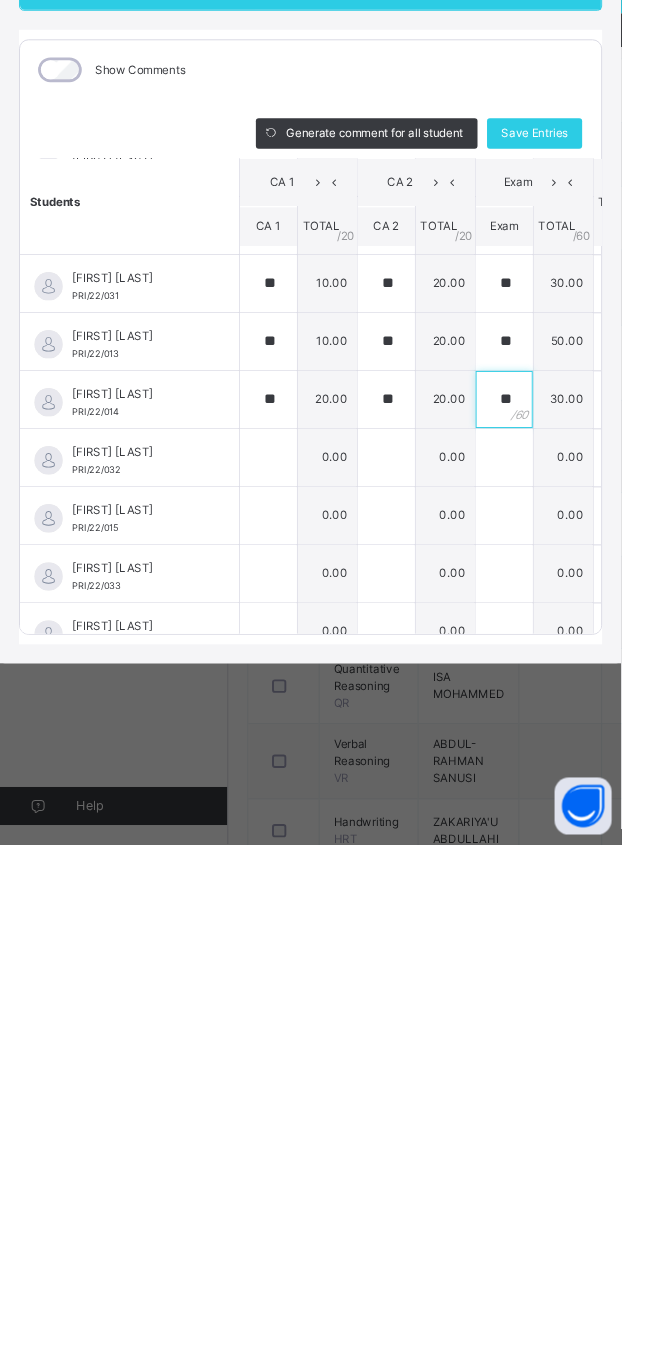 scroll, scrollTop: 227, scrollLeft: 0, axis: vertical 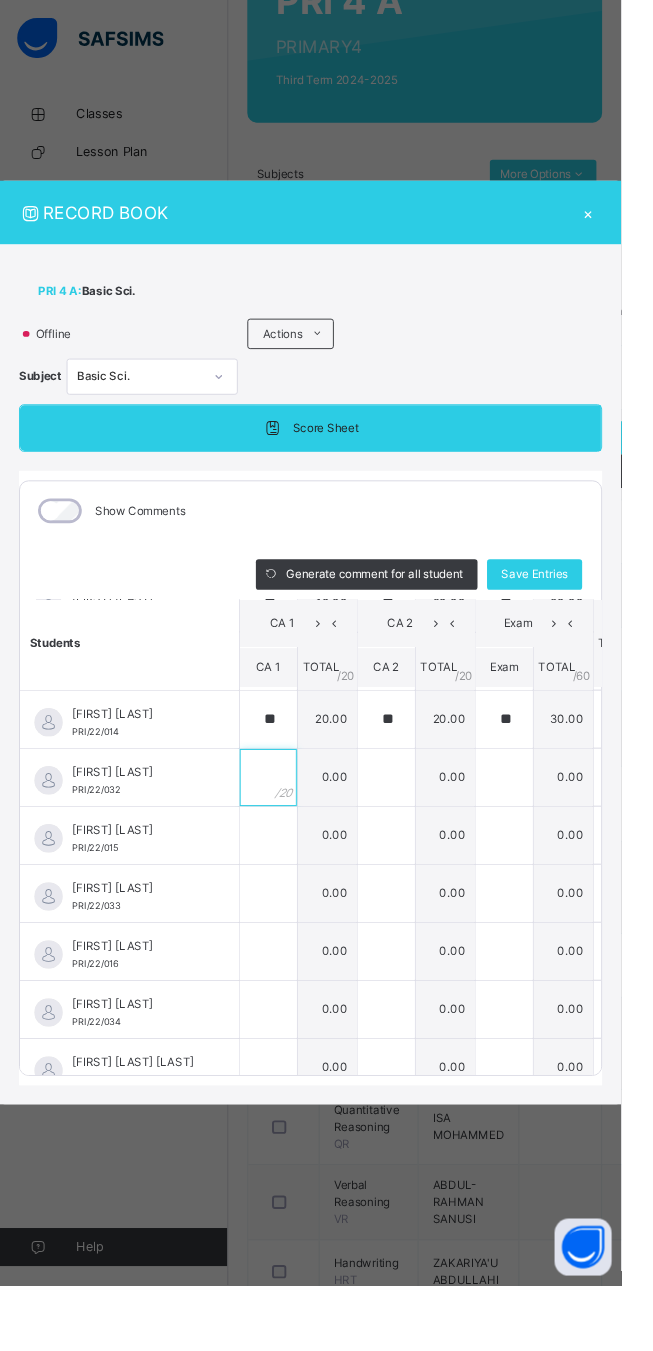click at bounding box center (282, 817) 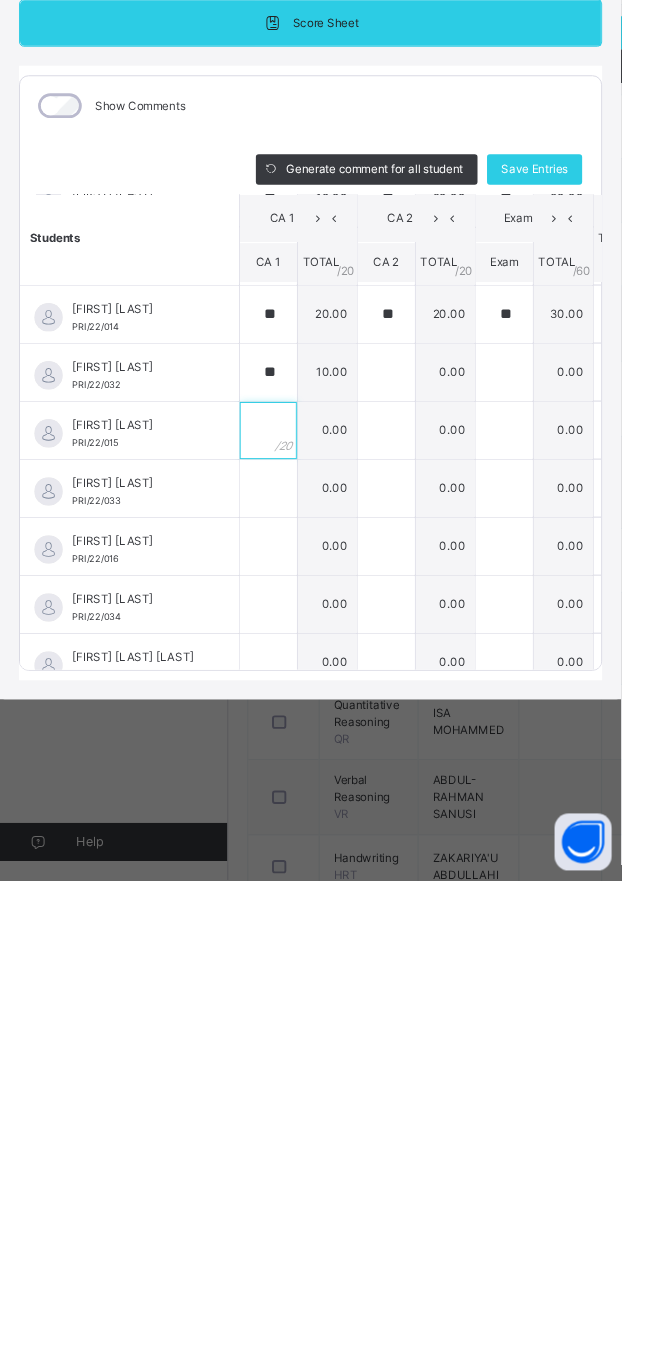 click at bounding box center [282, 878] 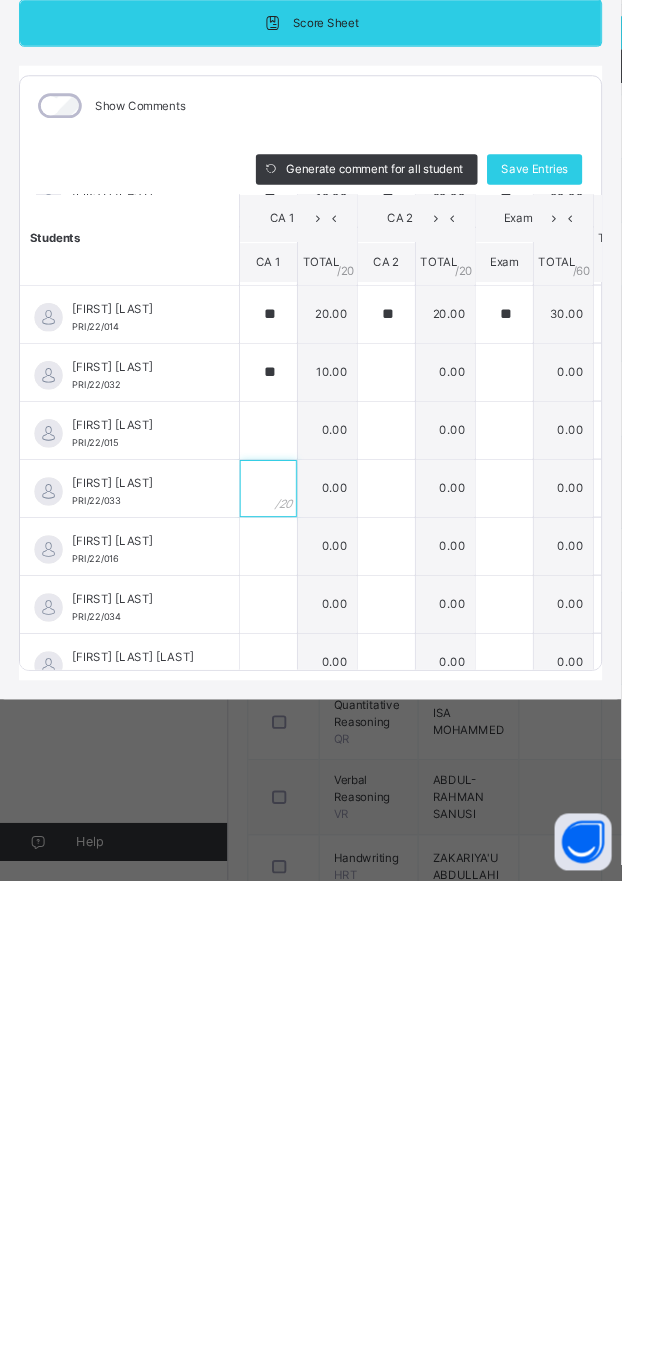 click at bounding box center [282, 939] 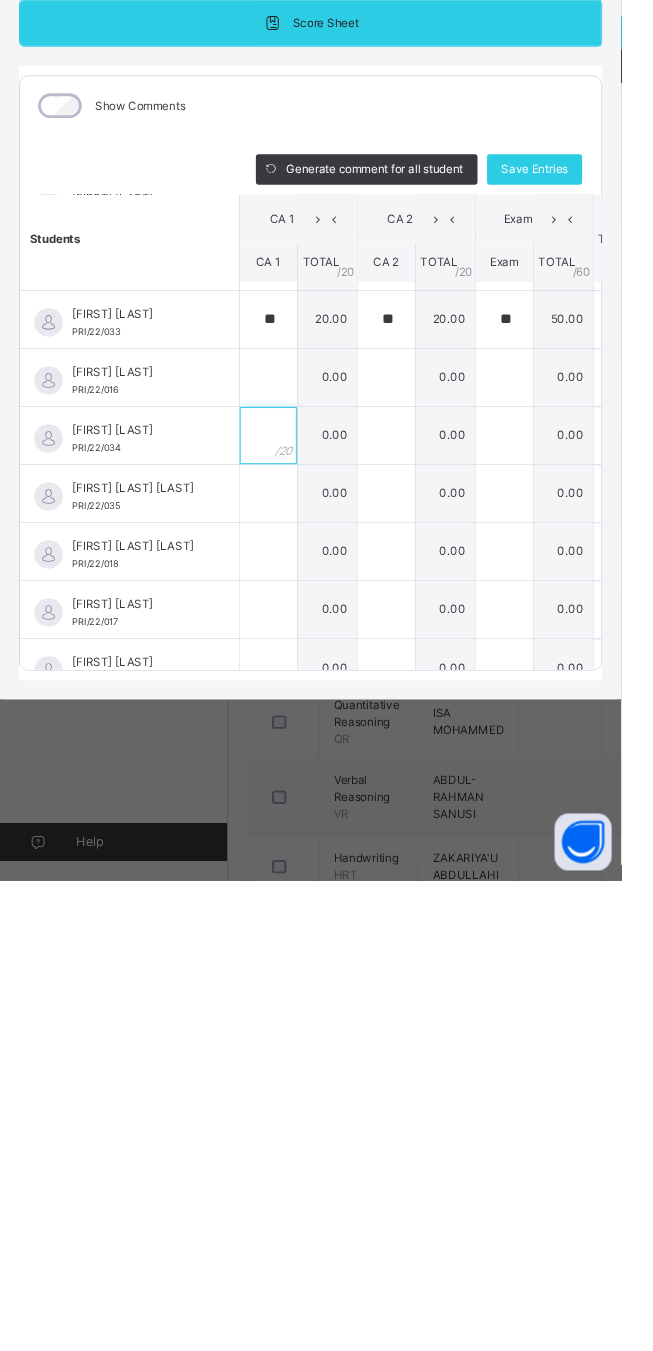 click at bounding box center [282, 884] 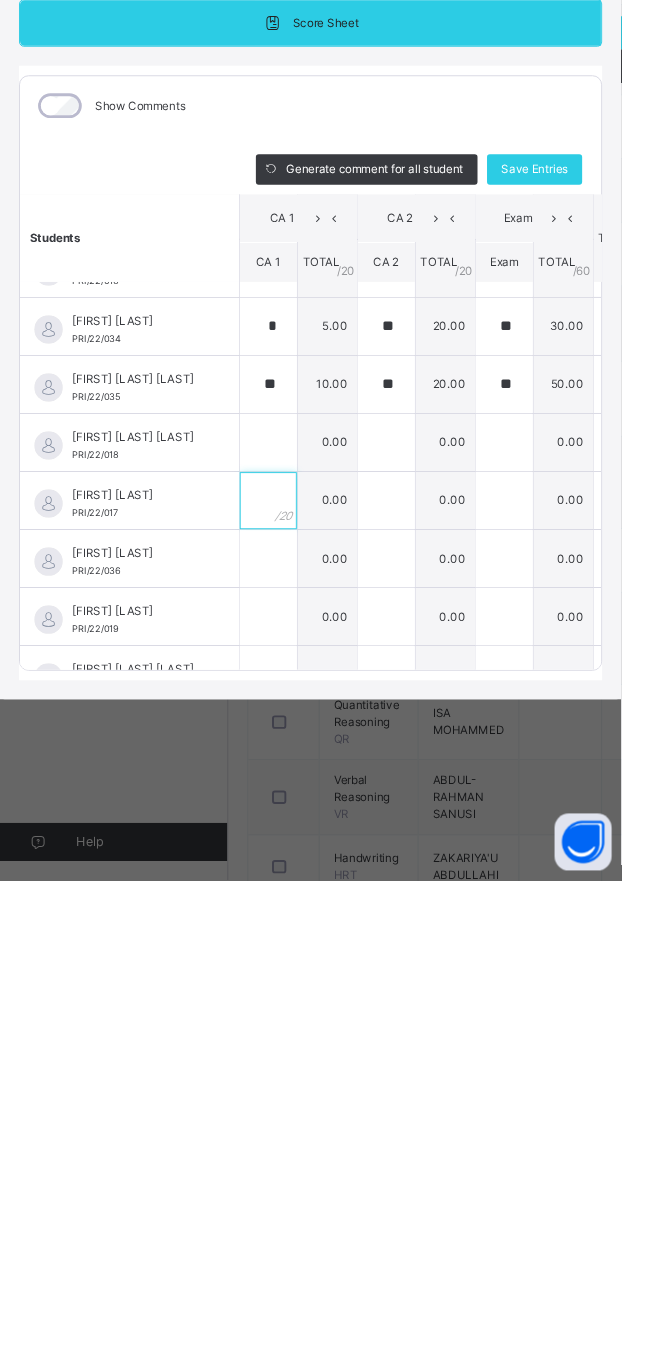 click at bounding box center (282, 952) 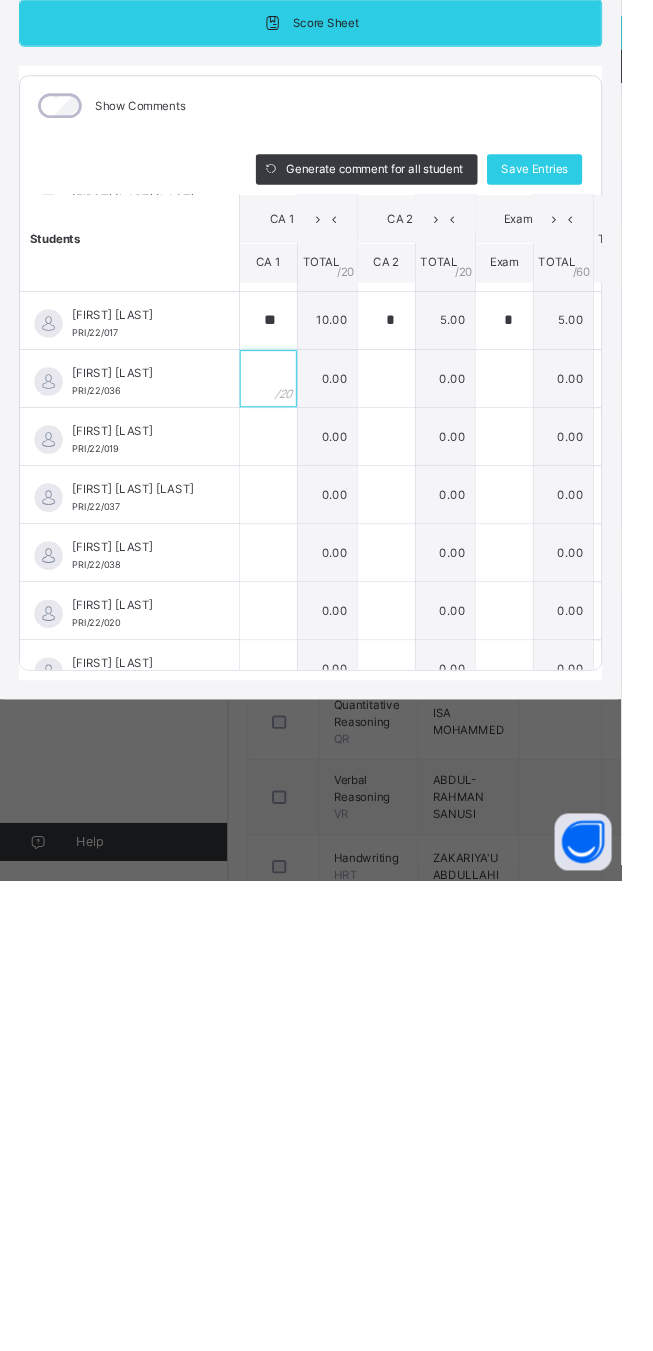 scroll, scrollTop: 150, scrollLeft: 0, axis: vertical 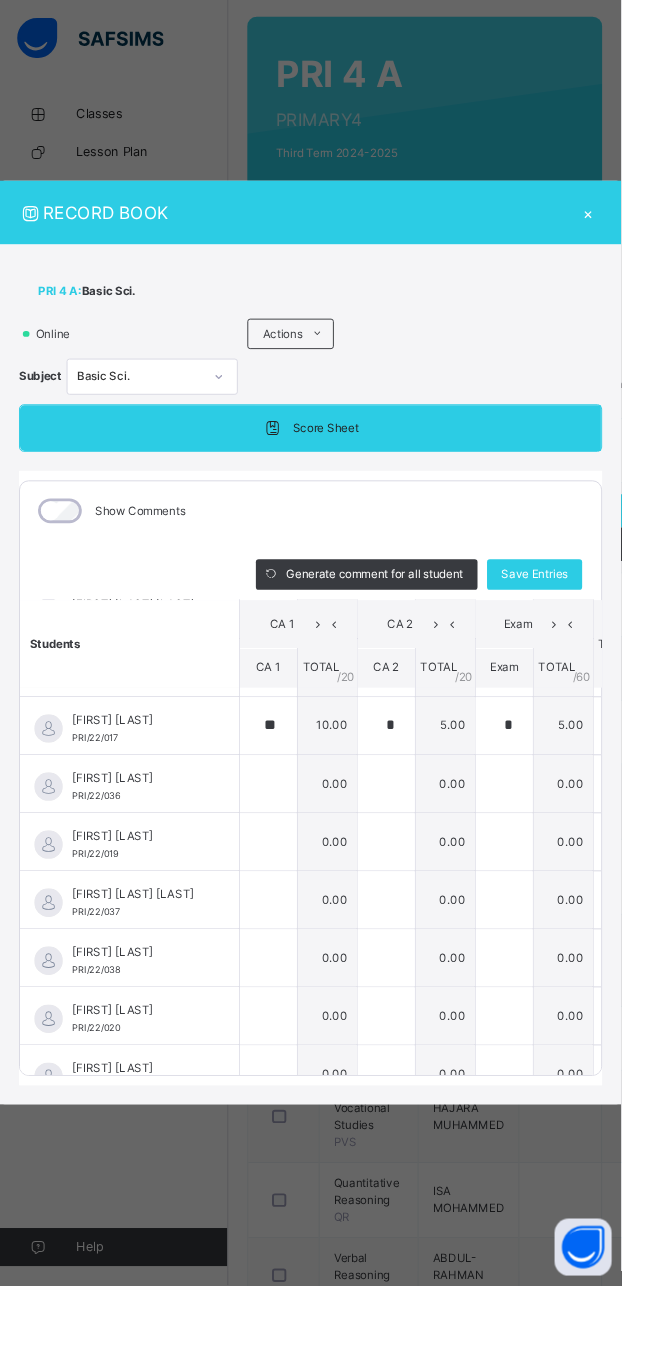 click at bounding box center [282, 824] 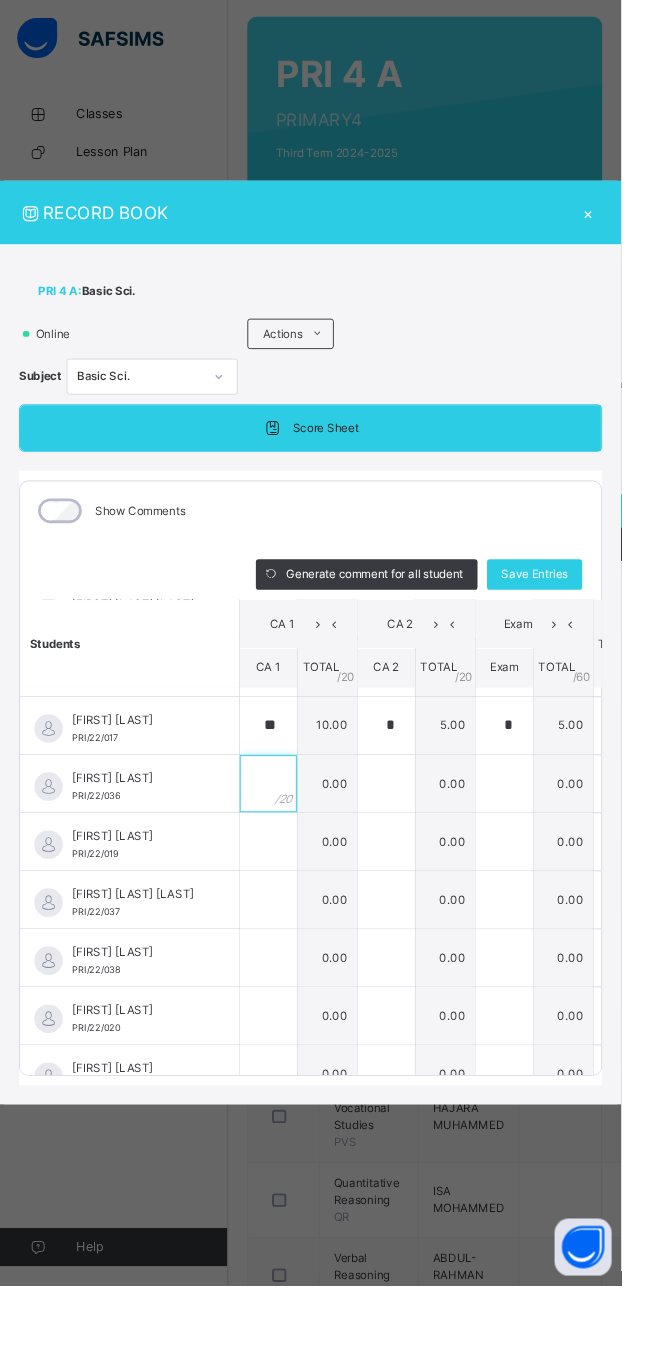 click at bounding box center [282, 824] 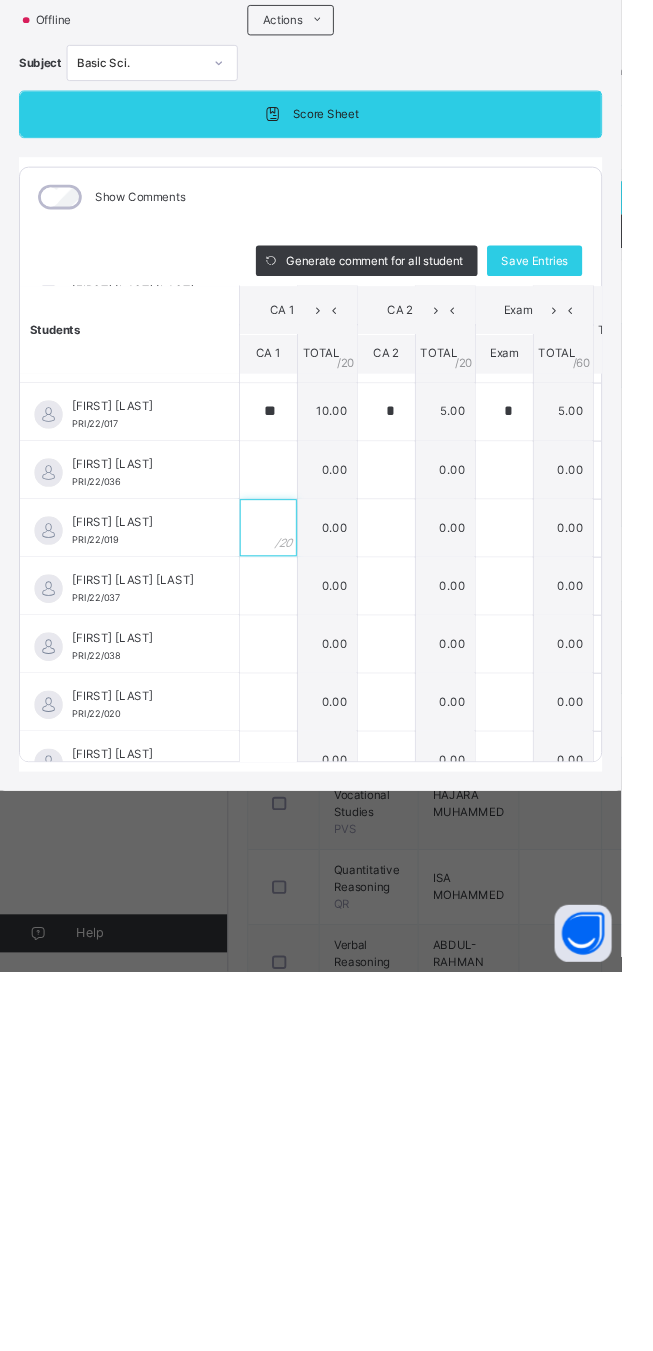 click at bounding box center [282, 885] 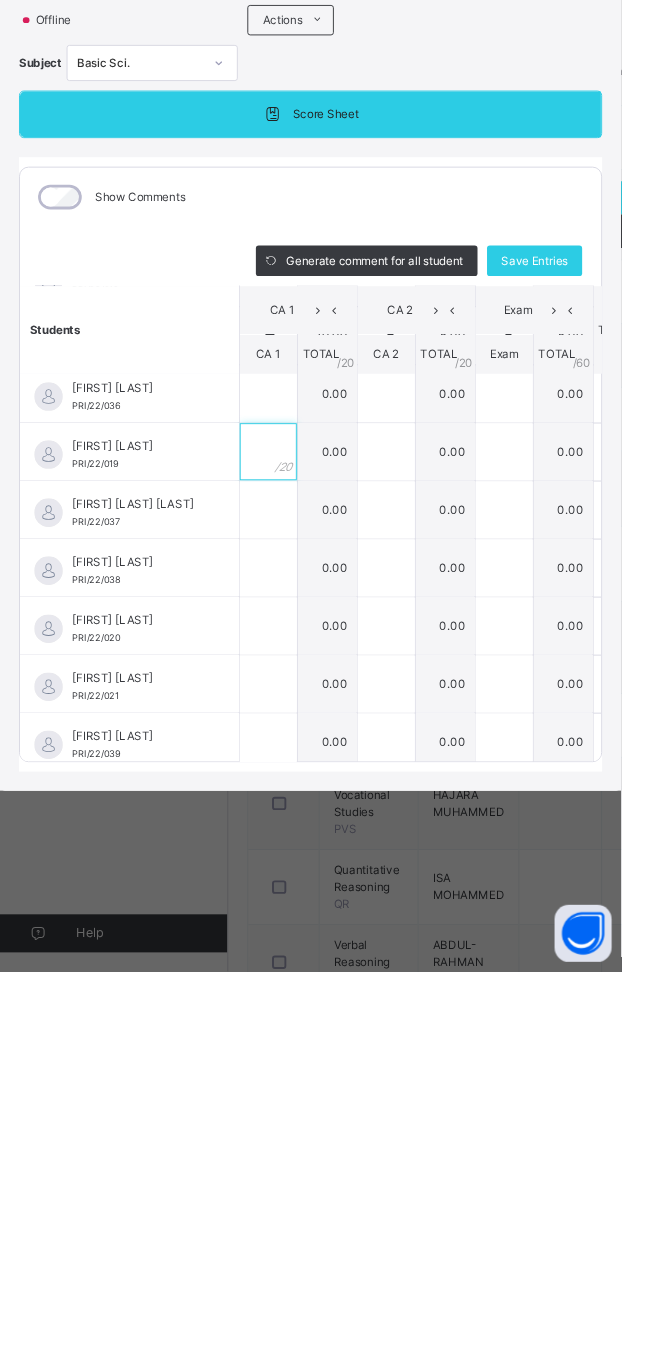 scroll, scrollTop: 1903, scrollLeft: 0, axis: vertical 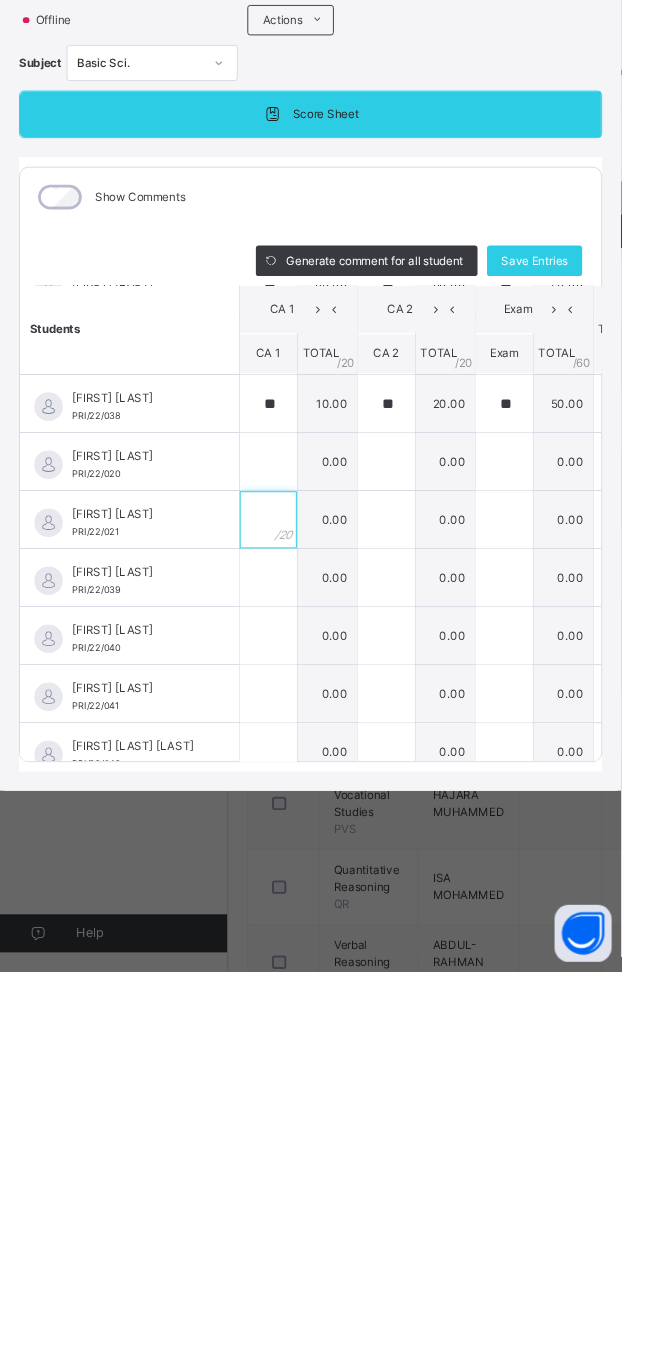 click at bounding box center (282, 876) 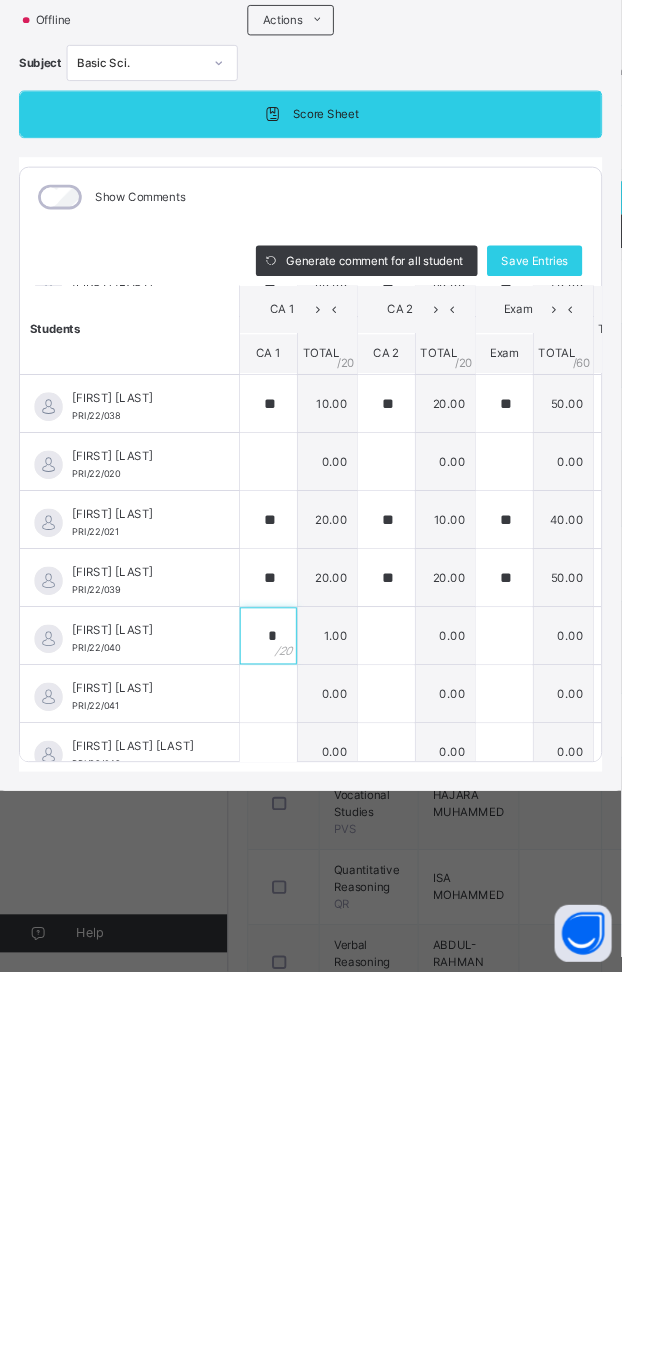 scroll, scrollTop: 2272, scrollLeft: 0, axis: vertical 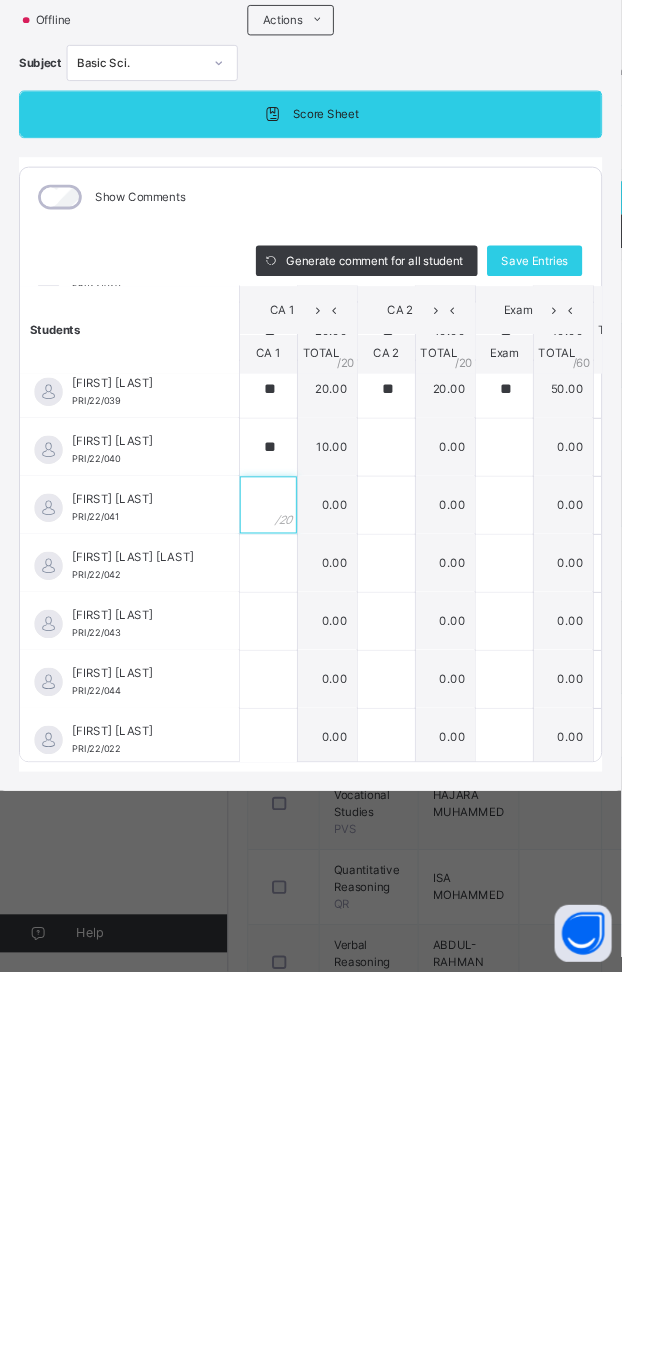 click at bounding box center [282, 861] 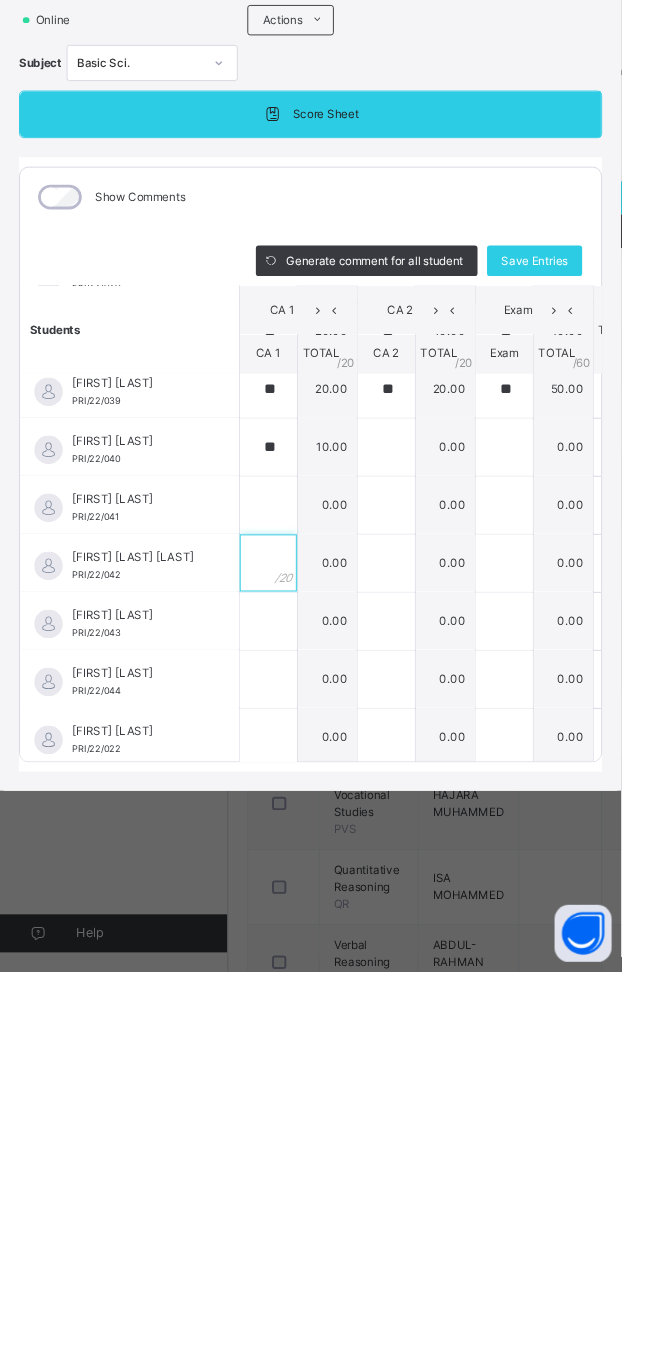 click at bounding box center [282, 922] 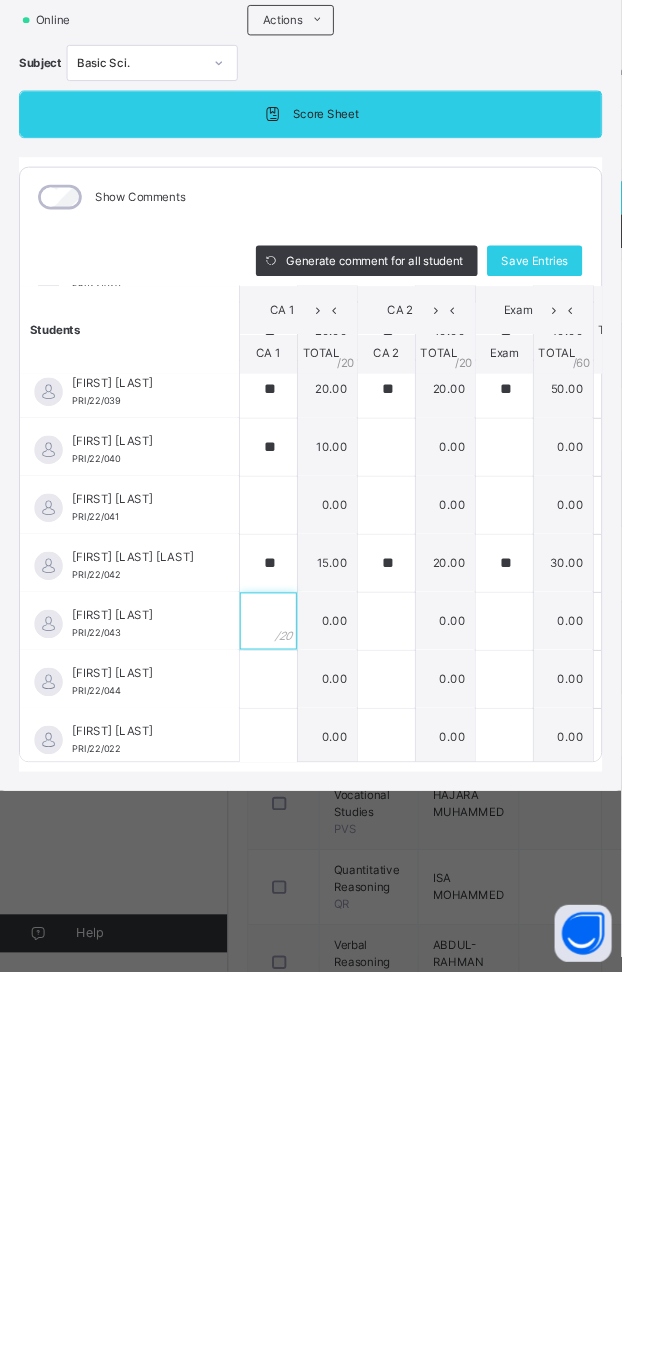 click at bounding box center [282, 983] 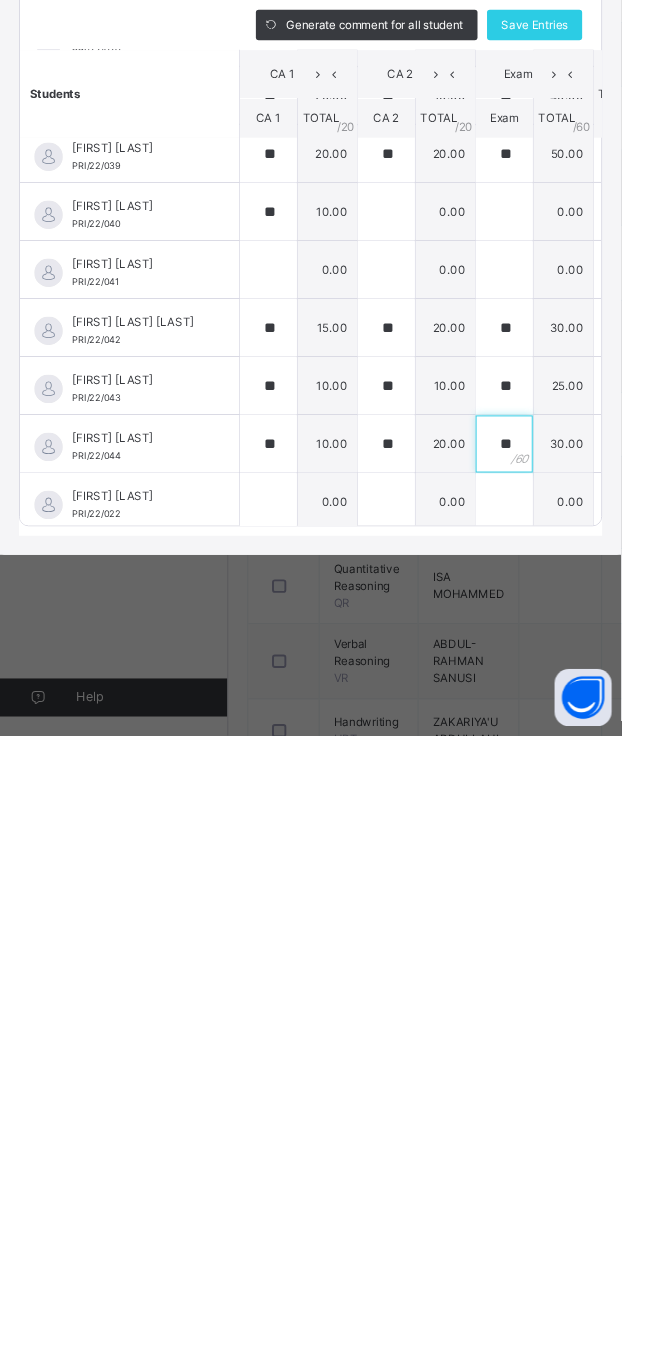 scroll, scrollTop: 227, scrollLeft: 0, axis: vertical 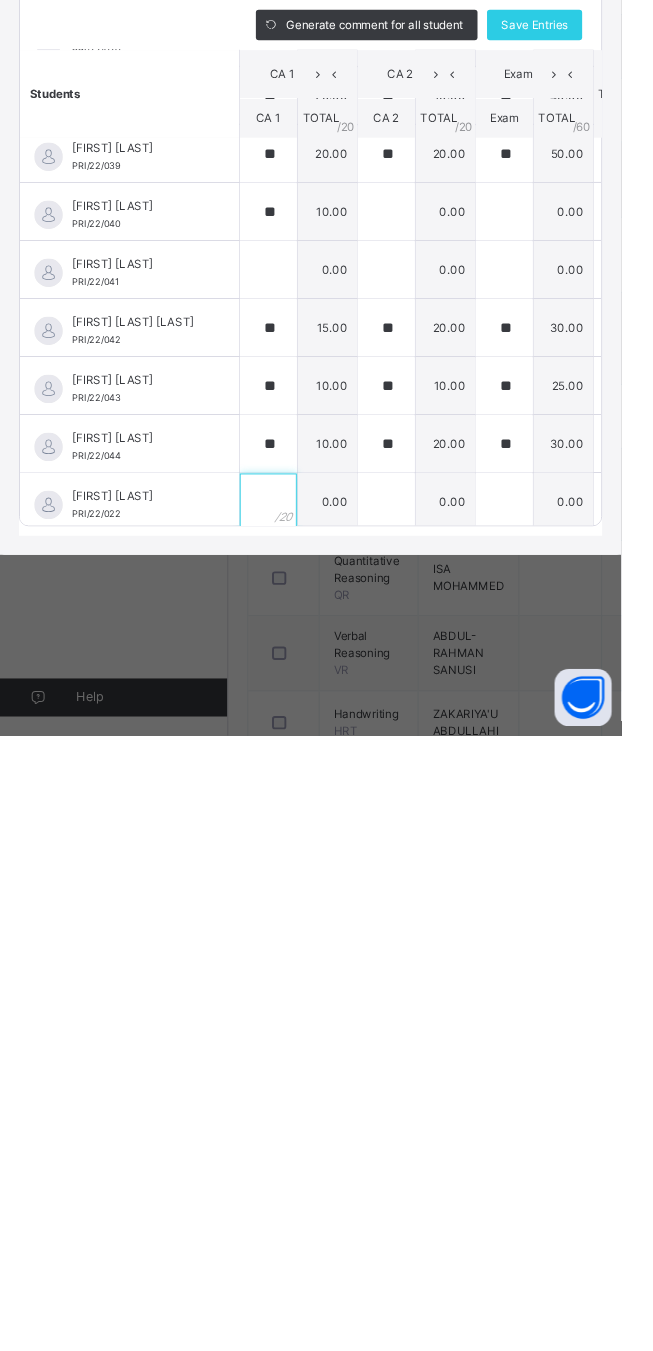 click at bounding box center (282, 1105) 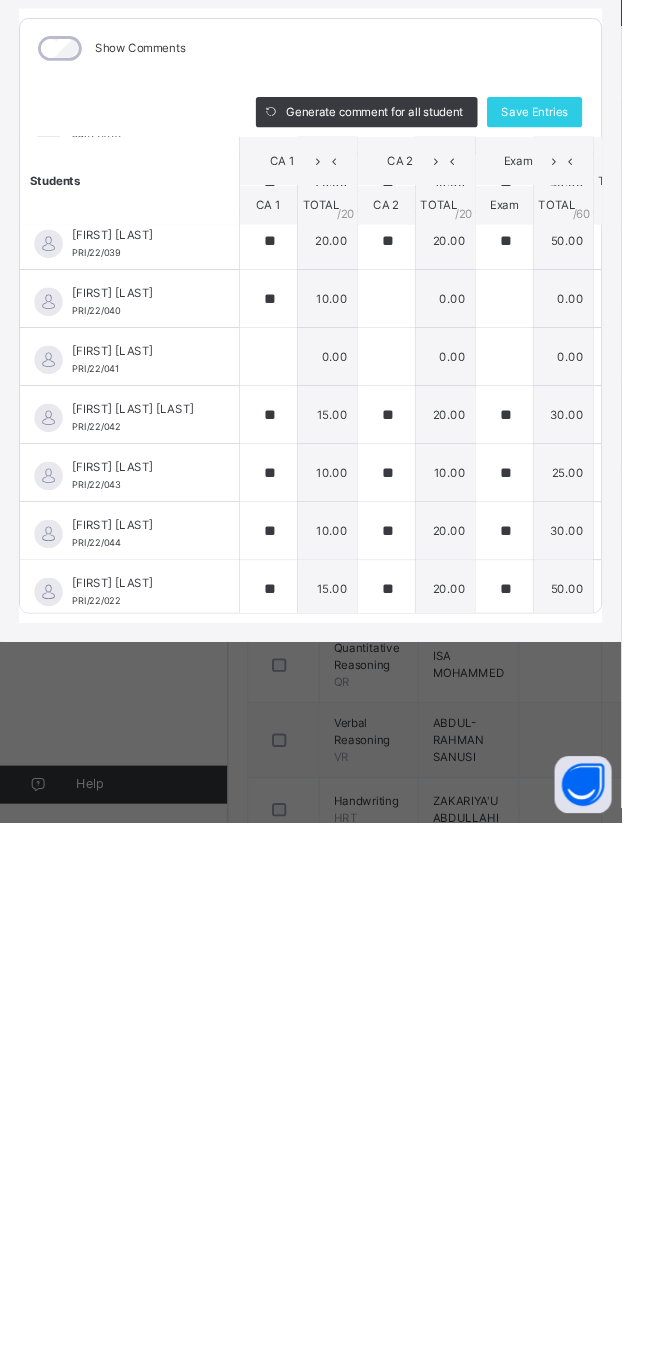 click on "Save Entries" at bounding box center [562, 604] 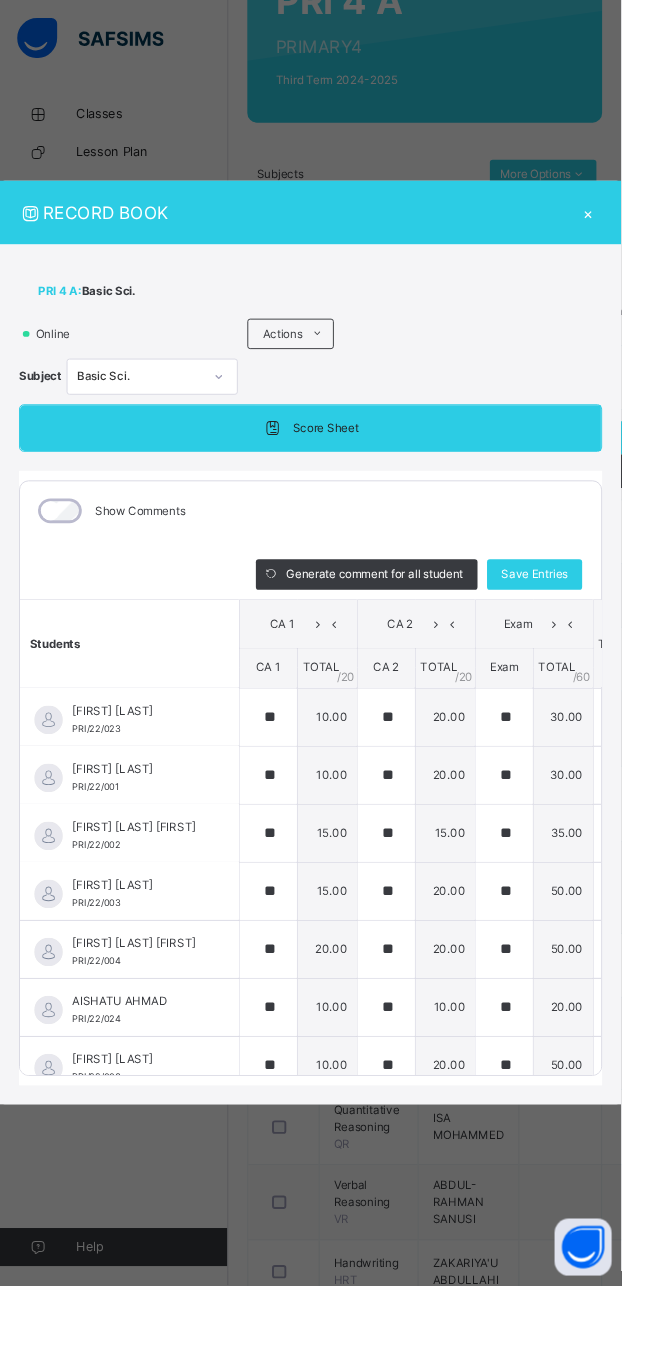 scroll, scrollTop: 0, scrollLeft: 0, axis: both 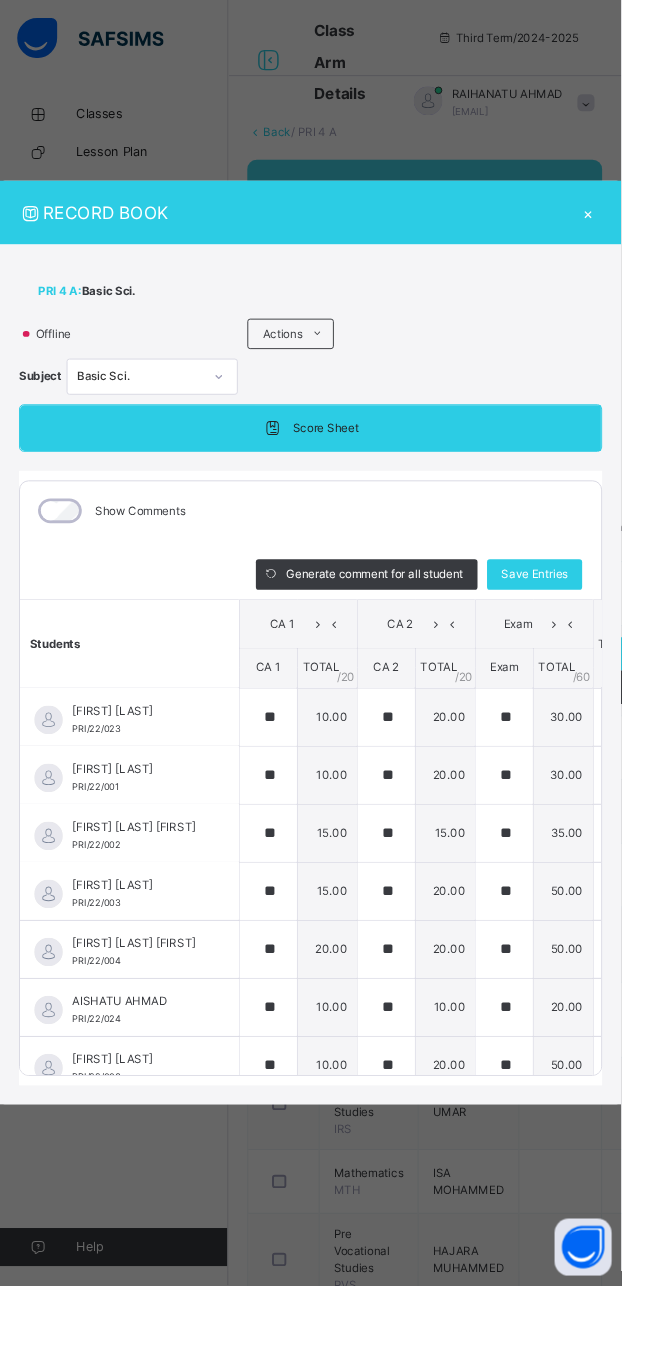 click on "Save Entries" at bounding box center [562, 604] 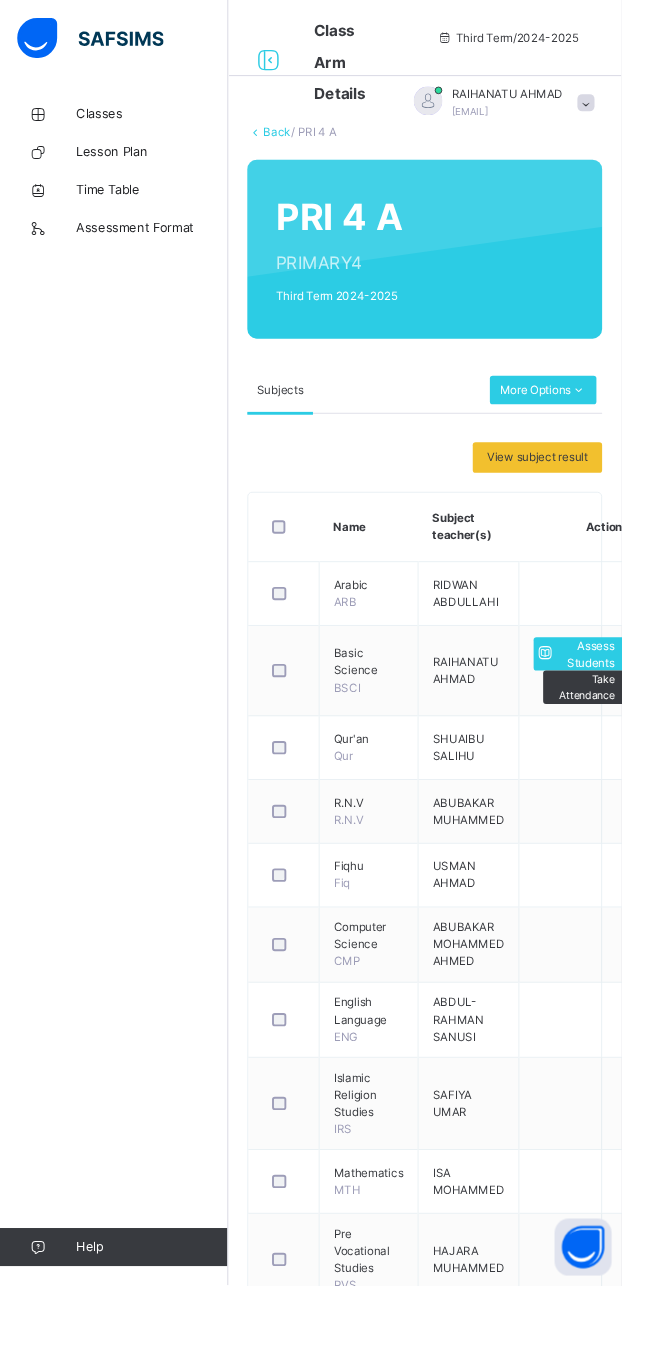 click on "Back" at bounding box center [291, 138] 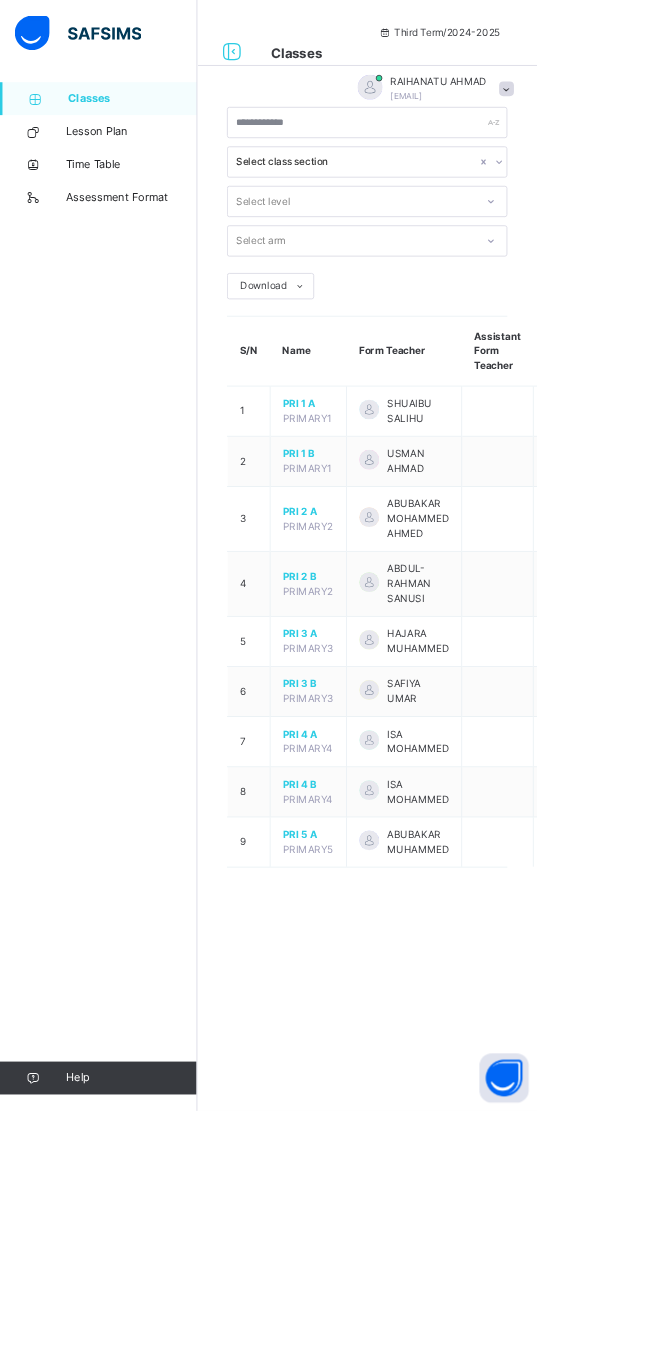 click on "PRI 5   A" at bounding box center (375, 1015) 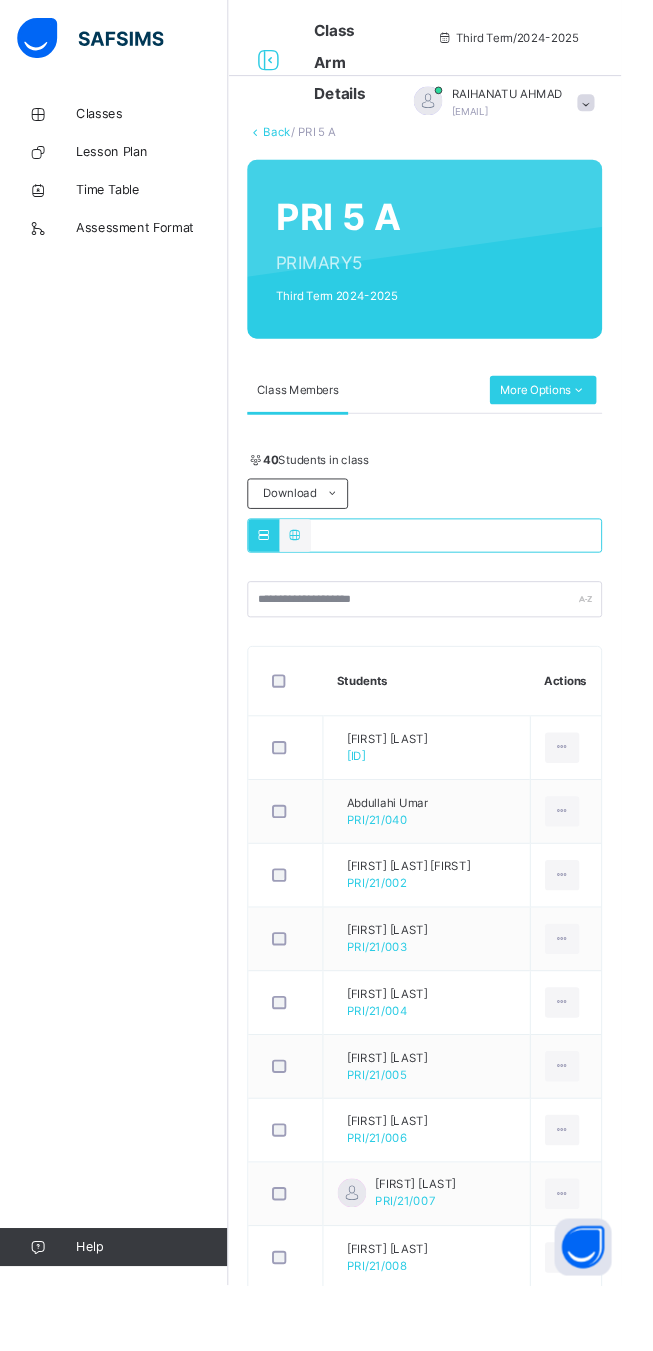 click on "More Options" at bounding box center (571, 410) 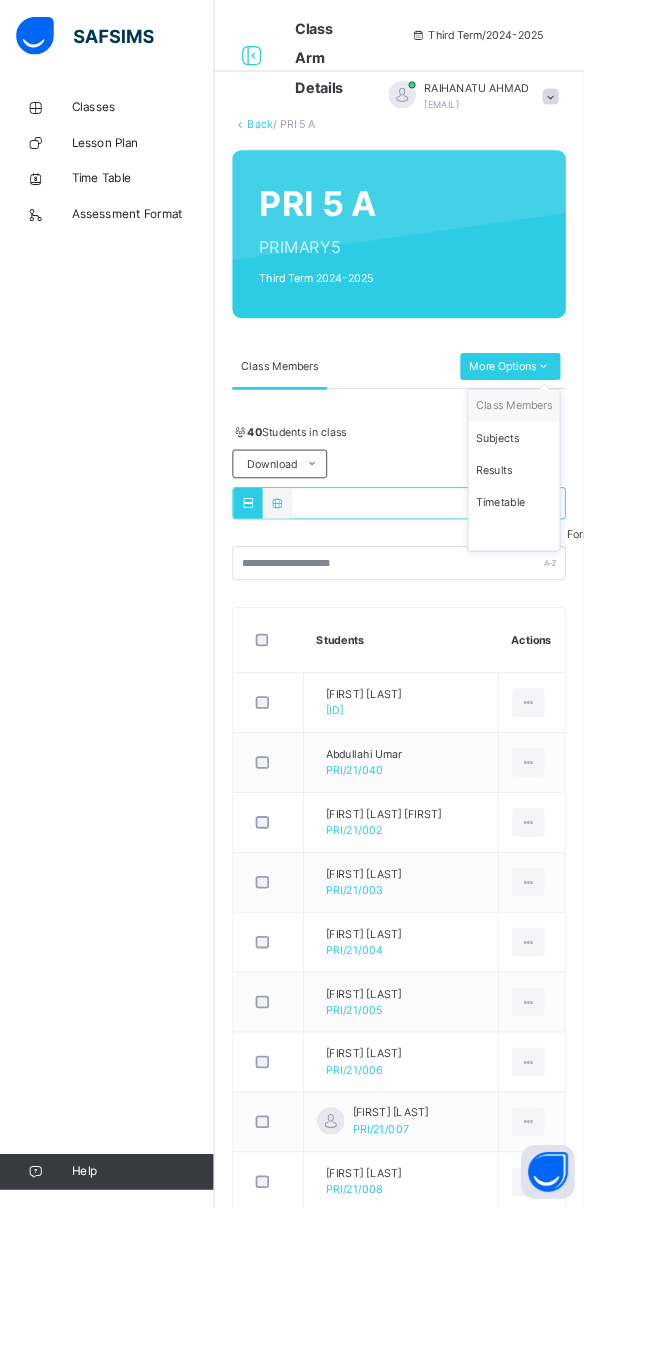 click on "Subjects" at bounding box center (575, 490) 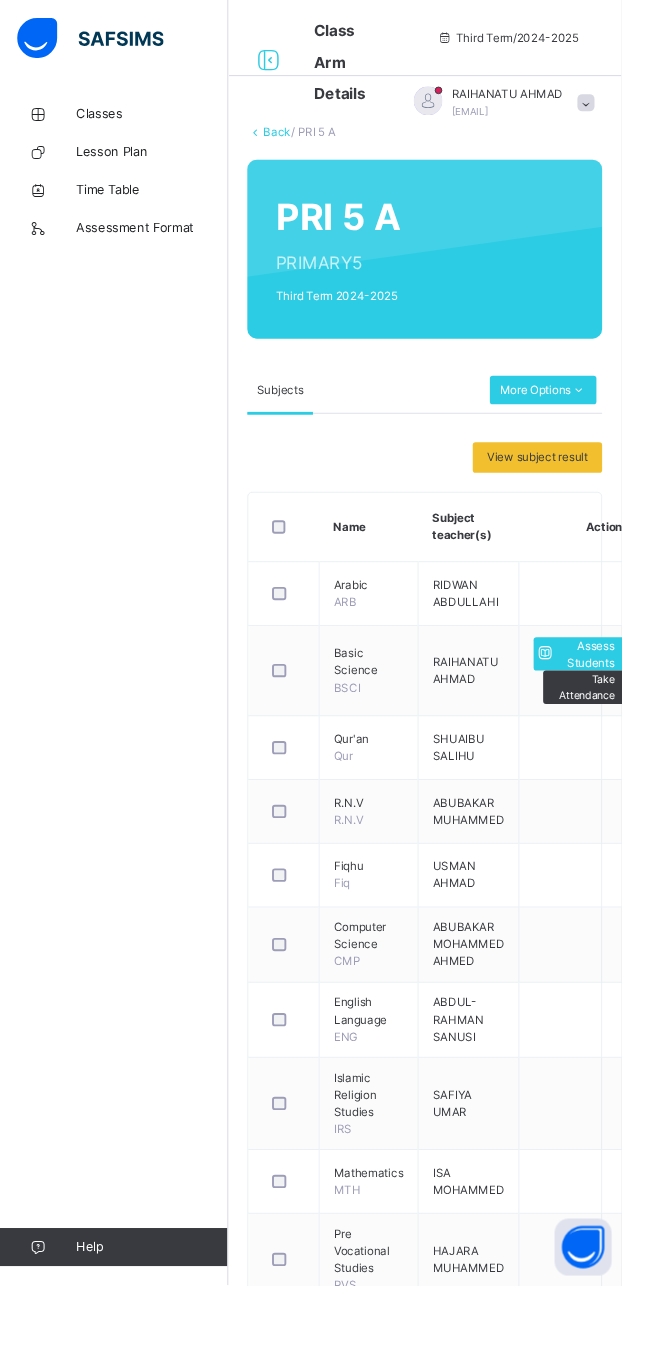 click on "Assess Students" at bounding box center (615, 688) 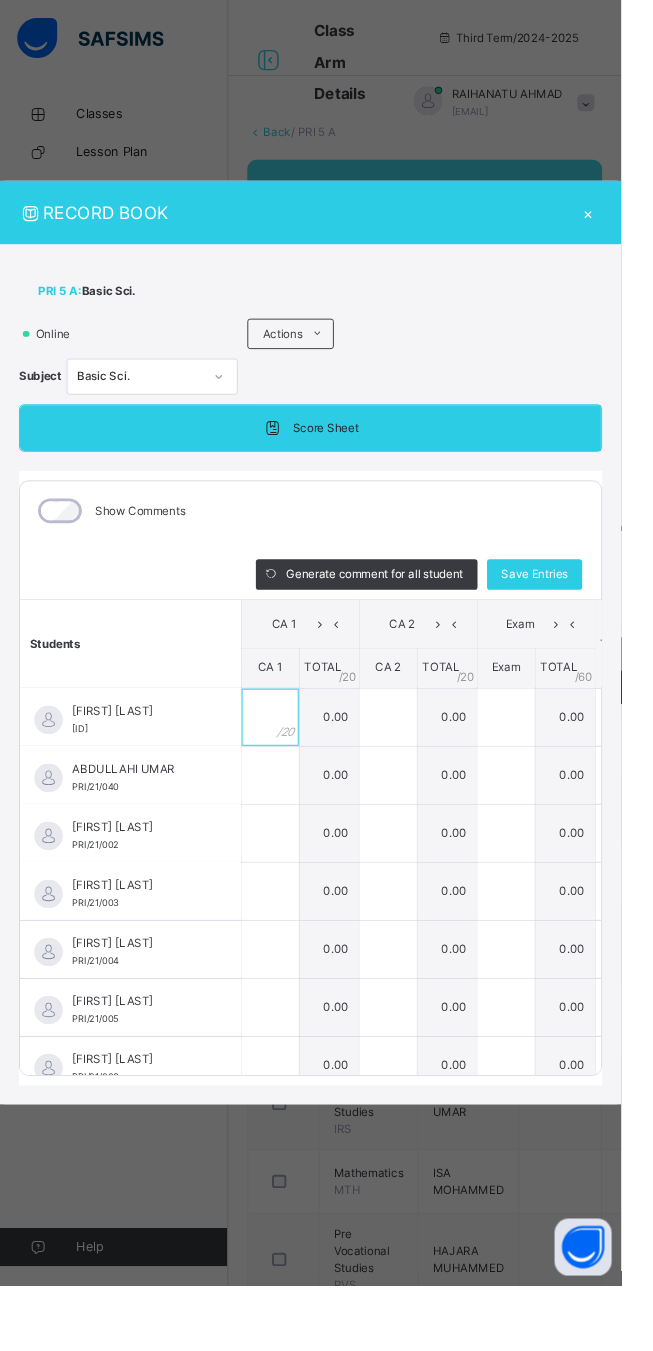 click at bounding box center (284, 754) 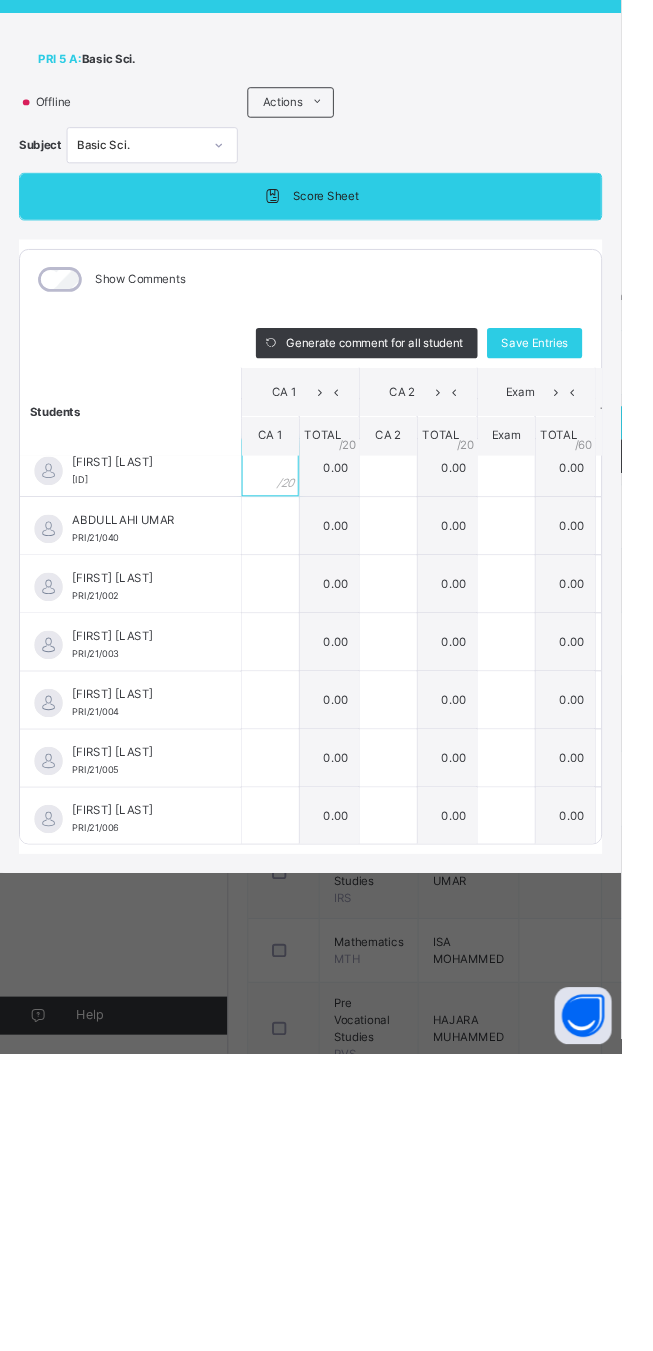 scroll, scrollTop: 0, scrollLeft: 0, axis: both 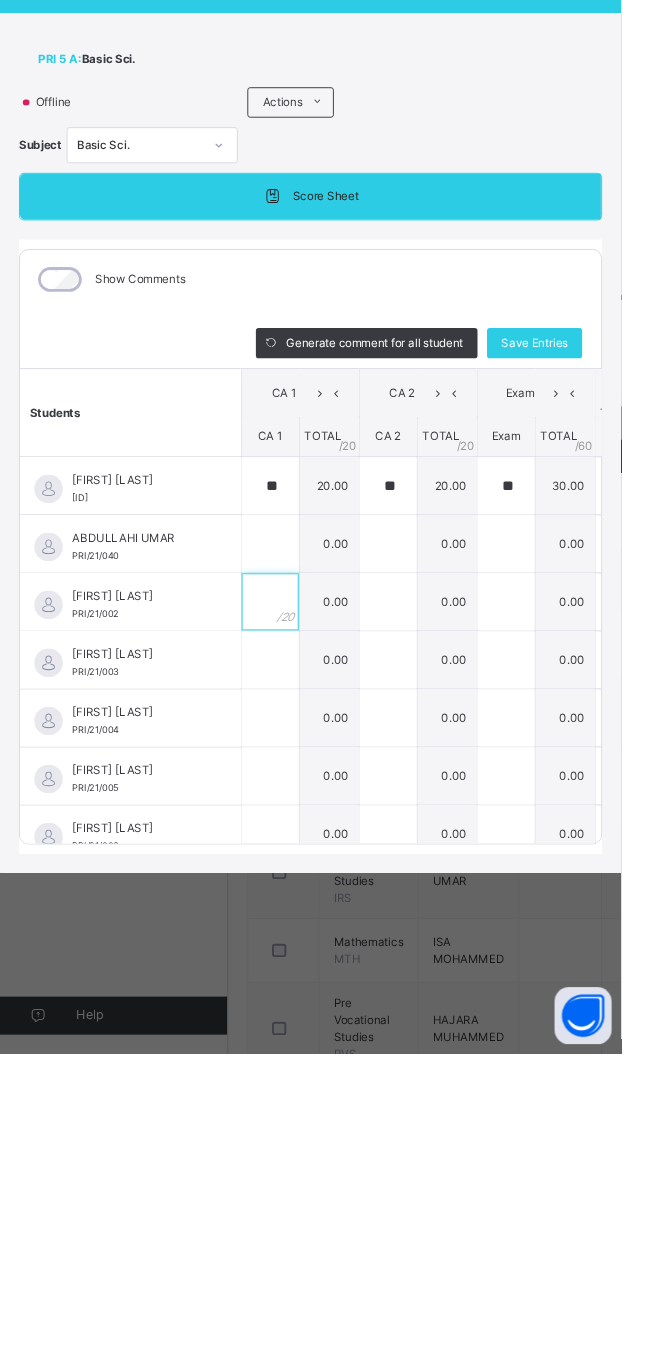 click at bounding box center [284, 876] 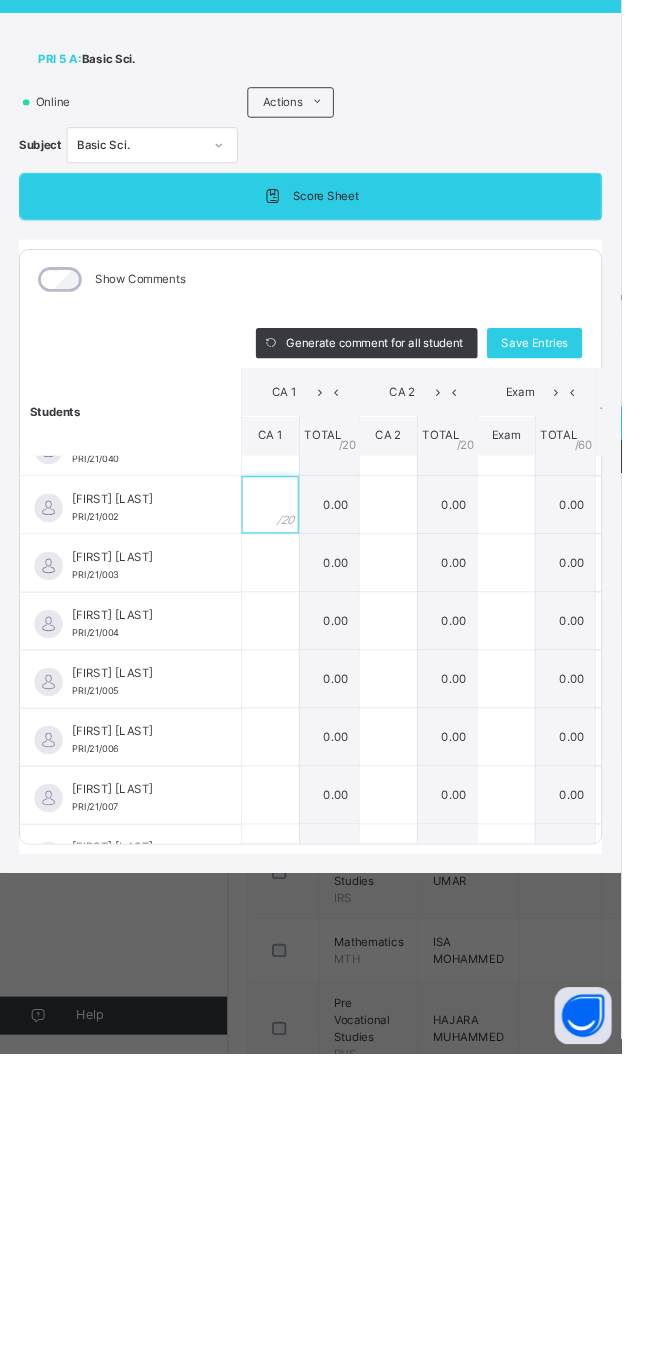 scroll, scrollTop: 130, scrollLeft: 0, axis: vertical 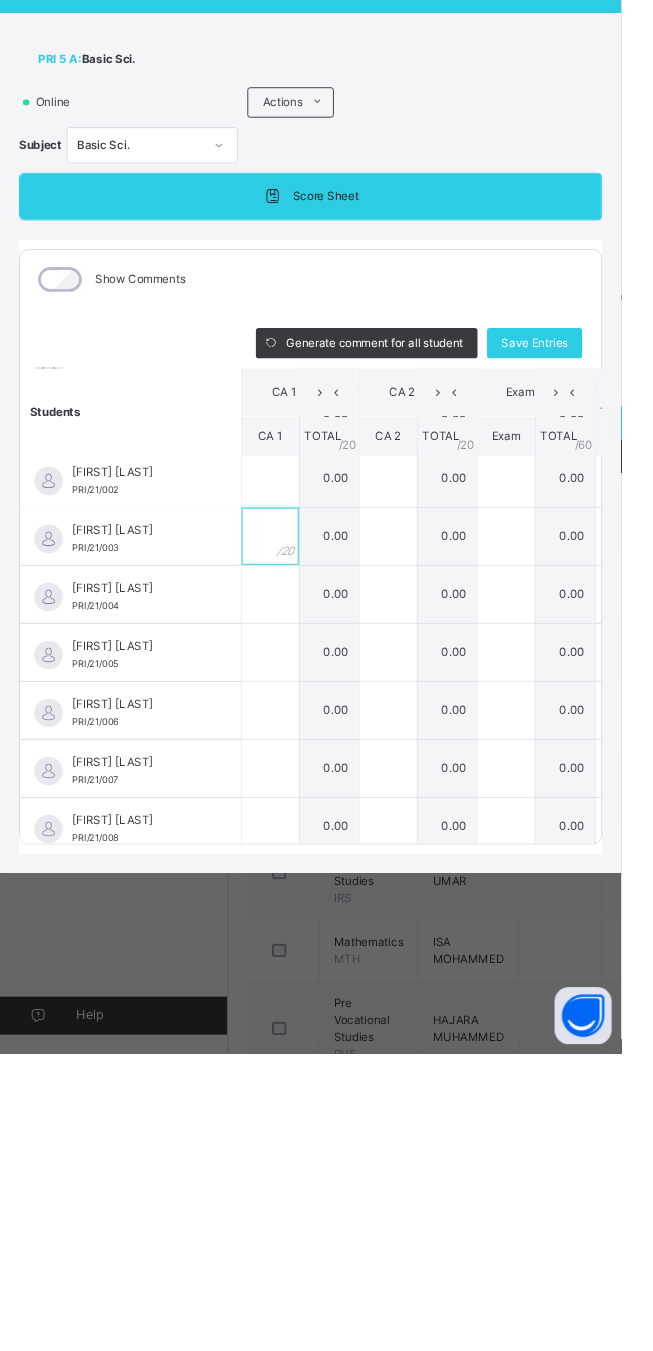 click at bounding box center (284, 807) 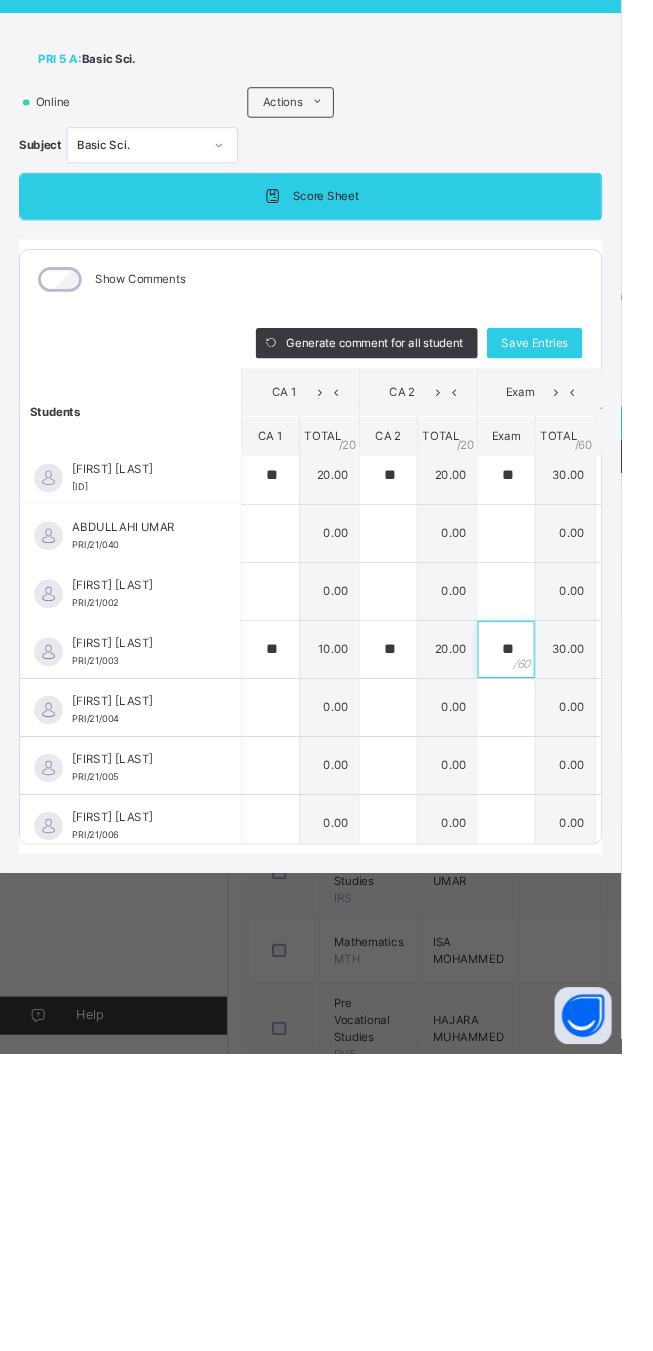 scroll, scrollTop: 8, scrollLeft: 0, axis: vertical 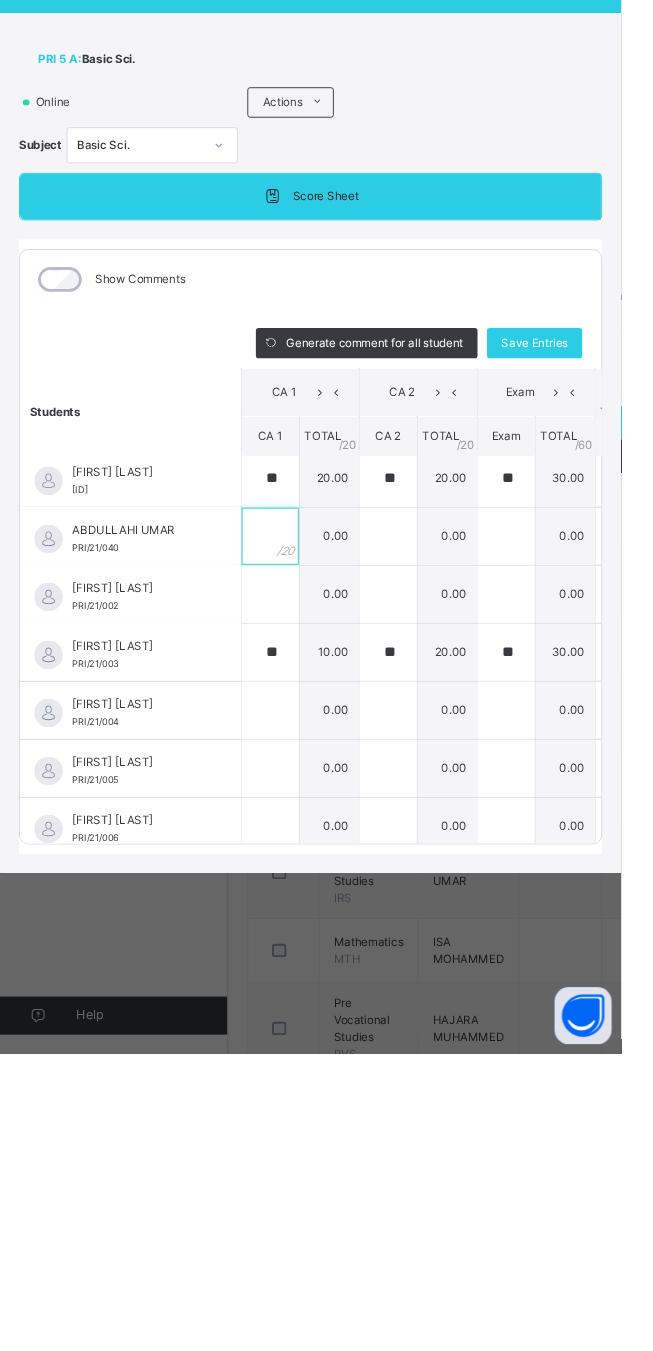 click at bounding box center (284, 807) 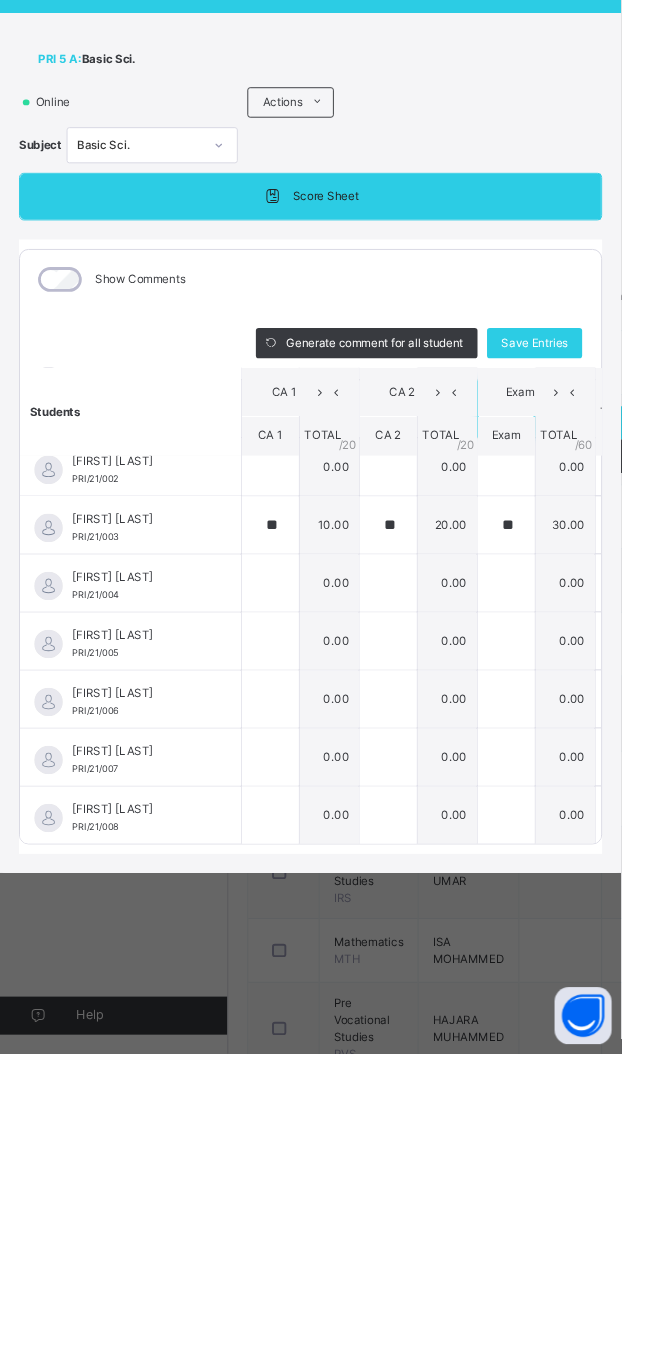 scroll, scrollTop: 145, scrollLeft: 0, axis: vertical 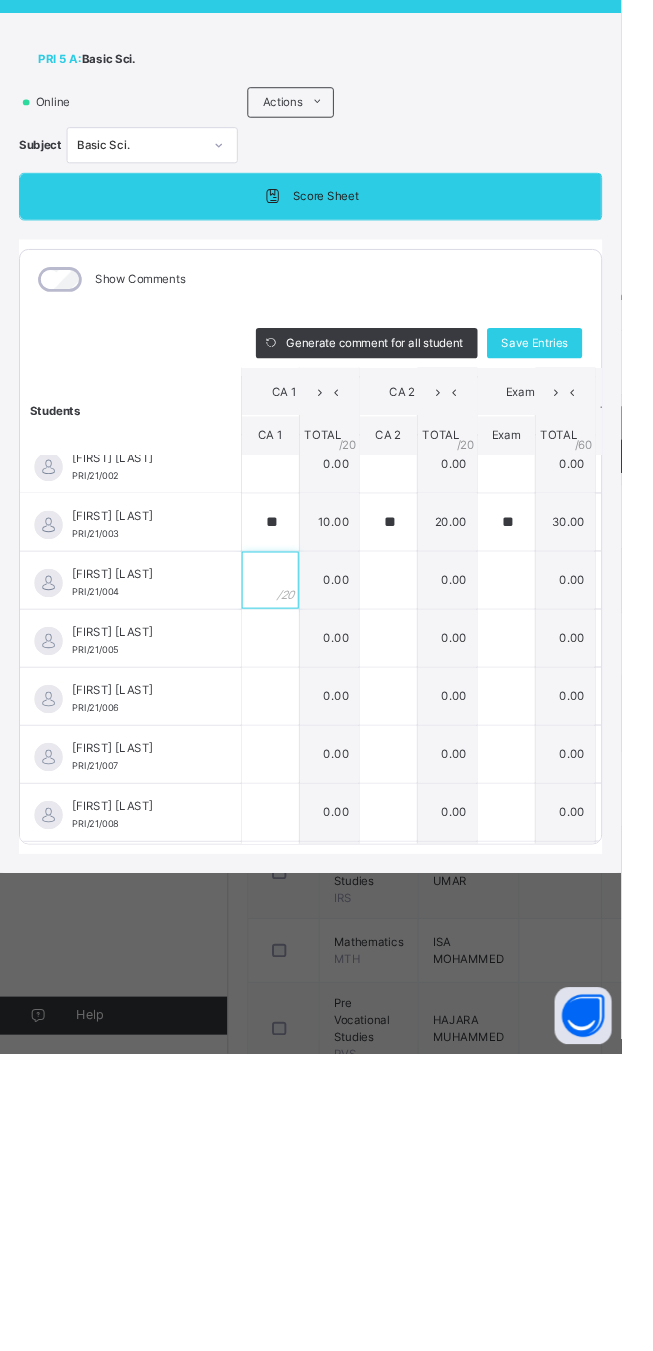 click at bounding box center [284, 853] 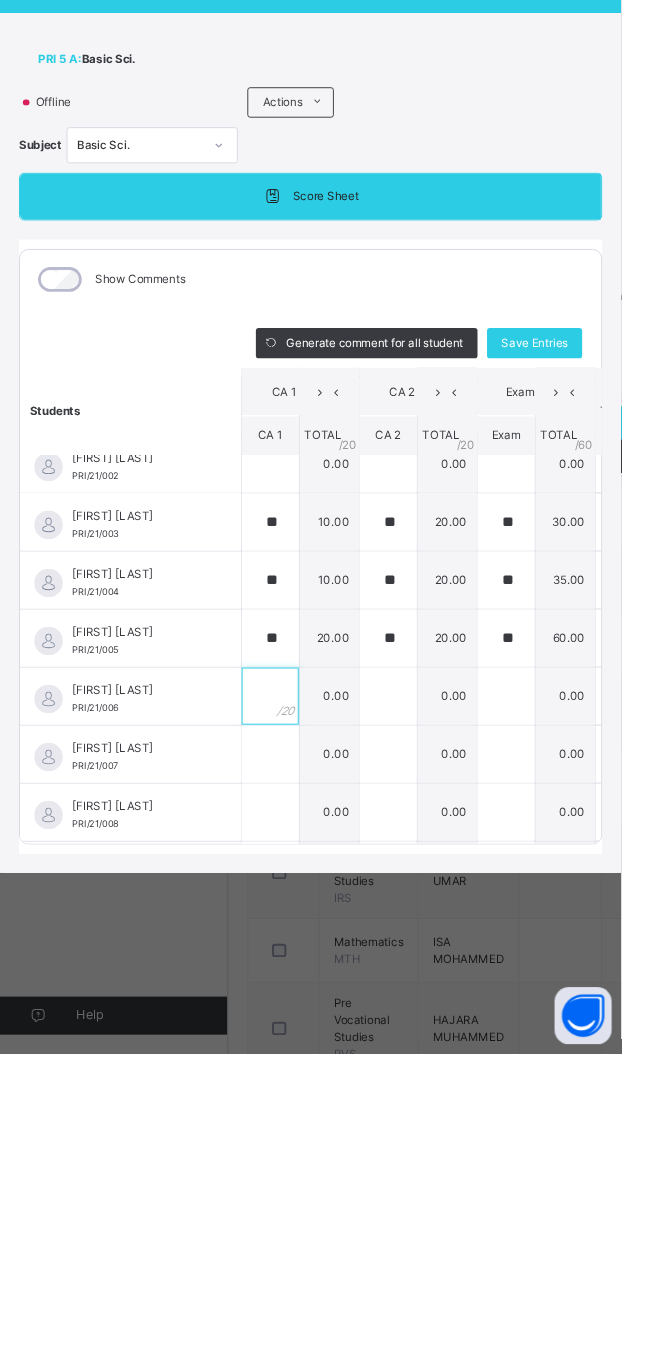 scroll, scrollTop: 358, scrollLeft: 0, axis: vertical 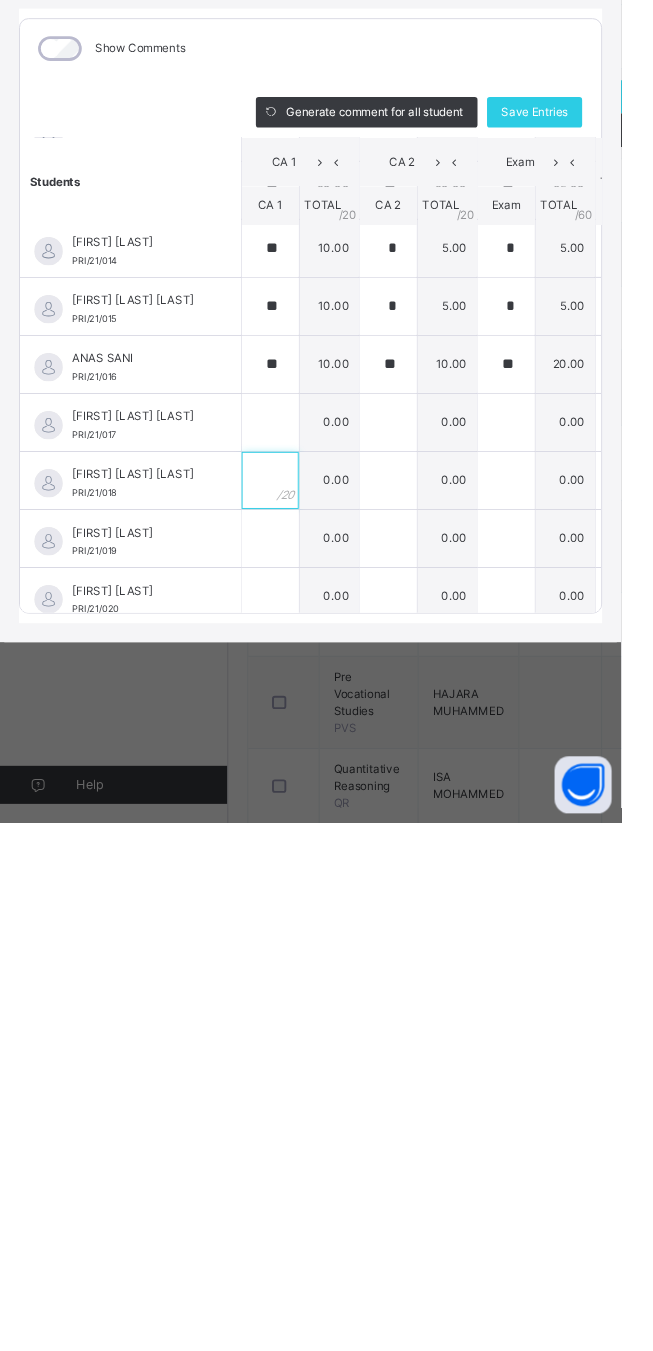 click at bounding box center (284, 991) 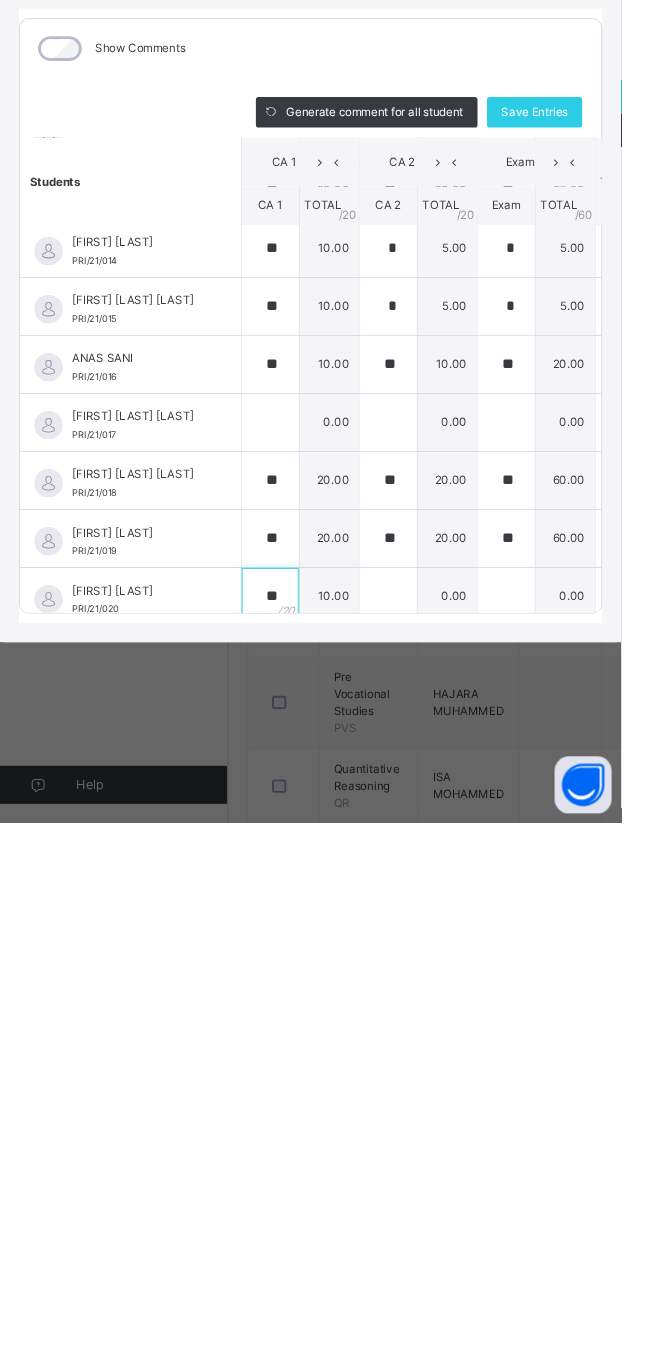scroll, scrollTop: 870, scrollLeft: 0, axis: vertical 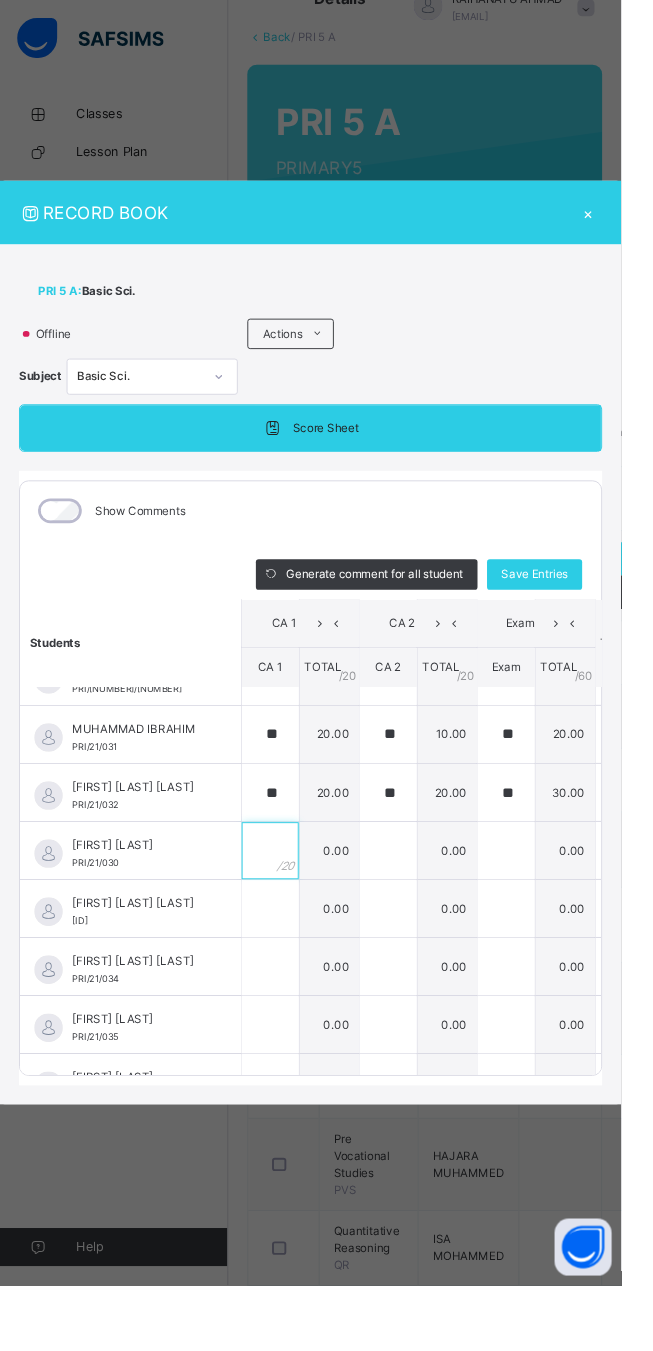 click at bounding box center (284, 894) 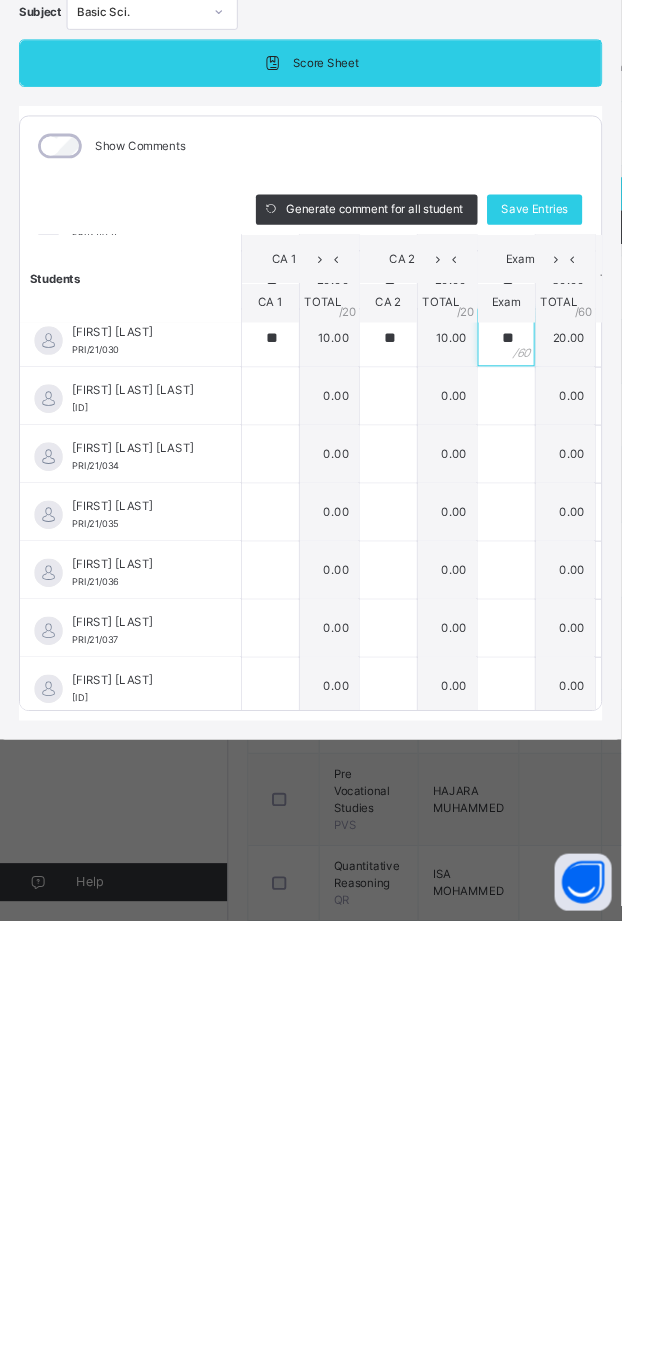 scroll, scrollTop: 100, scrollLeft: 0, axis: vertical 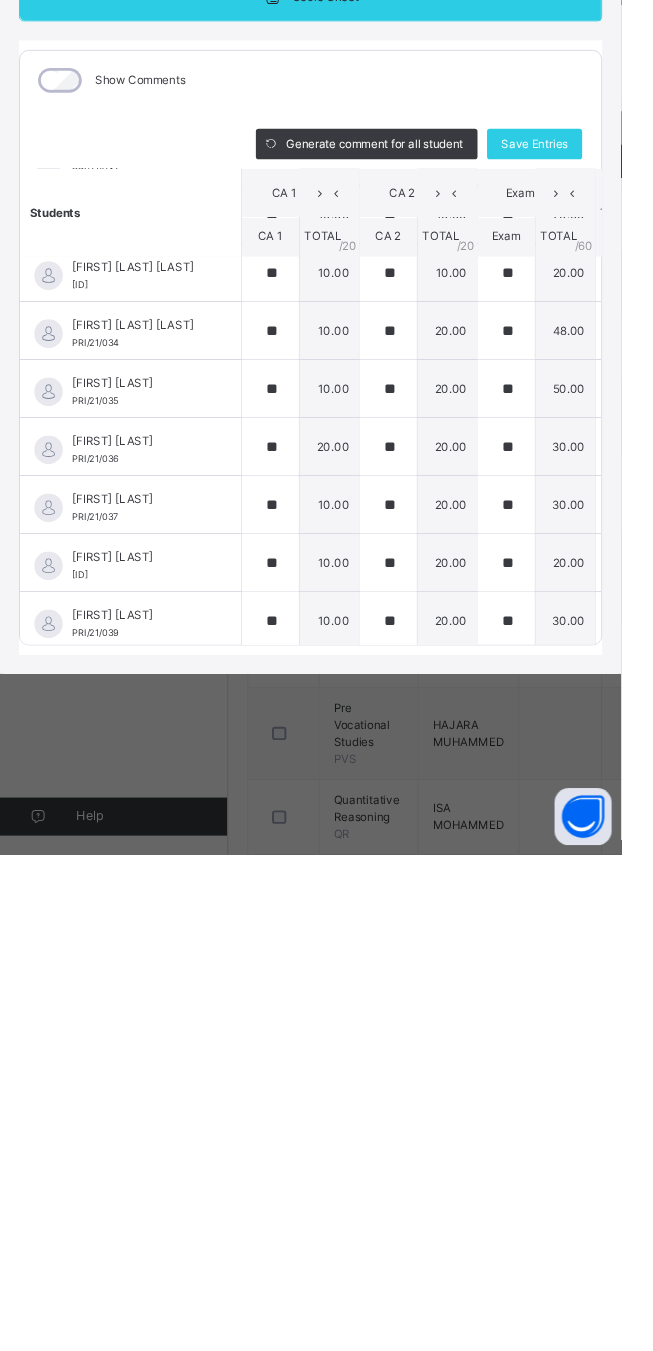 click on "Save Entries" at bounding box center (562, 604) 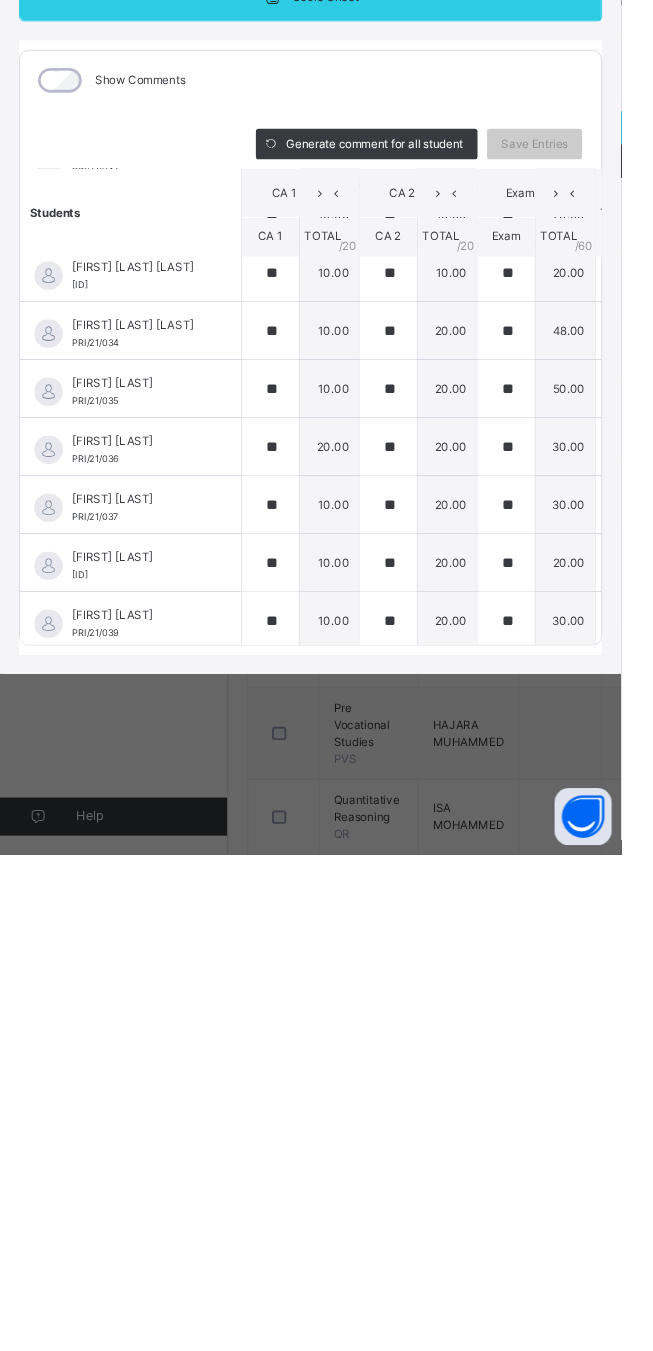 scroll, scrollTop: 100, scrollLeft: 0, axis: vertical 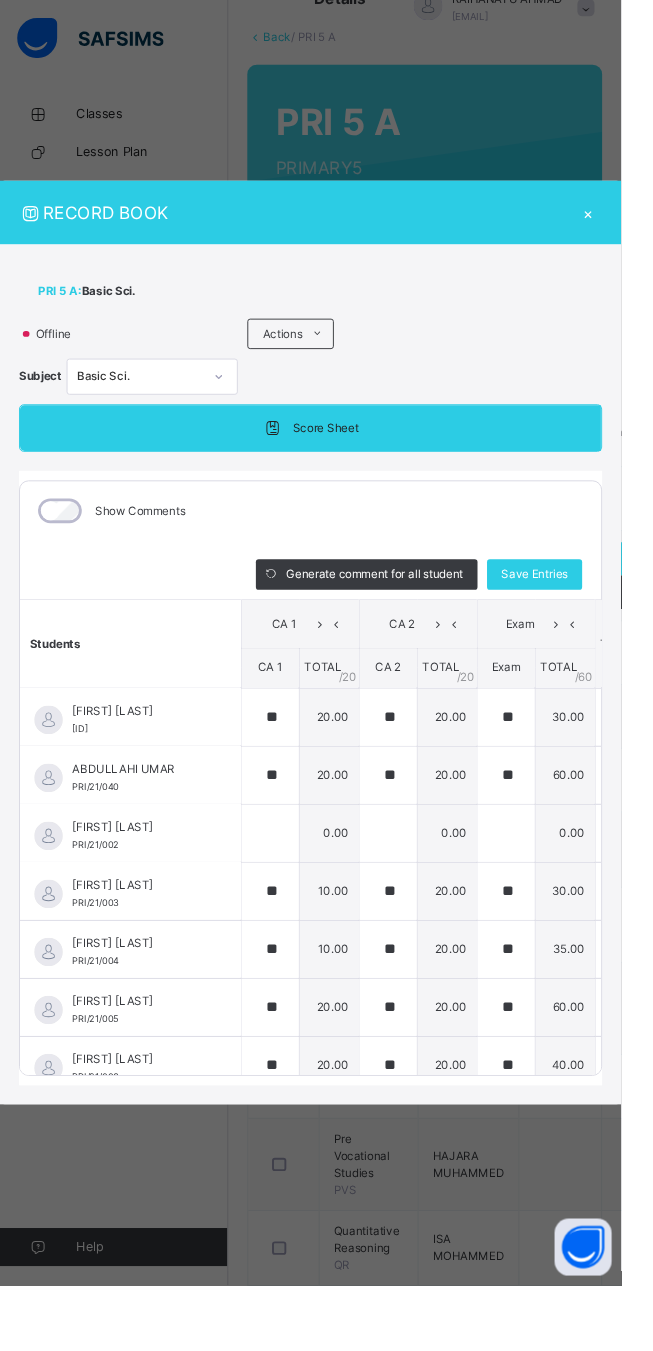 click on "Save Entries" at bounding box center (562, 604) 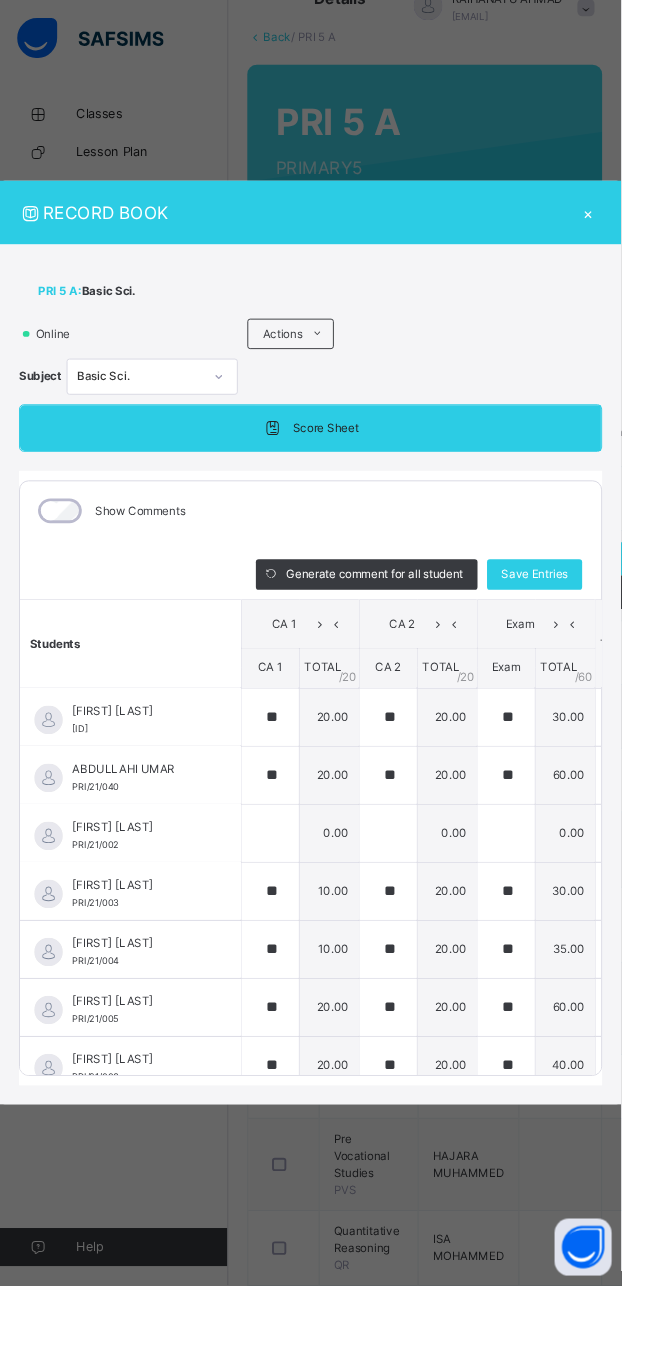 click on "×" at bounding box center (618, 223) 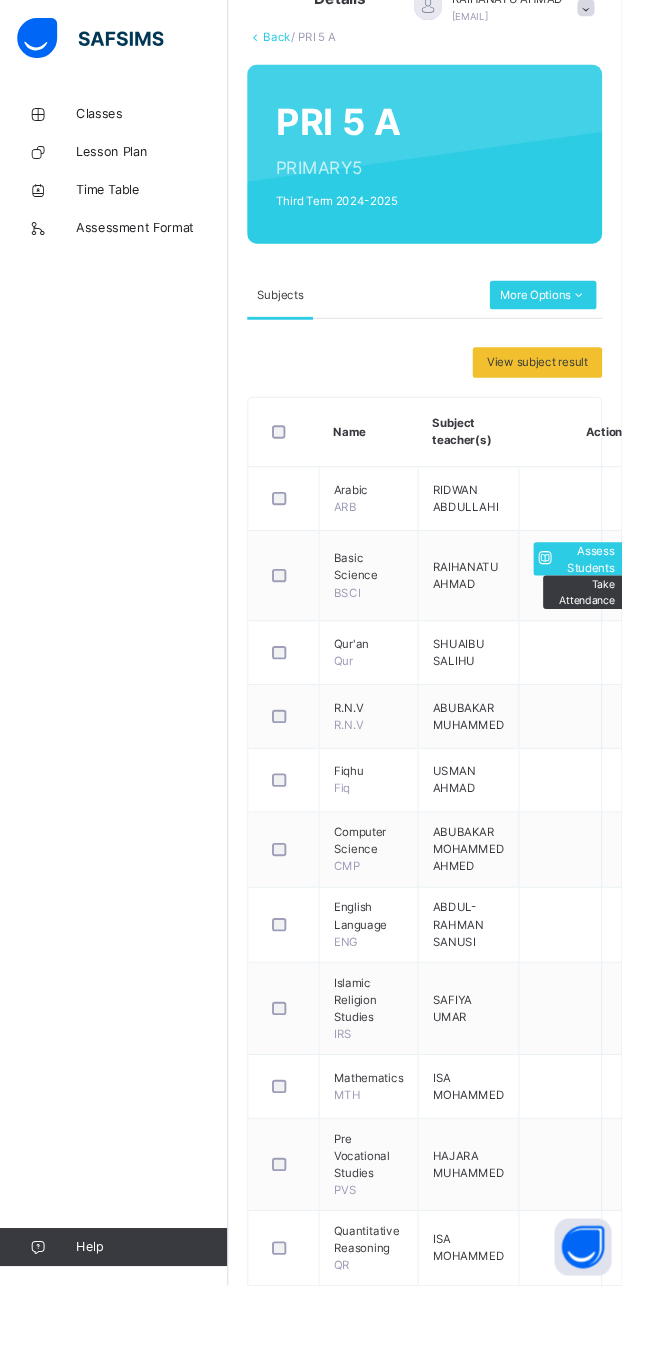 scroll, scrollTop: 0, scrollLeft: 0, axis: both 